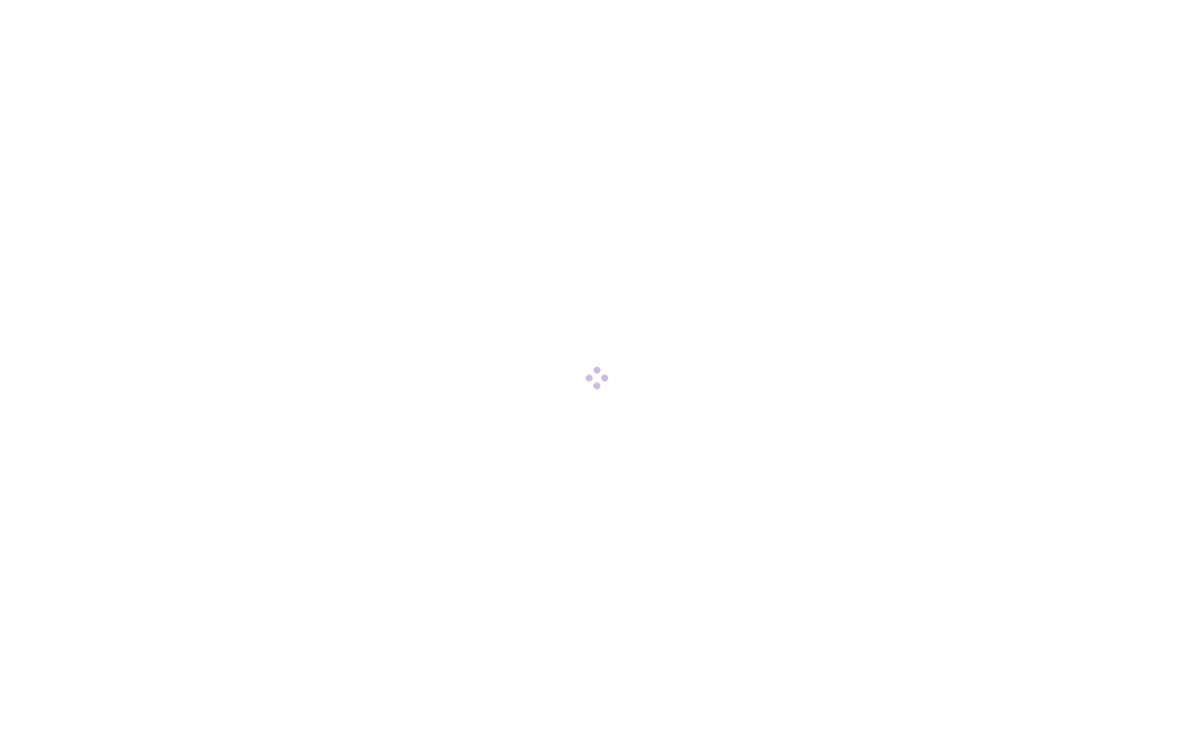 scroll, scrollTop: 36, scrollLeft: 0, axis: vertical 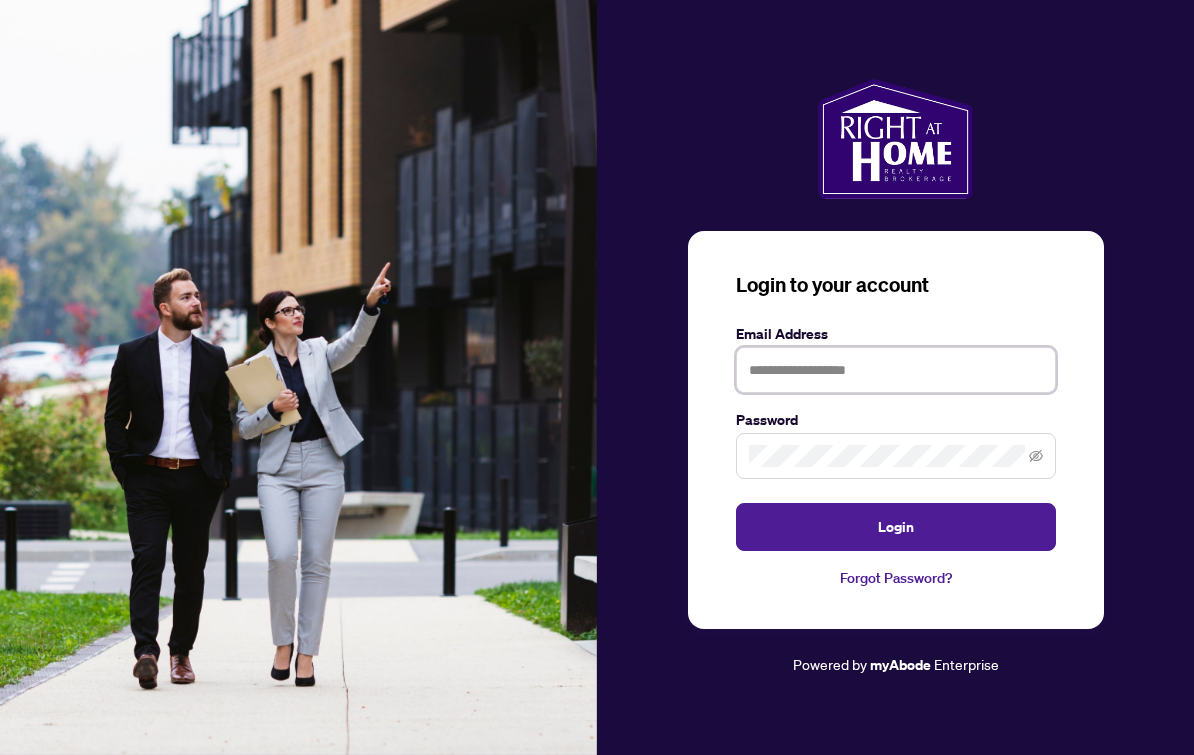 click at bounding box center [896, 370] 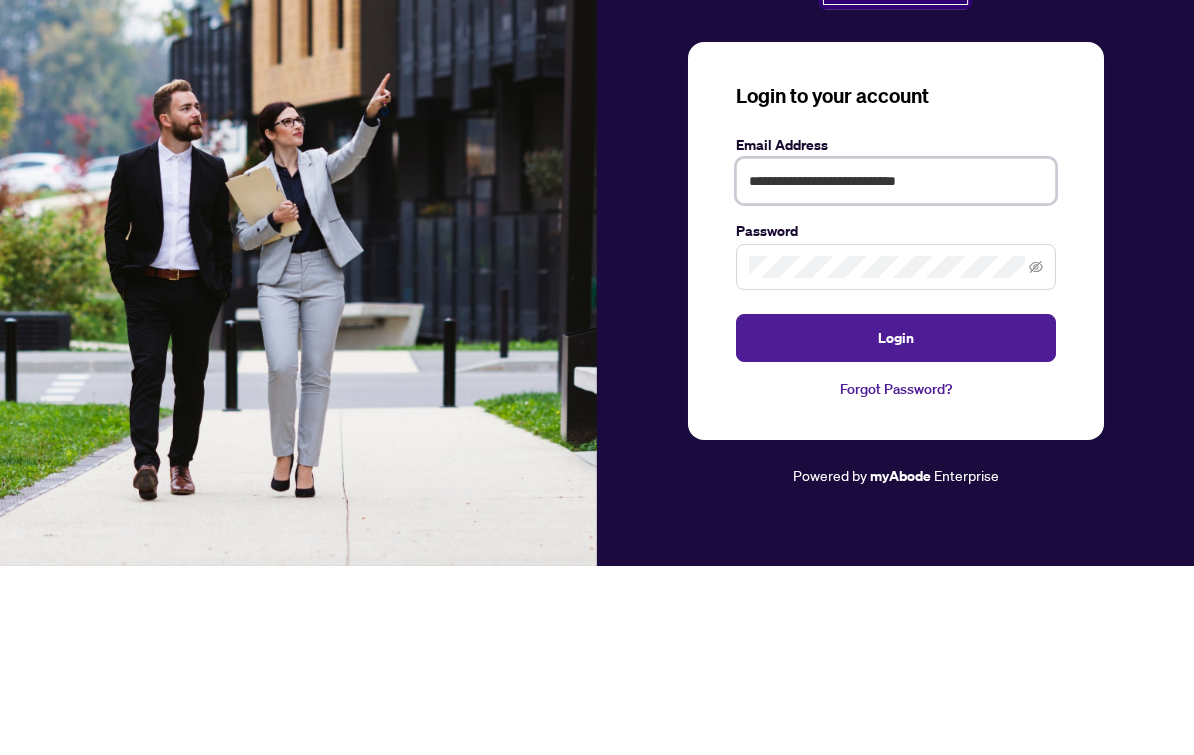 type on "**********" 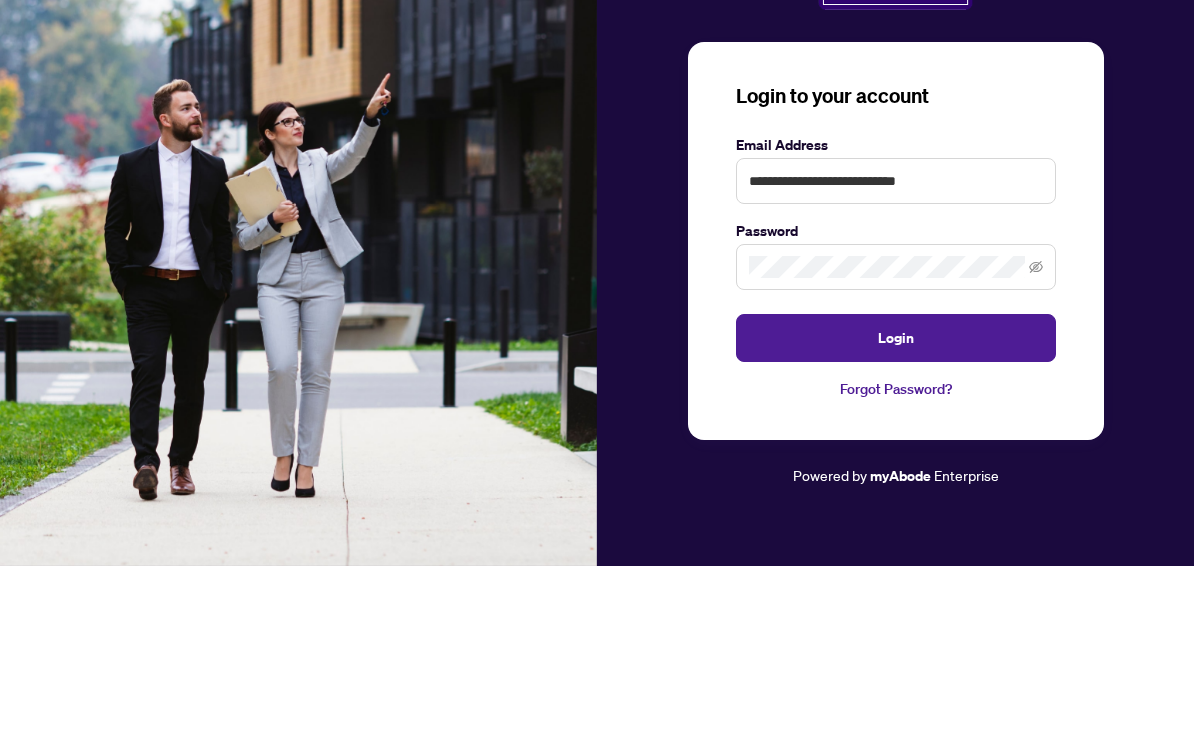 click on "Login" at bounding box center (896, 527) 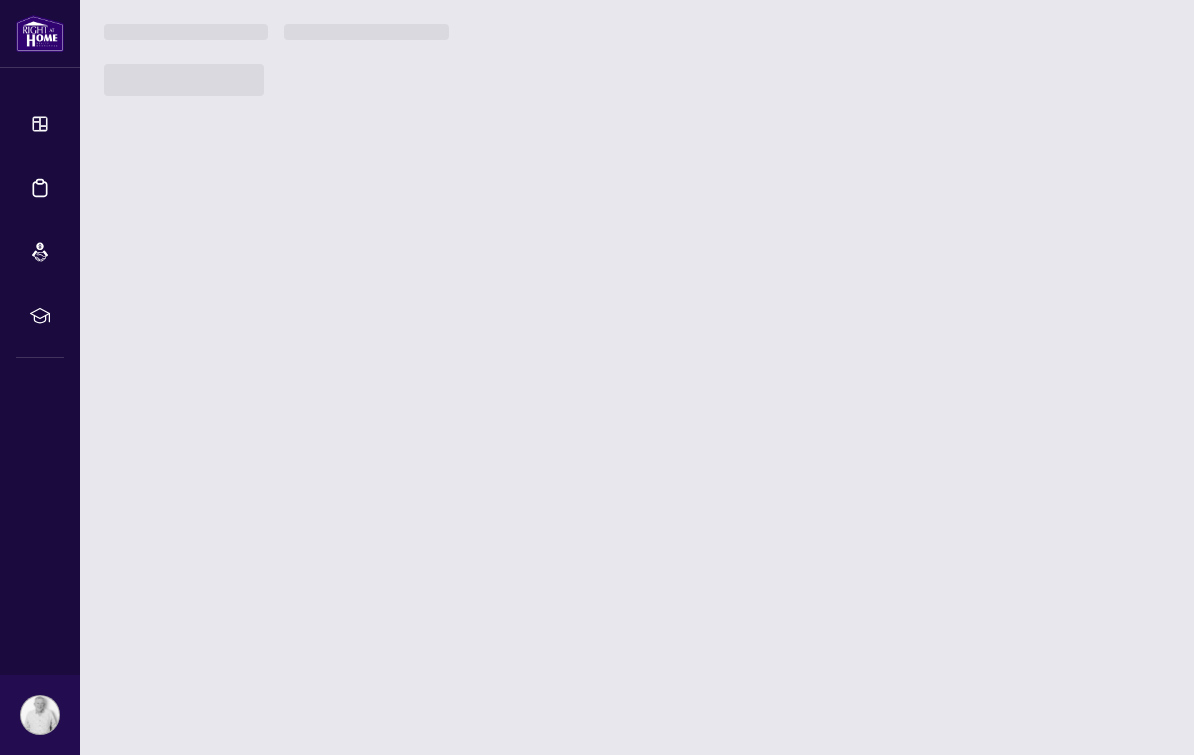 scroll, scrollTop: 0, scrollLeft: 0, axis: both 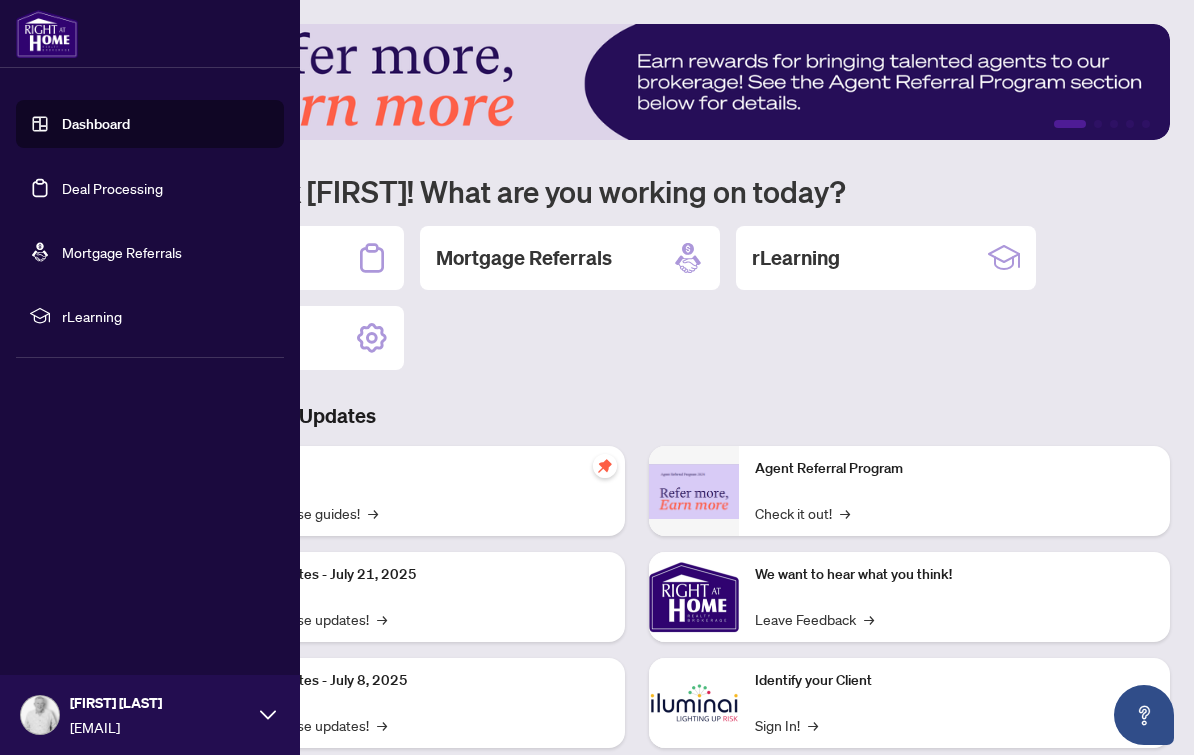 click on "Deal Processing" at bounding box center [112, 188] 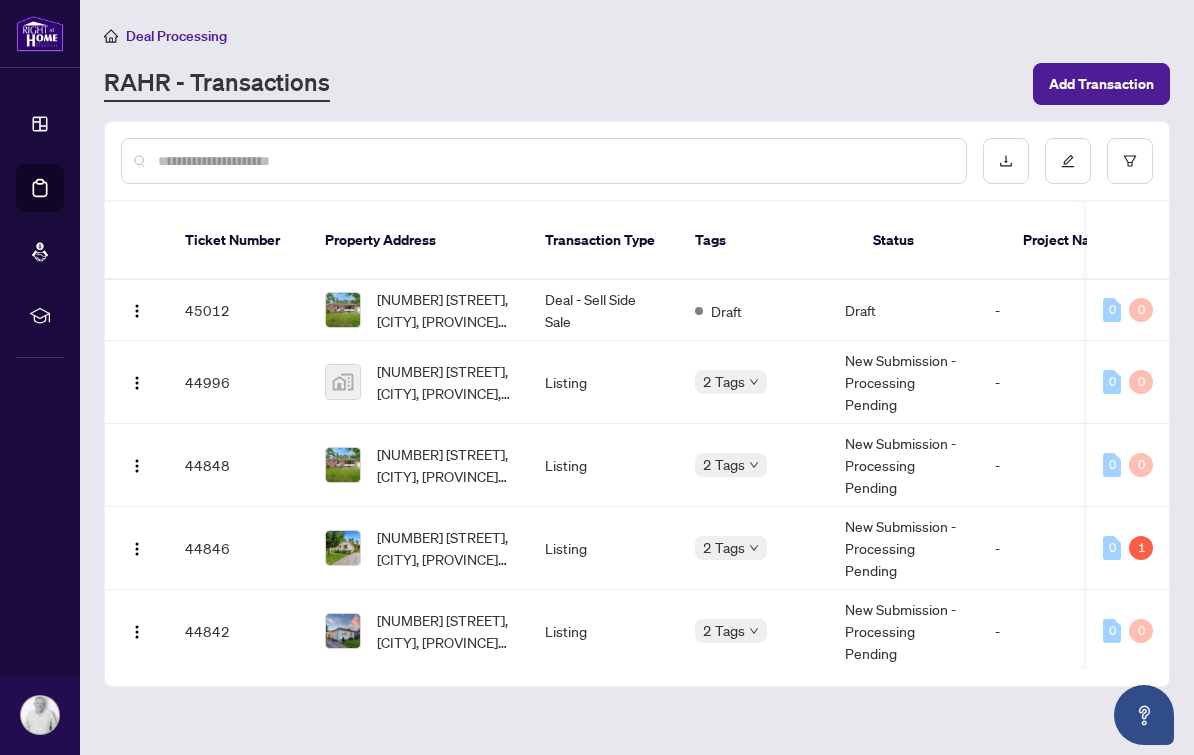 click on "RAHR - Transactions" at bounding box center (562, 84) 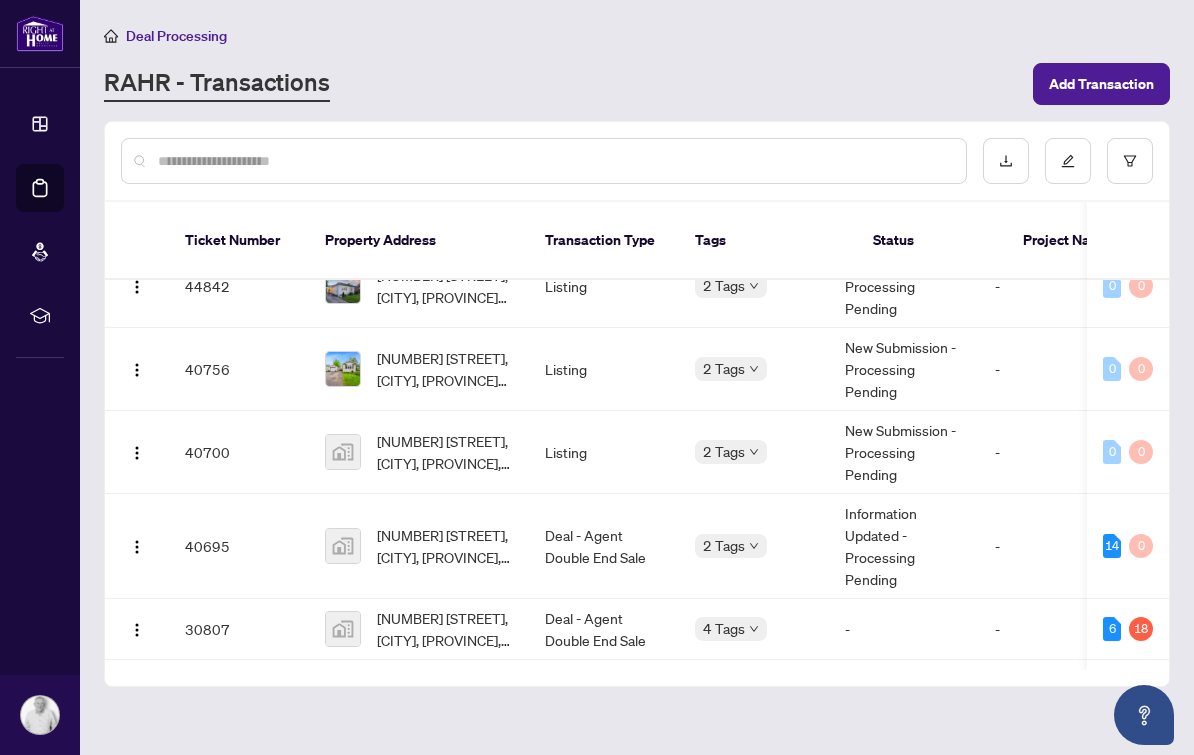 scroll, scrollTop: 662, scrollLeft: 26, axis: both 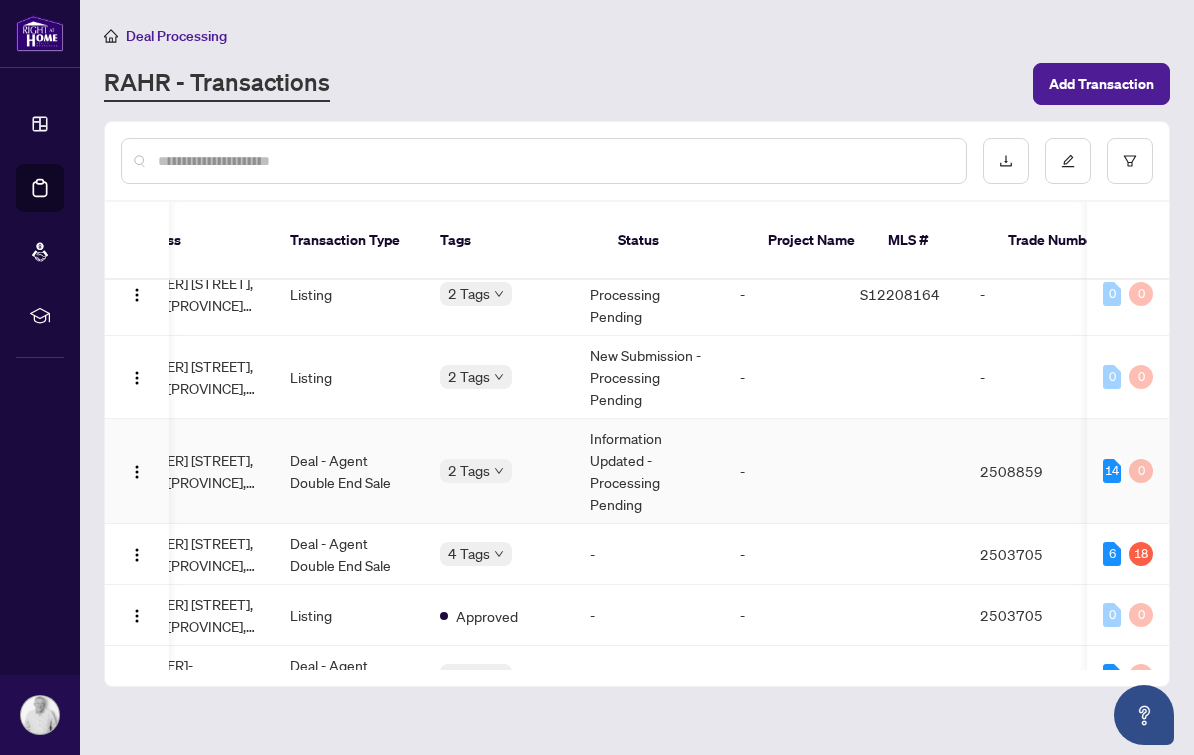 click on "2 Tags" at bounding box center [469, 470] 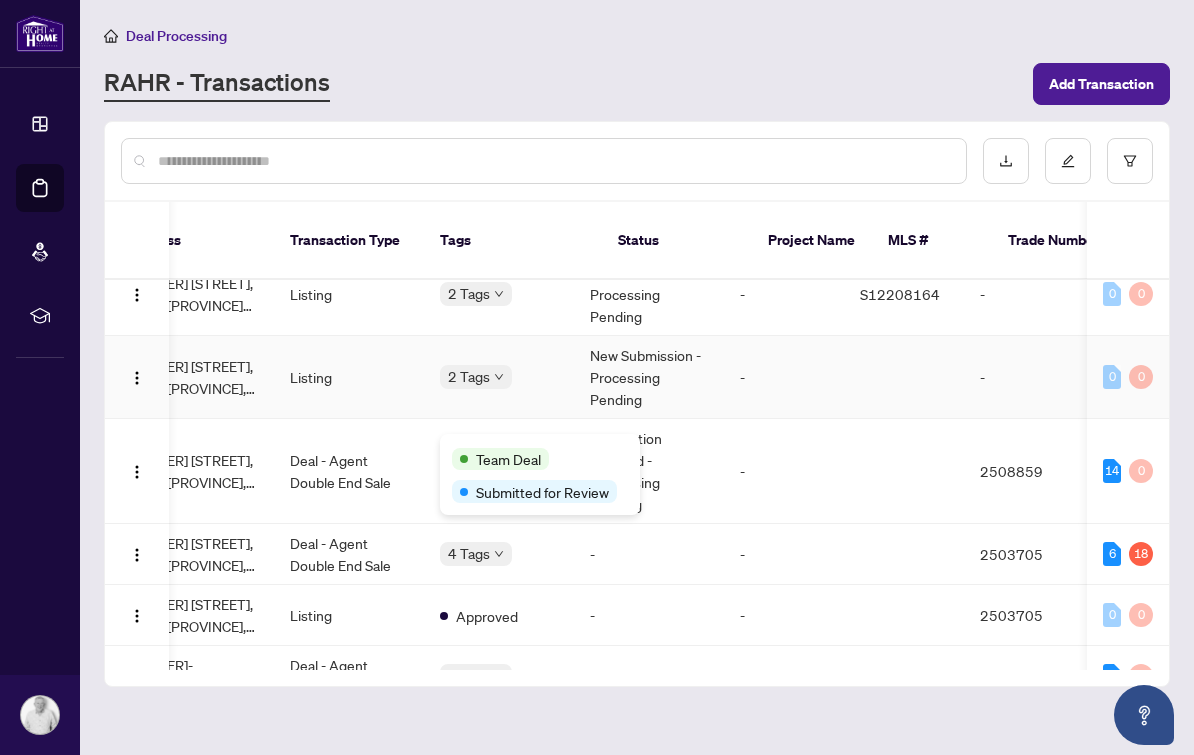click on "2 Tags" at bounding box center (469, 376) 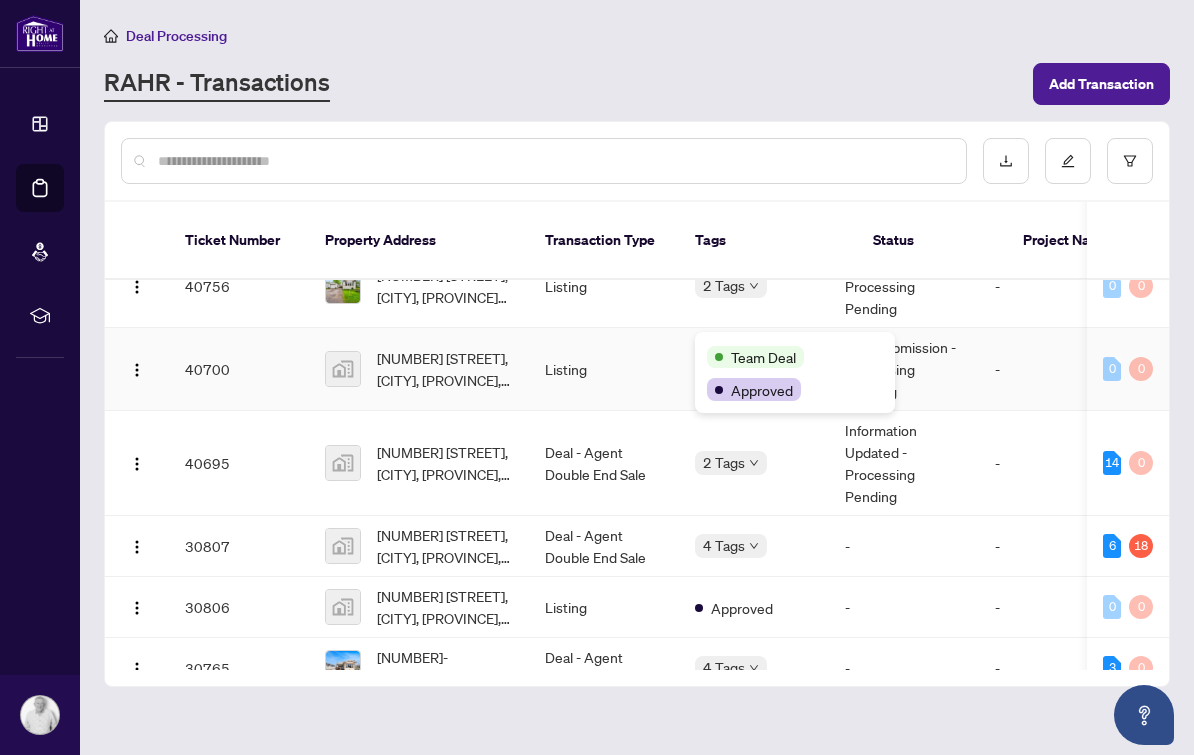 click on "40695" at bounding box center (239, 463) 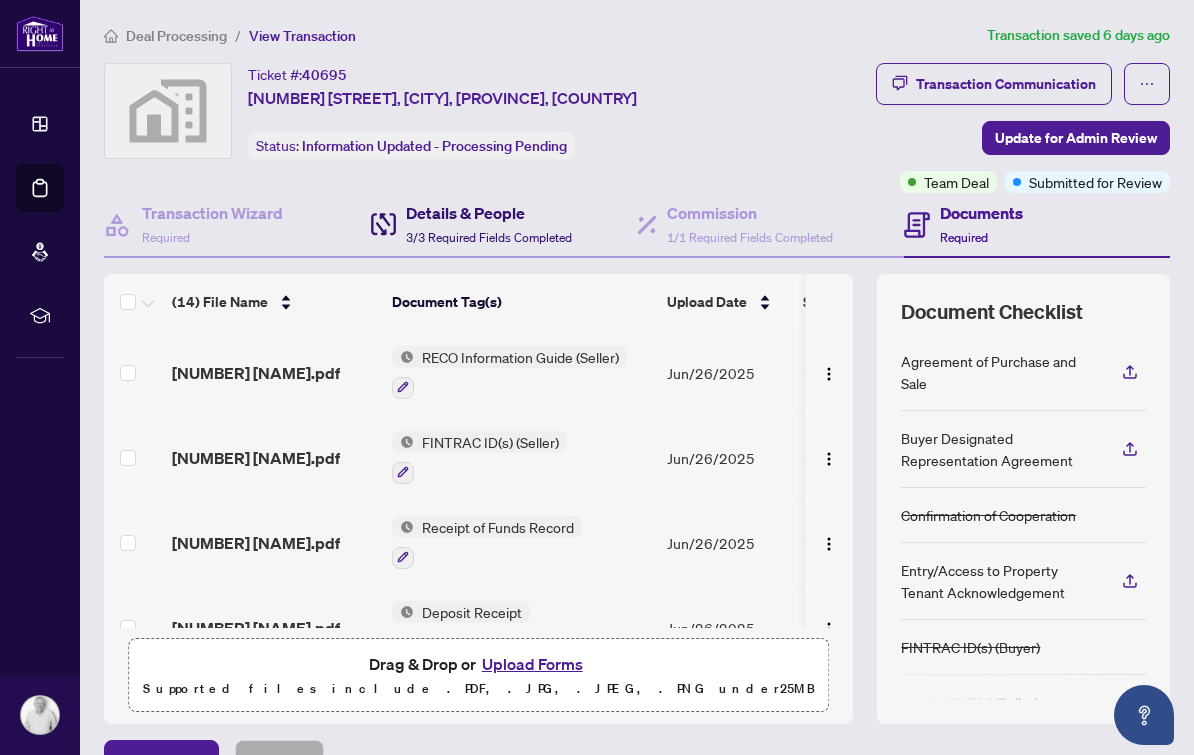 click on "Details & People 3/3 Required Fields Completed" at bounding box center [489, 224] 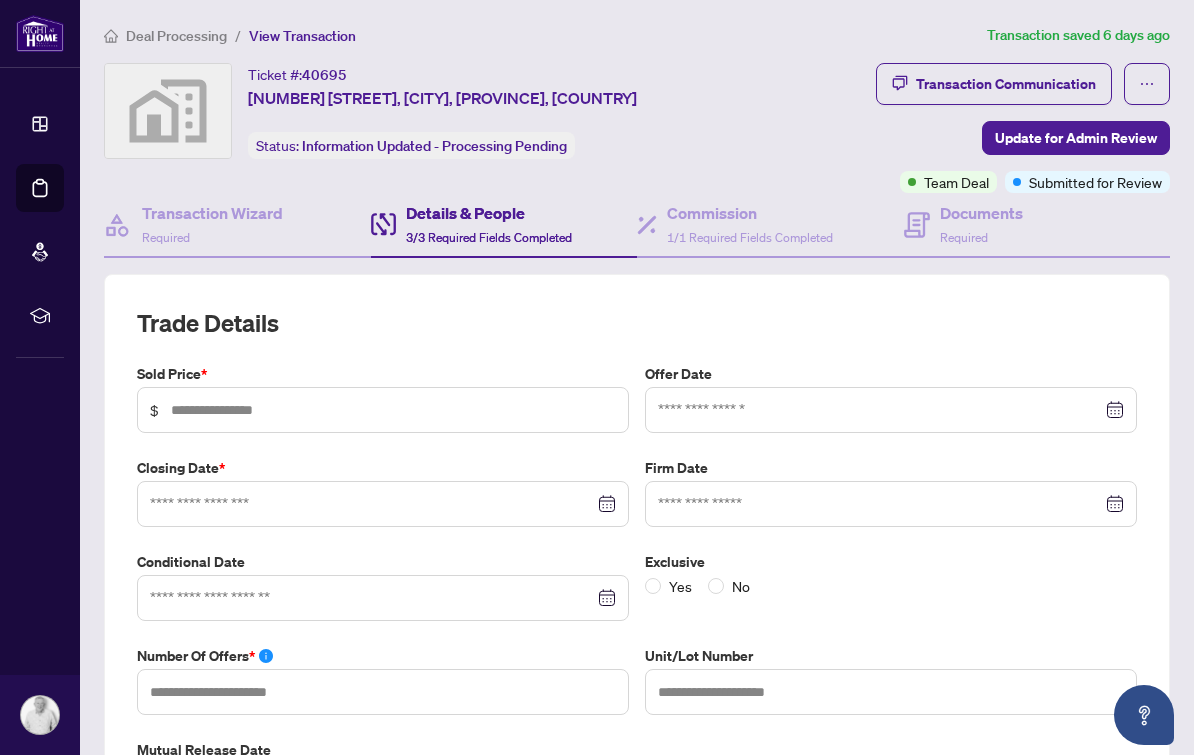 type on "*******" 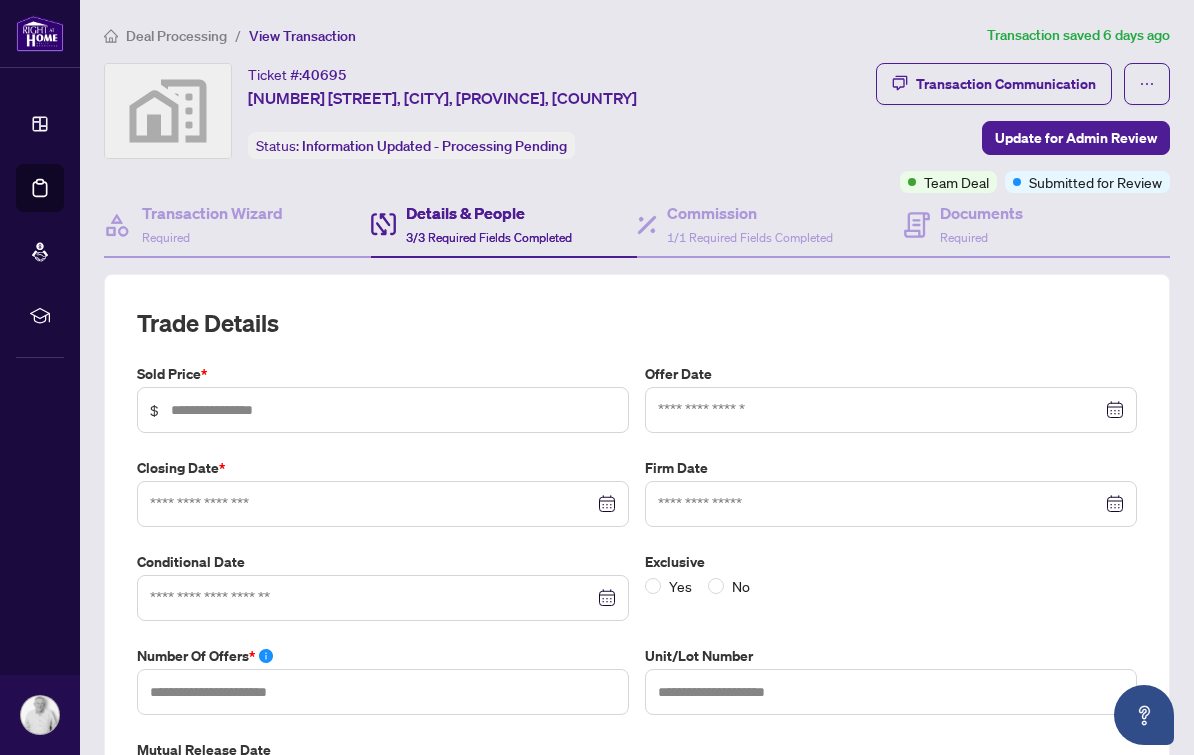 type on "*" 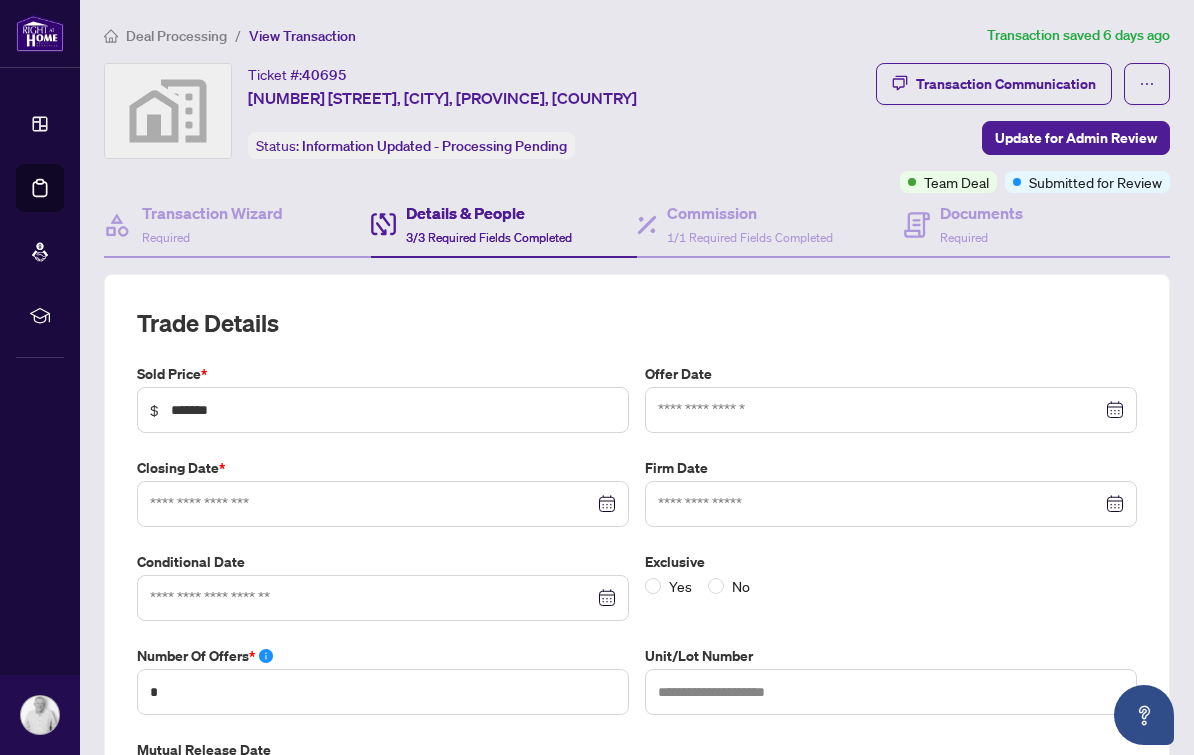 type on "**********" 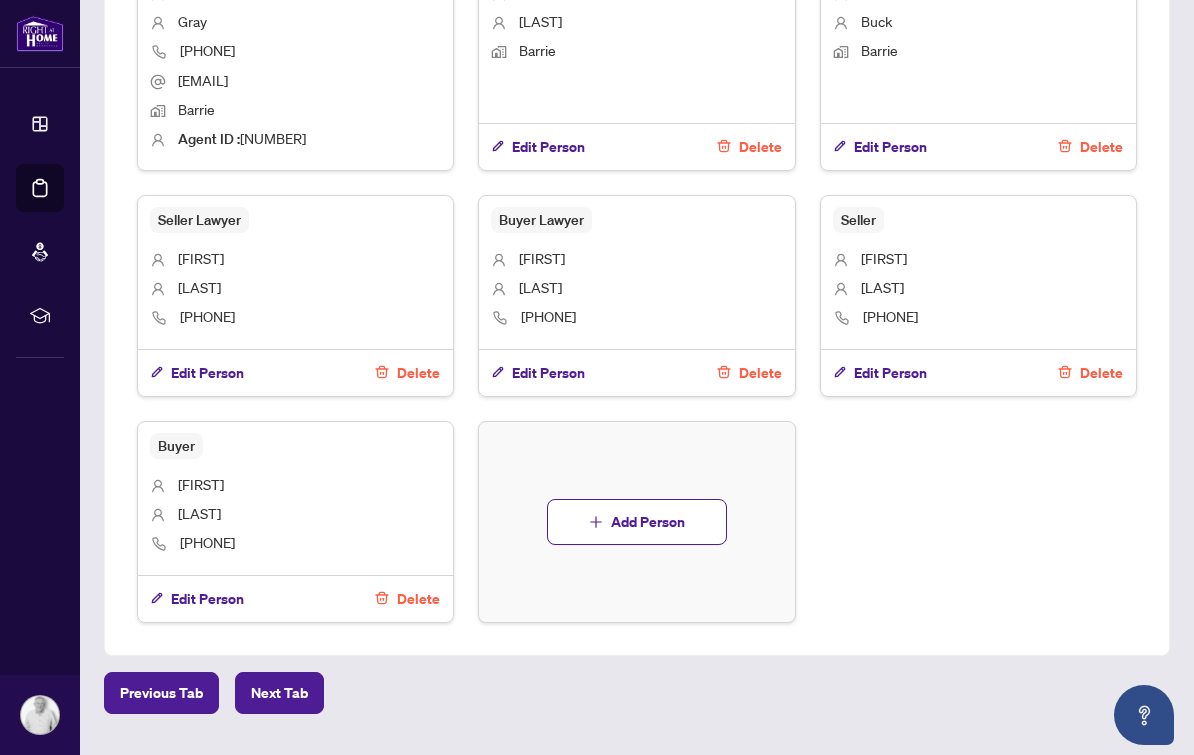 click on "Edit Person" at bounding box center [207, 373] 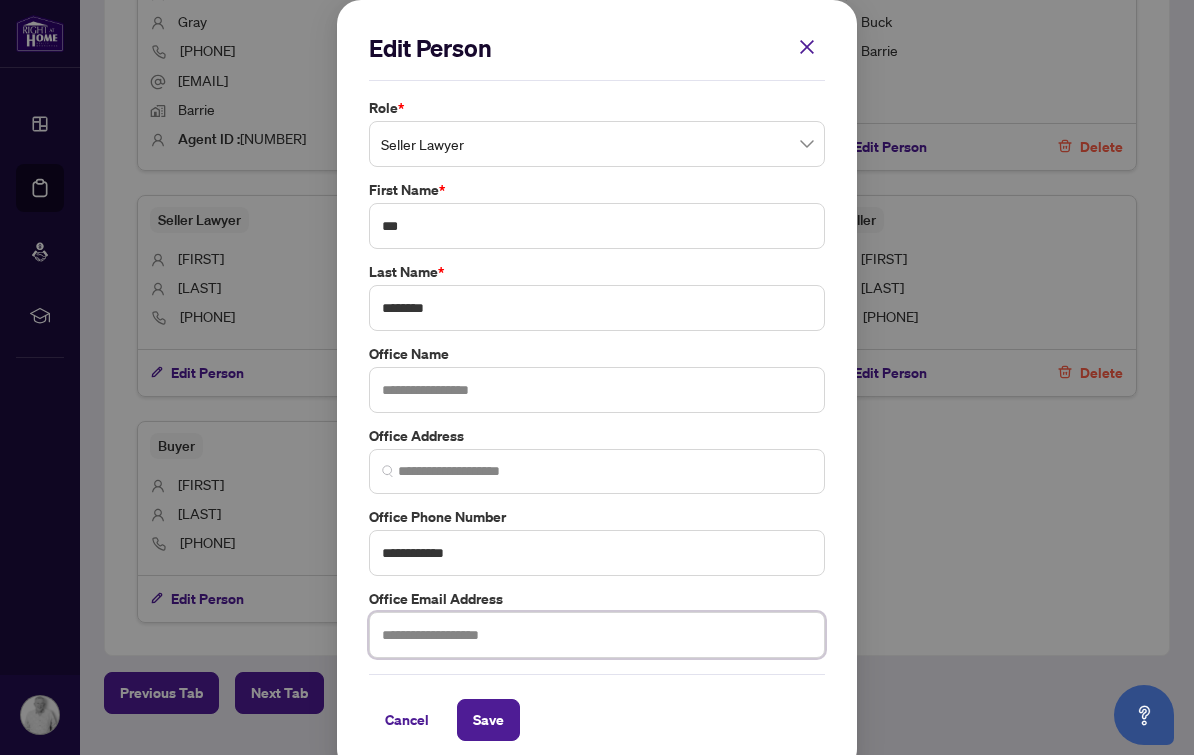 click at bounding box center (597, 635) 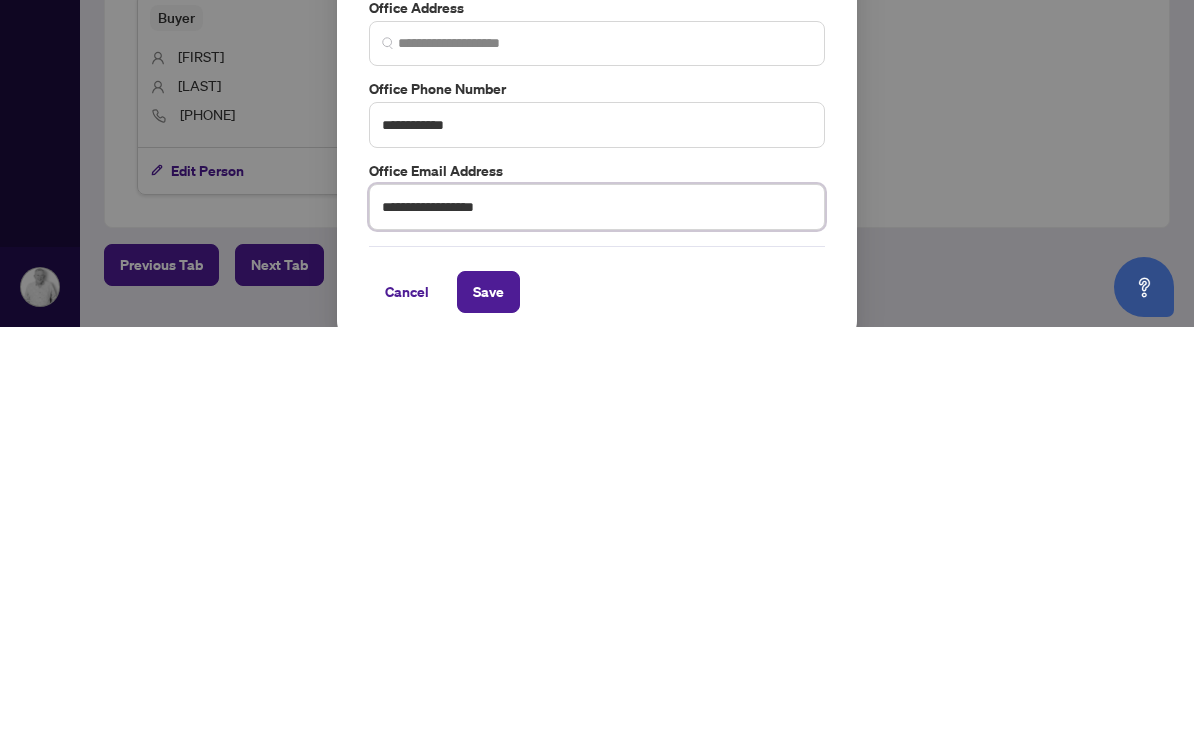 type on "**********" 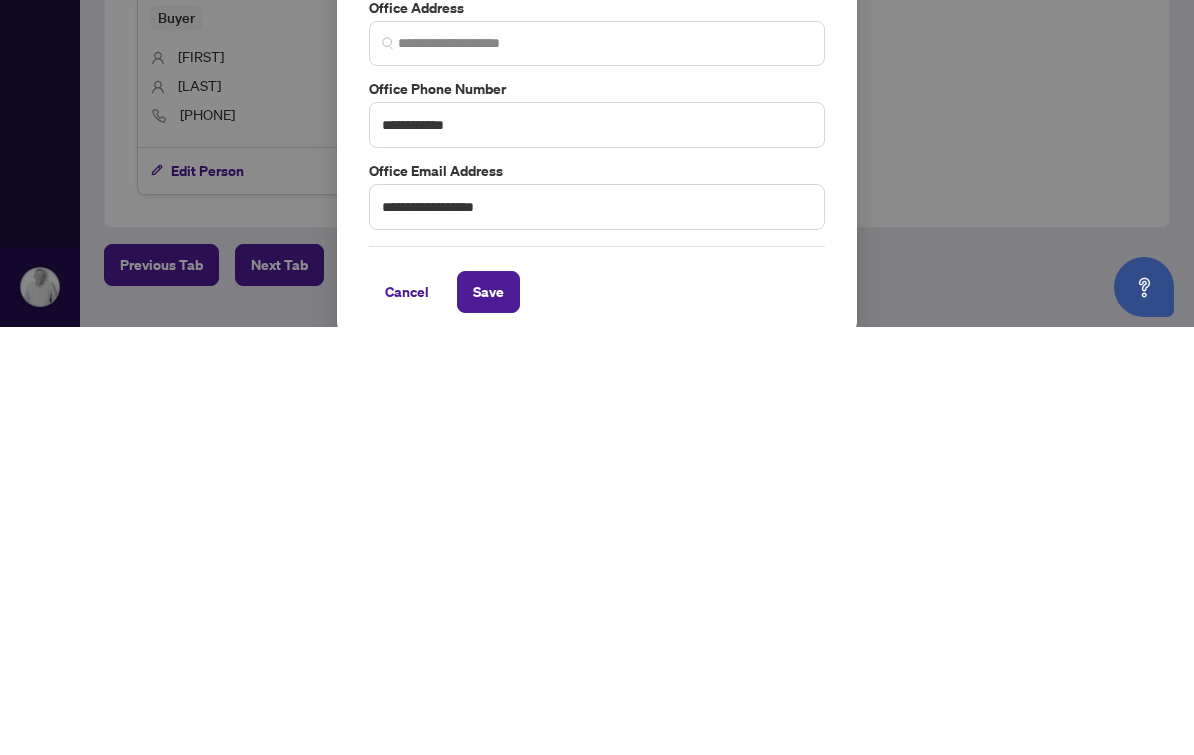 click on "Save" at bounding box center [488, 720] 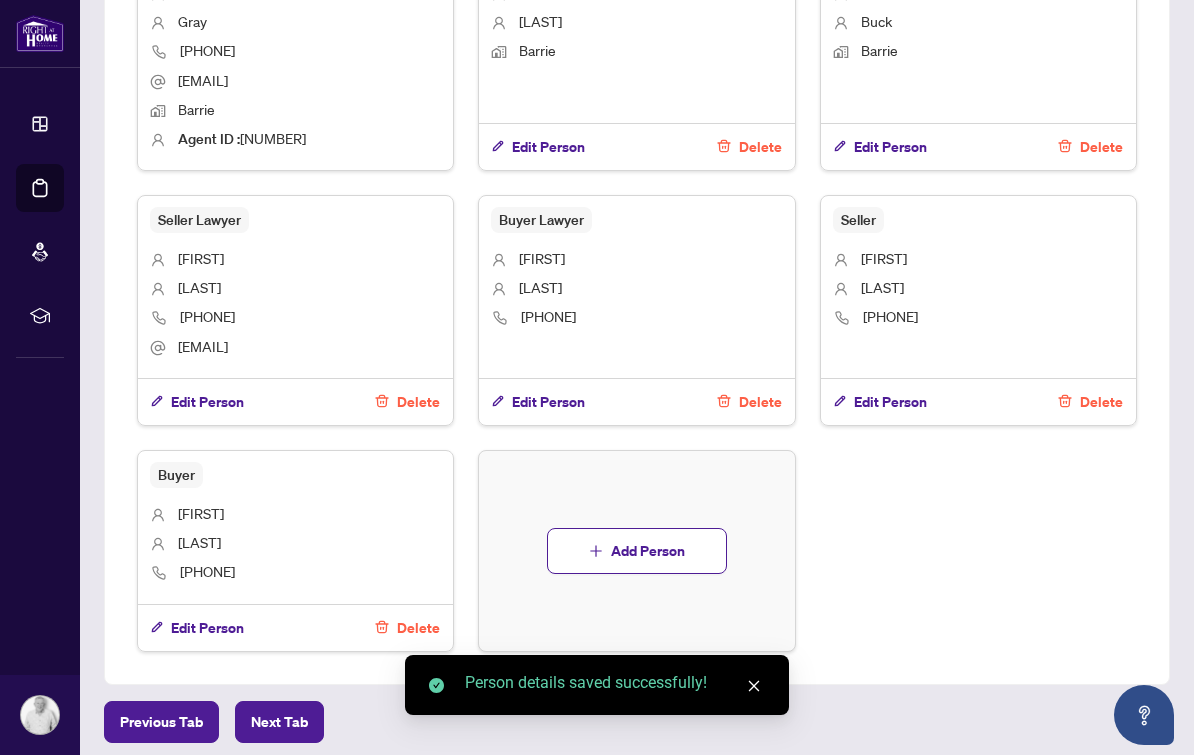 click on "Edit Person" at bounding box center (548, 402) 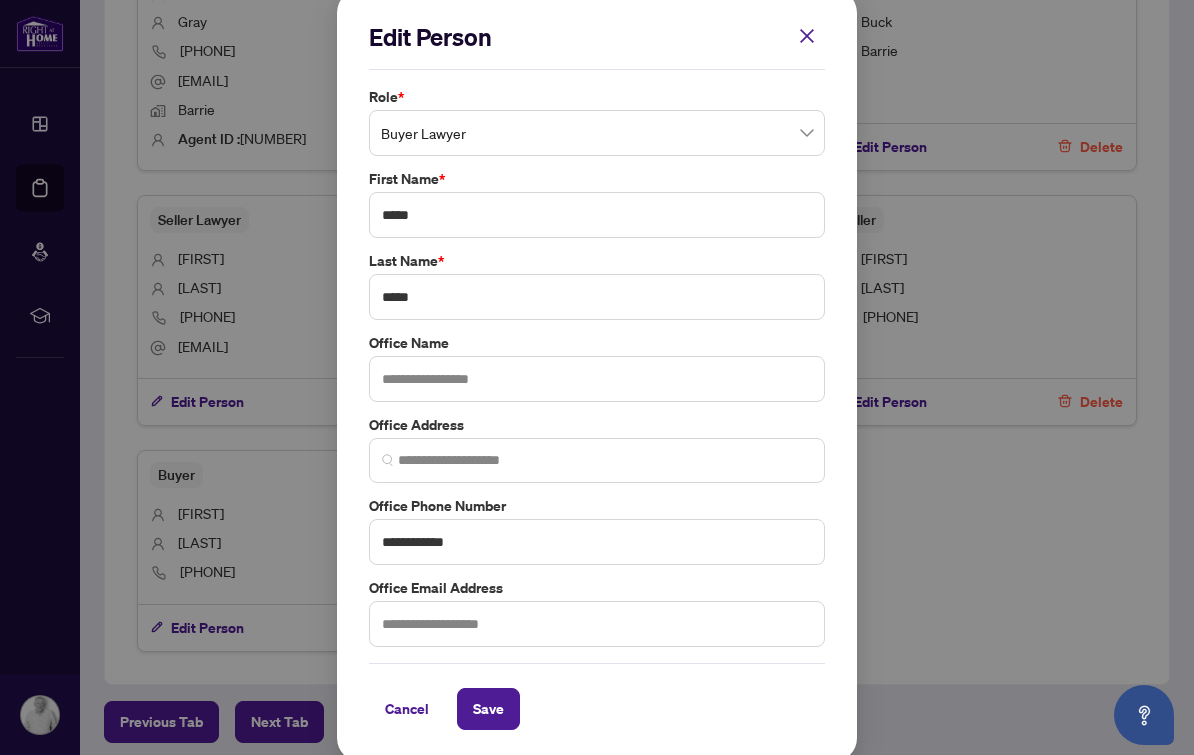 scroll, scrollTop: 11, scrollLeft: 0, axis: vertical 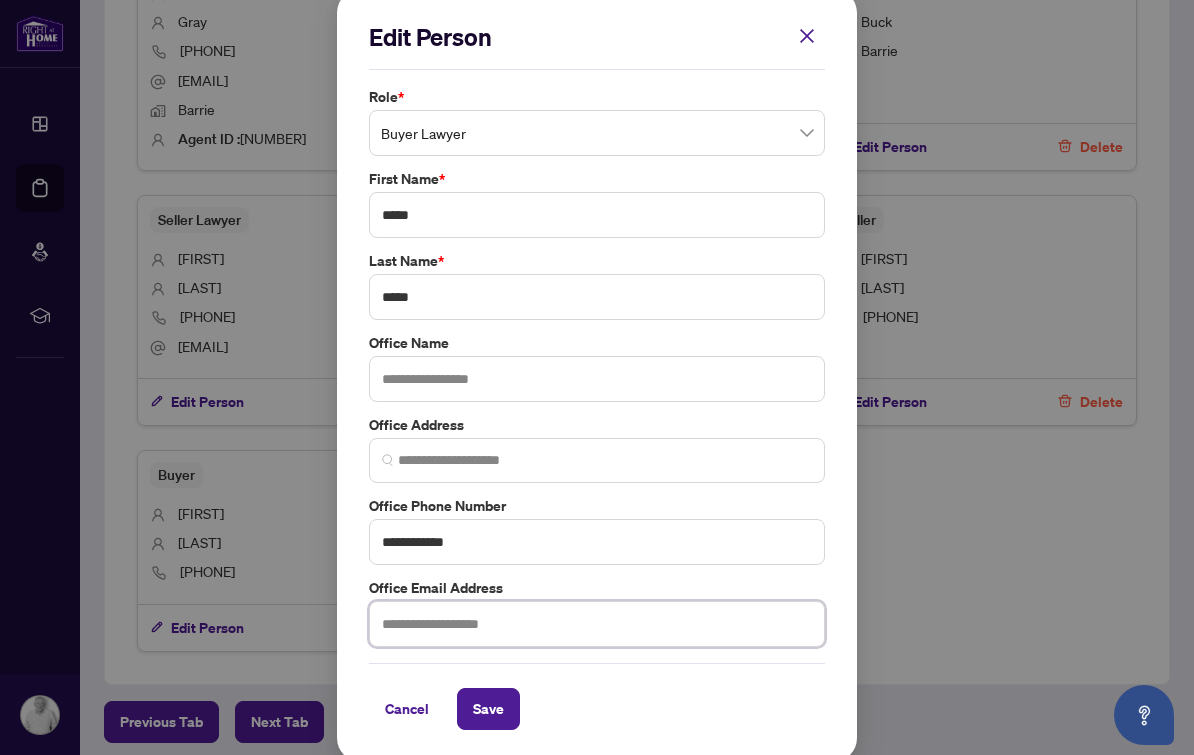 click at bounding box center (597, 624) 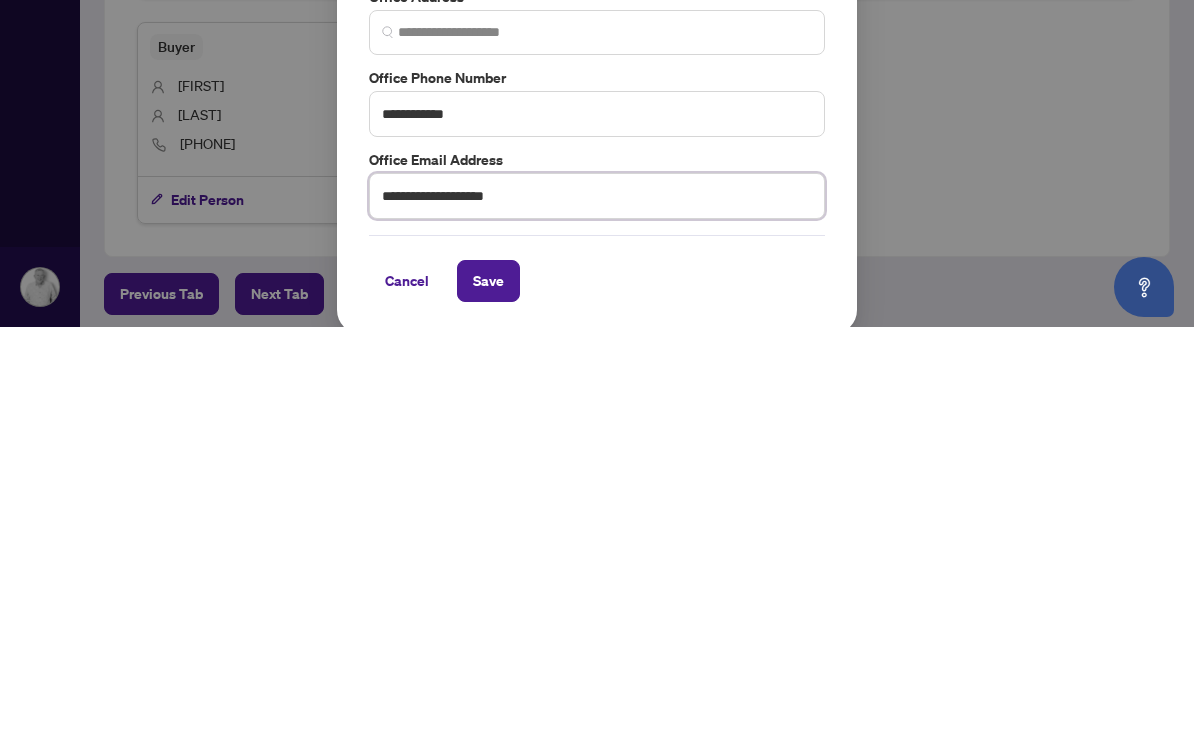 type on "**********" 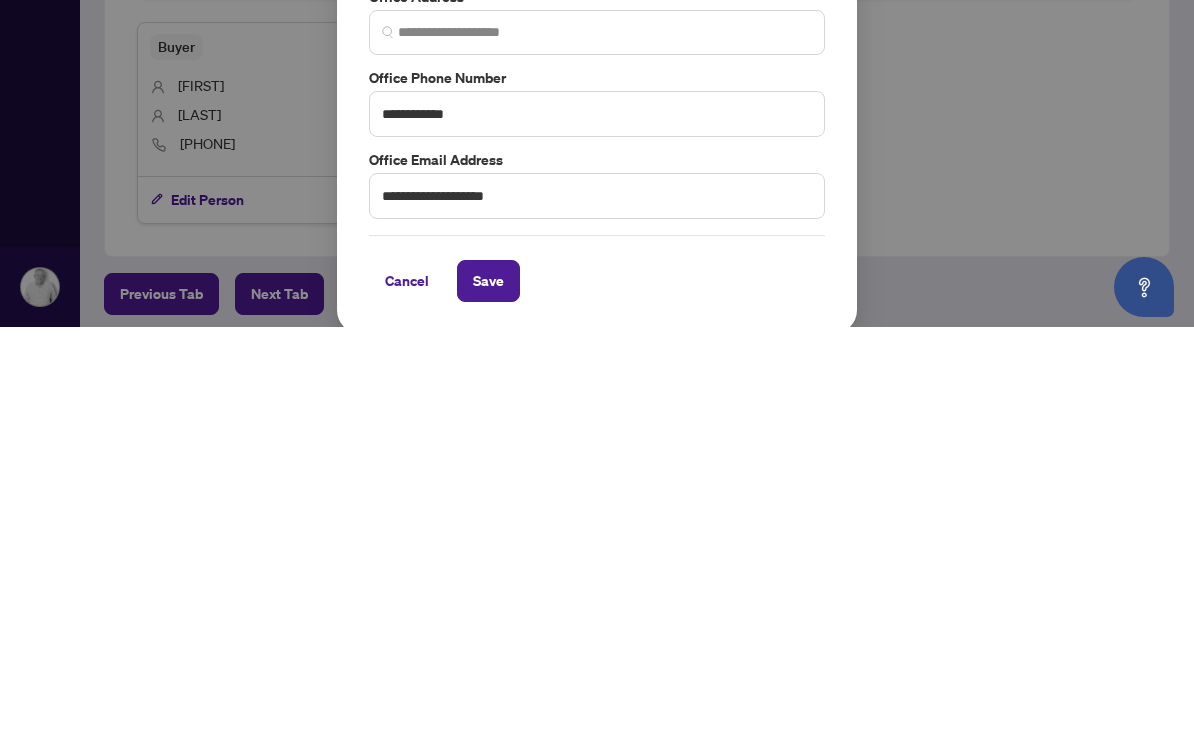 click on "Save" at bounding box center [488, 709] 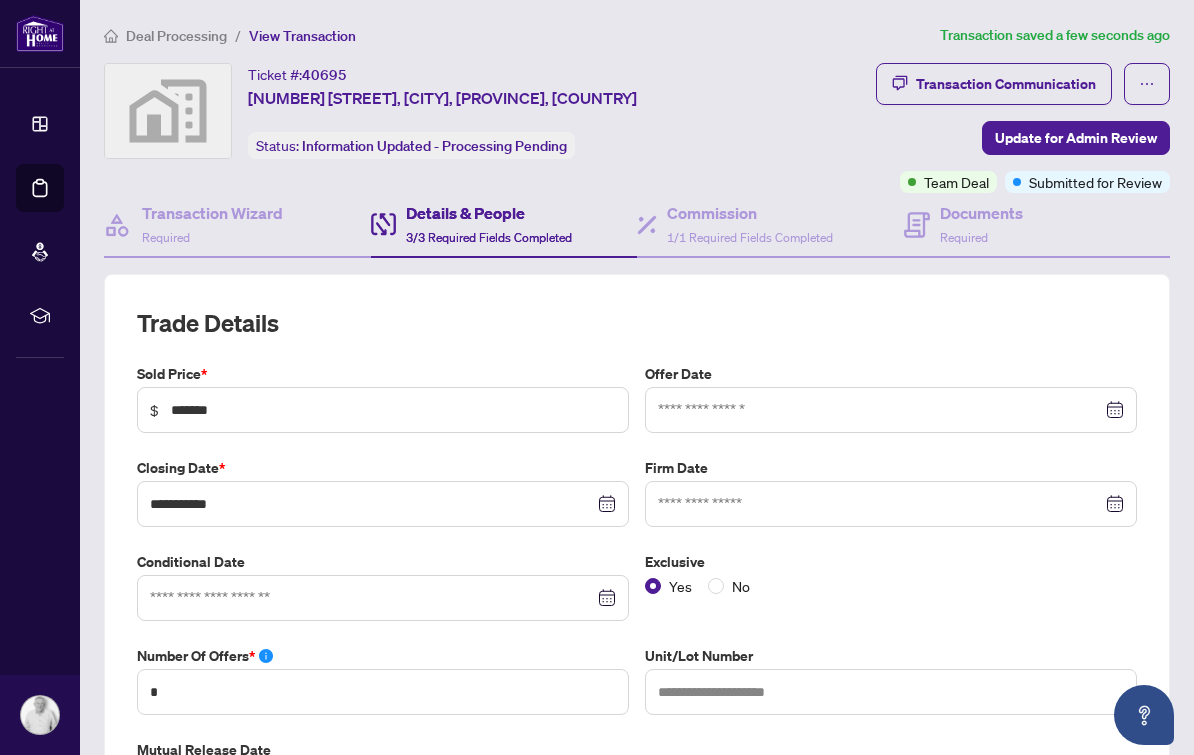 scroll, scrollTop: 0, scrollLeft: 0, axis: both 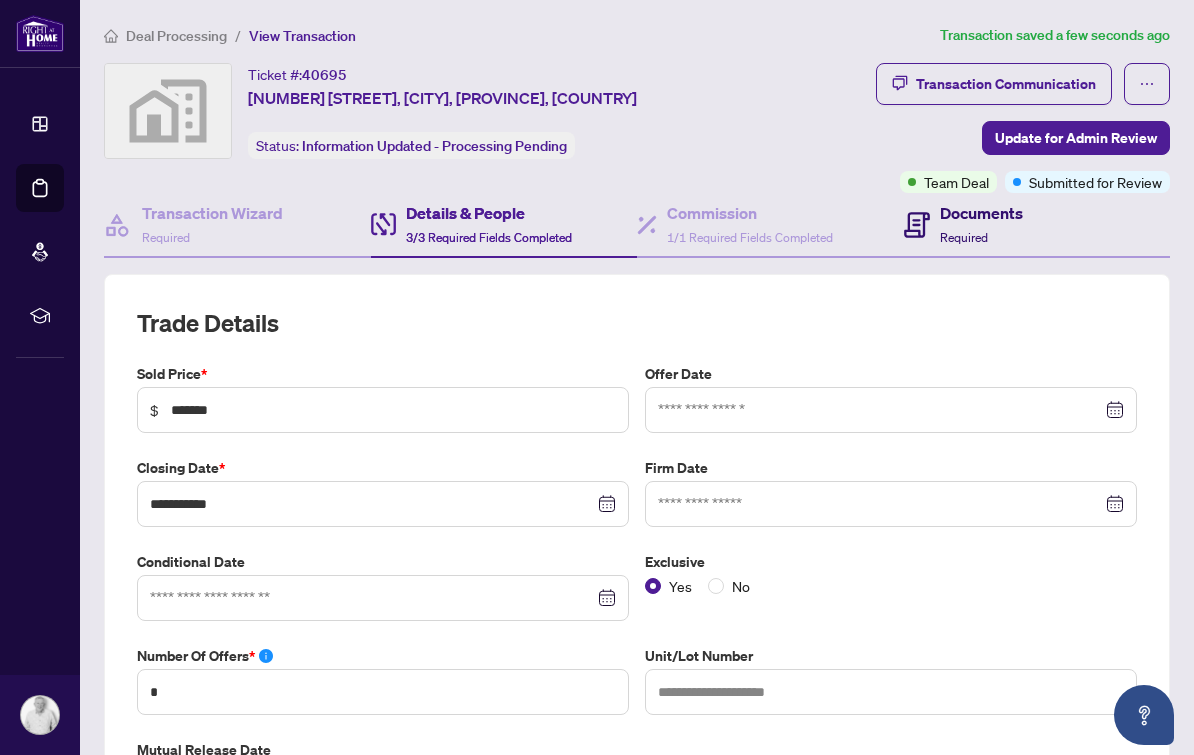 click on "Documents" at bounding box center (981, 213) 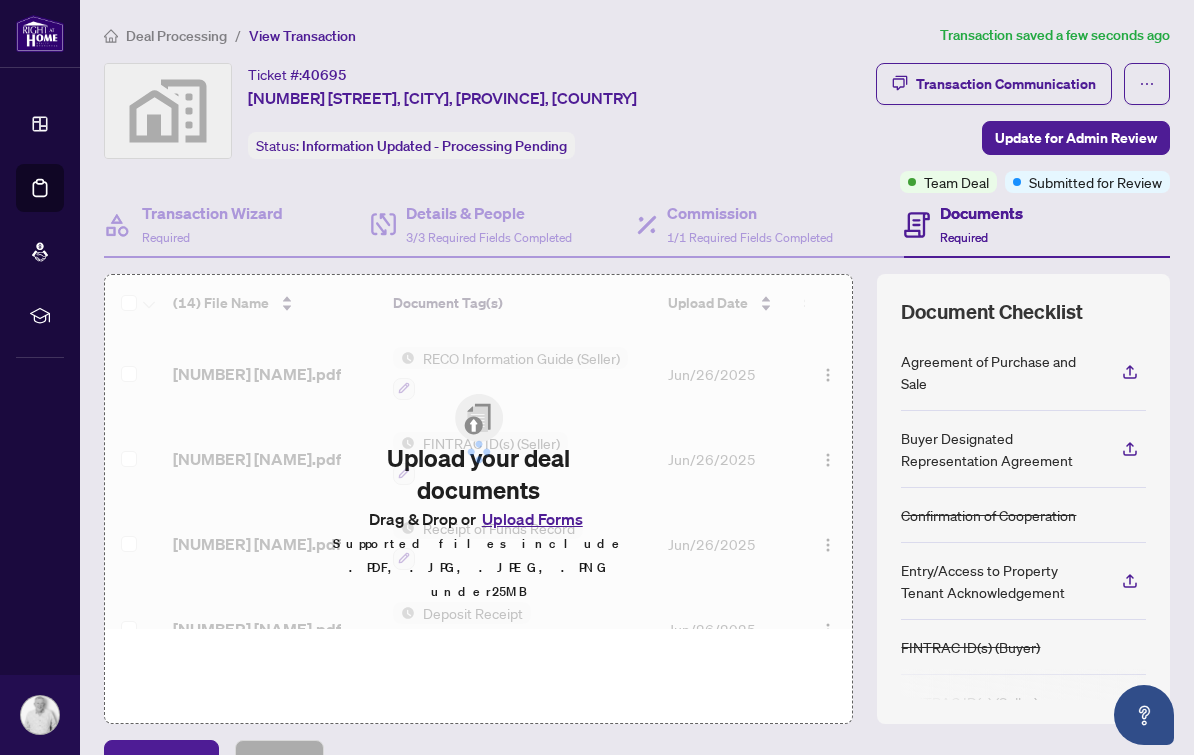 click on "Documents" at bounding box center [981, 213] 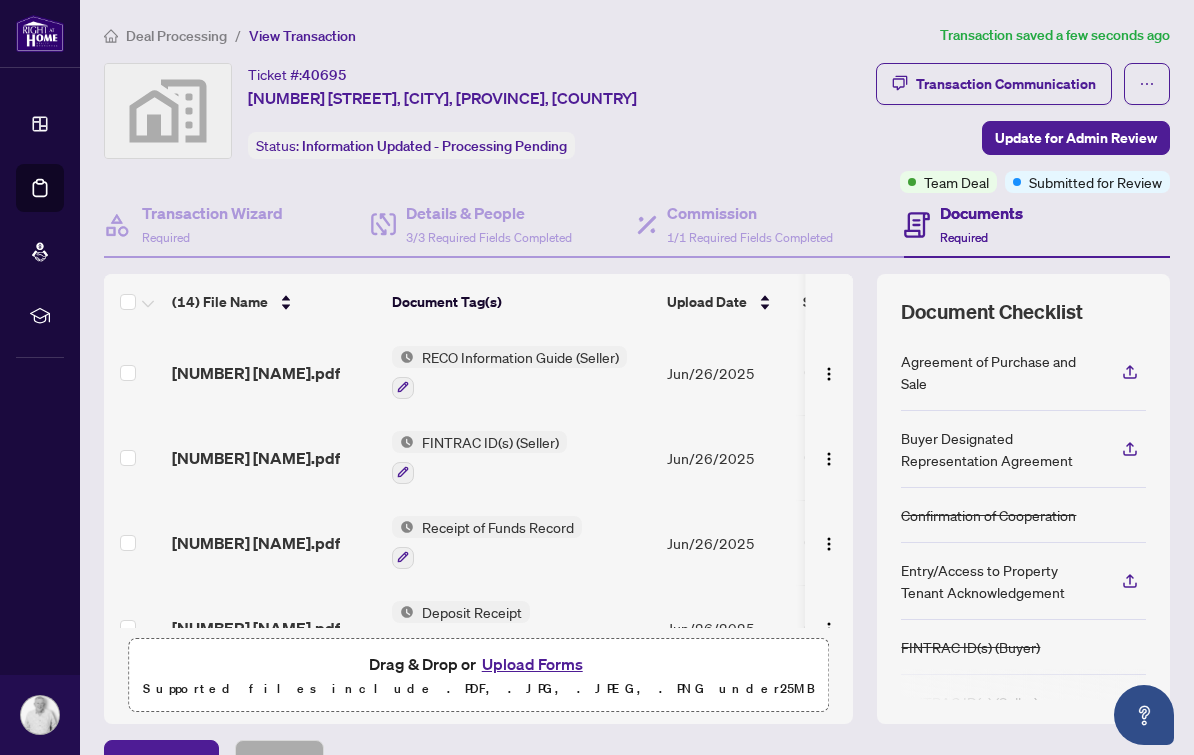 scroll, scrollTop: 0, scrollLeft: 0, axis: both 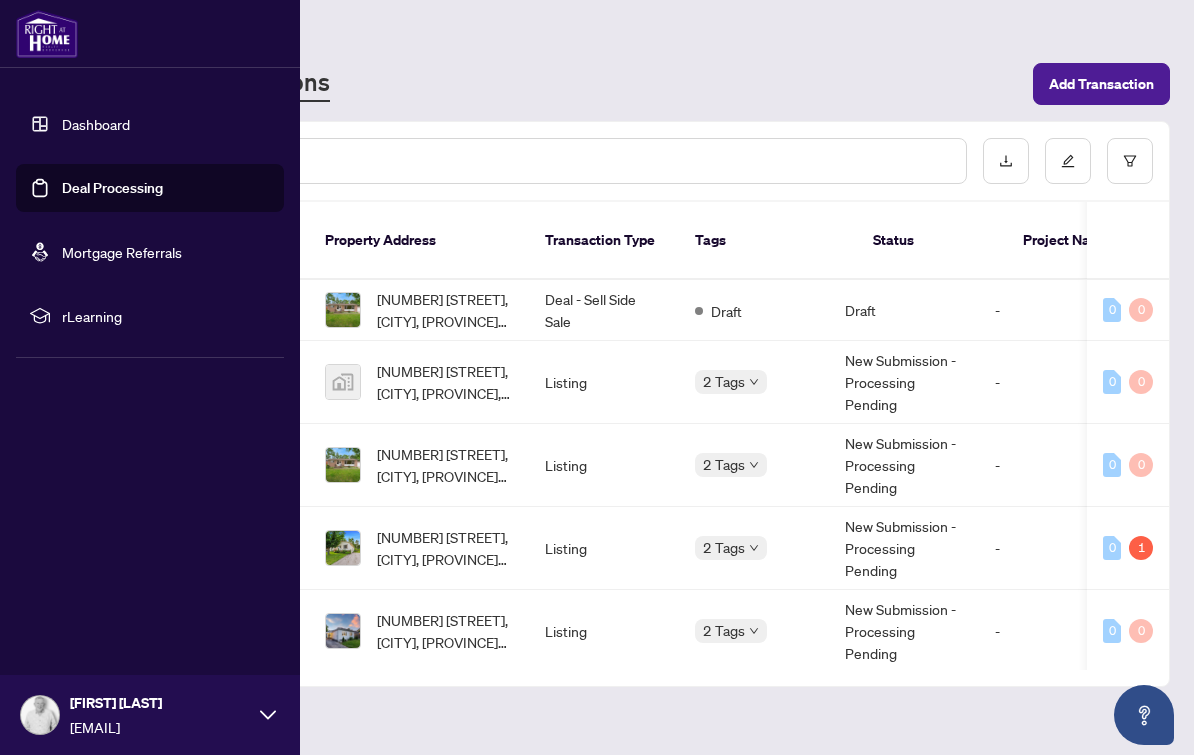 click on "Dashboard" at bounding box center [96, 124] 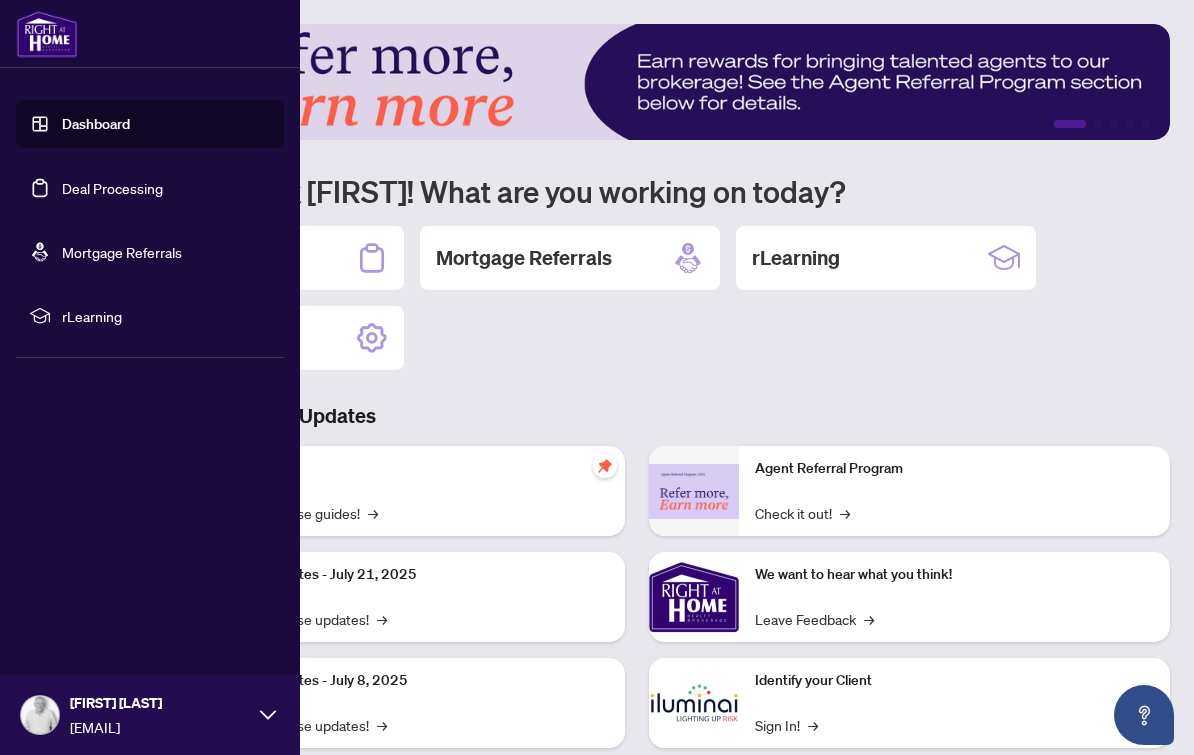 click on "Dashboard" at bounding box center (96, 124) 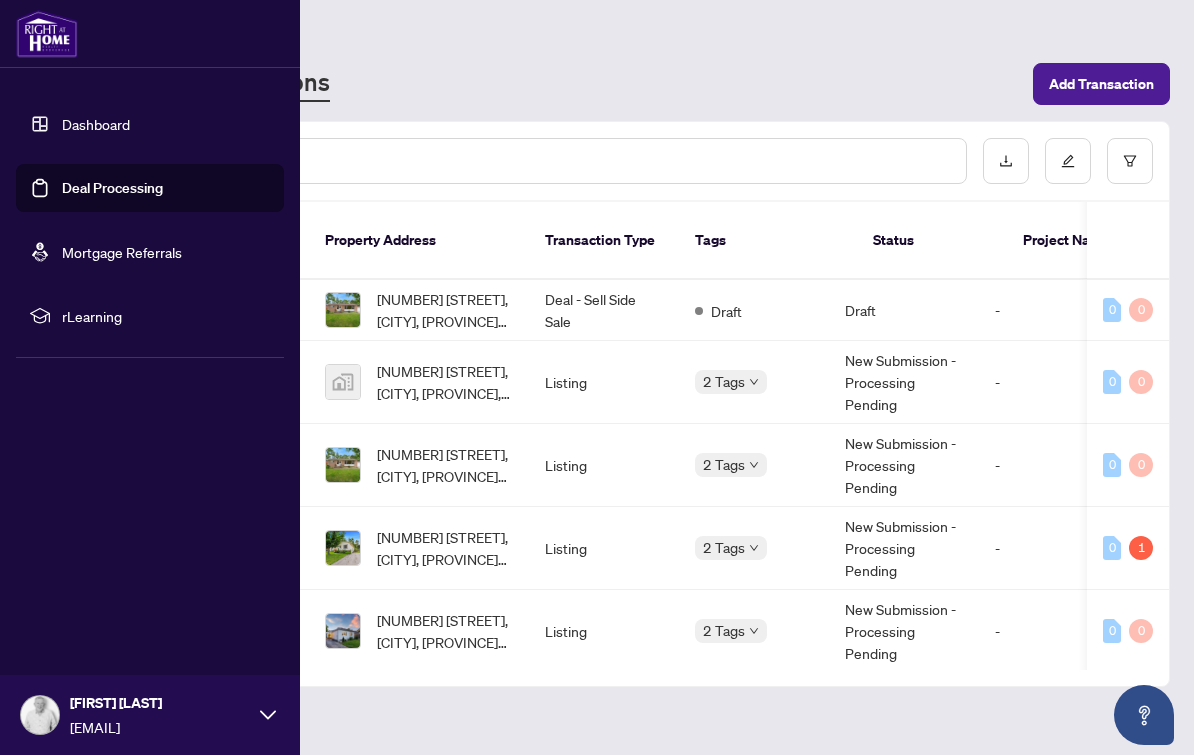 click on "RAHR - Transactions" at bounding box center [562, 84] 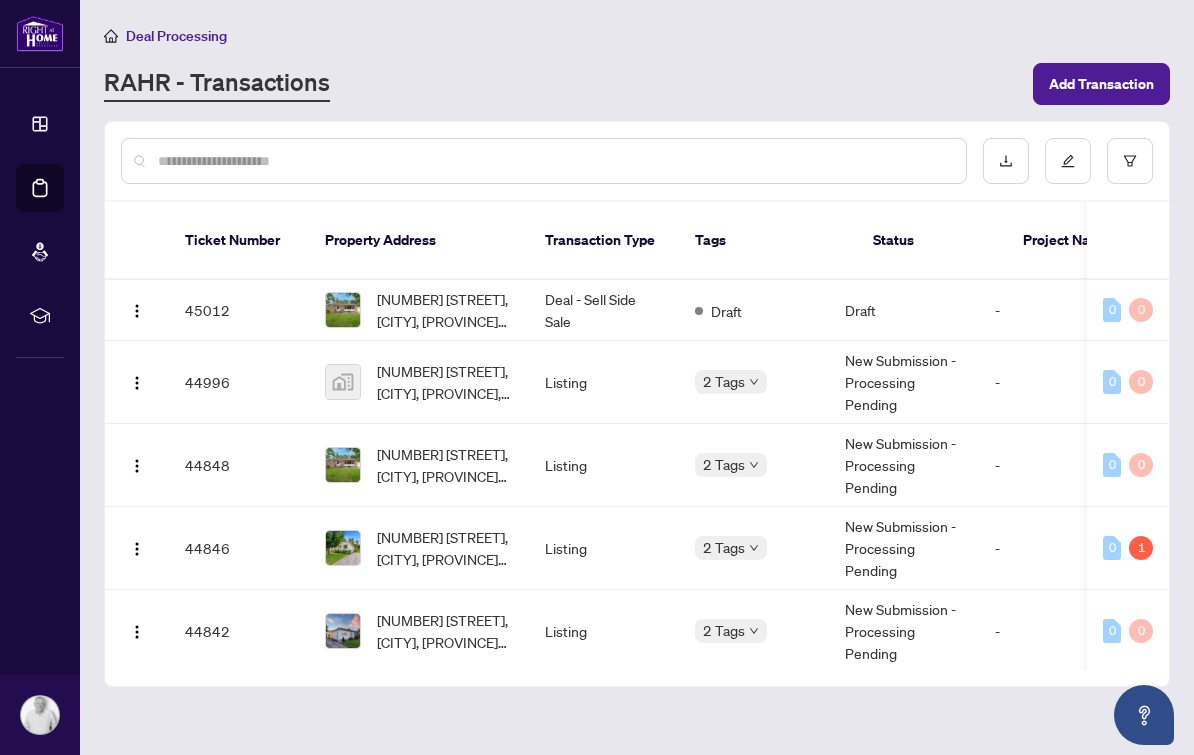scroll, scrollTop: 218, scrollLeft: 38, axis: both 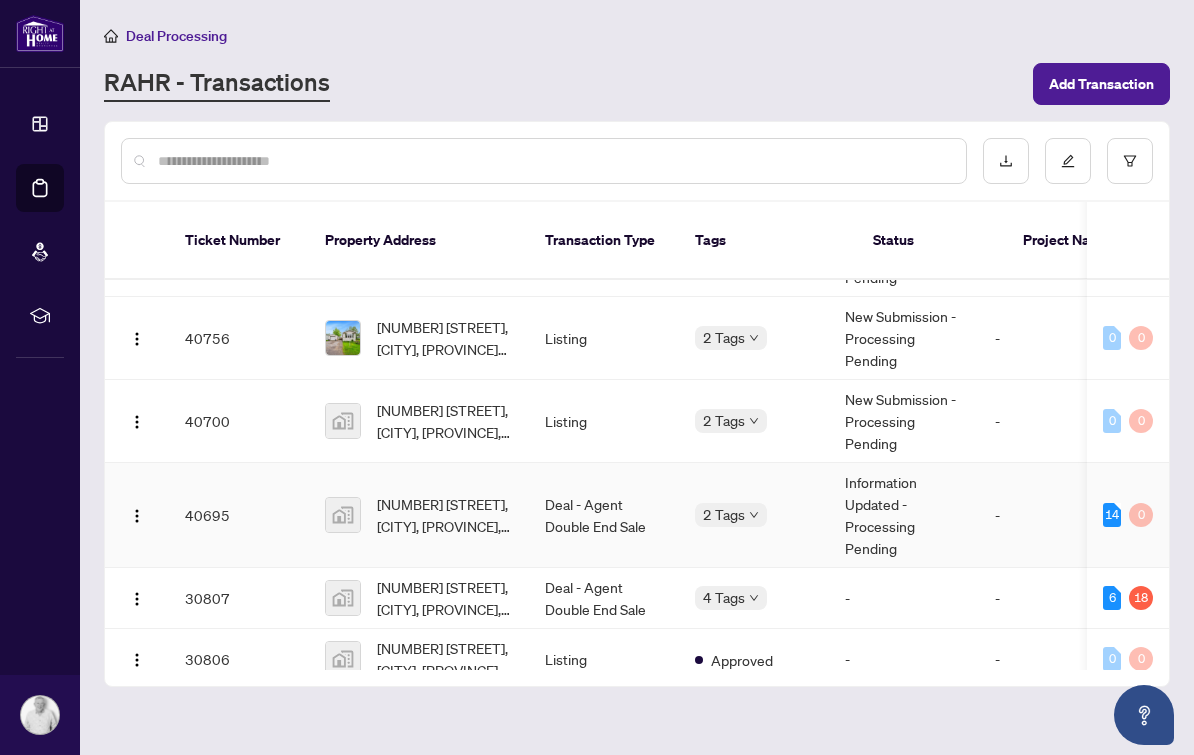 click on "40695" at bounding box center [239, 515] 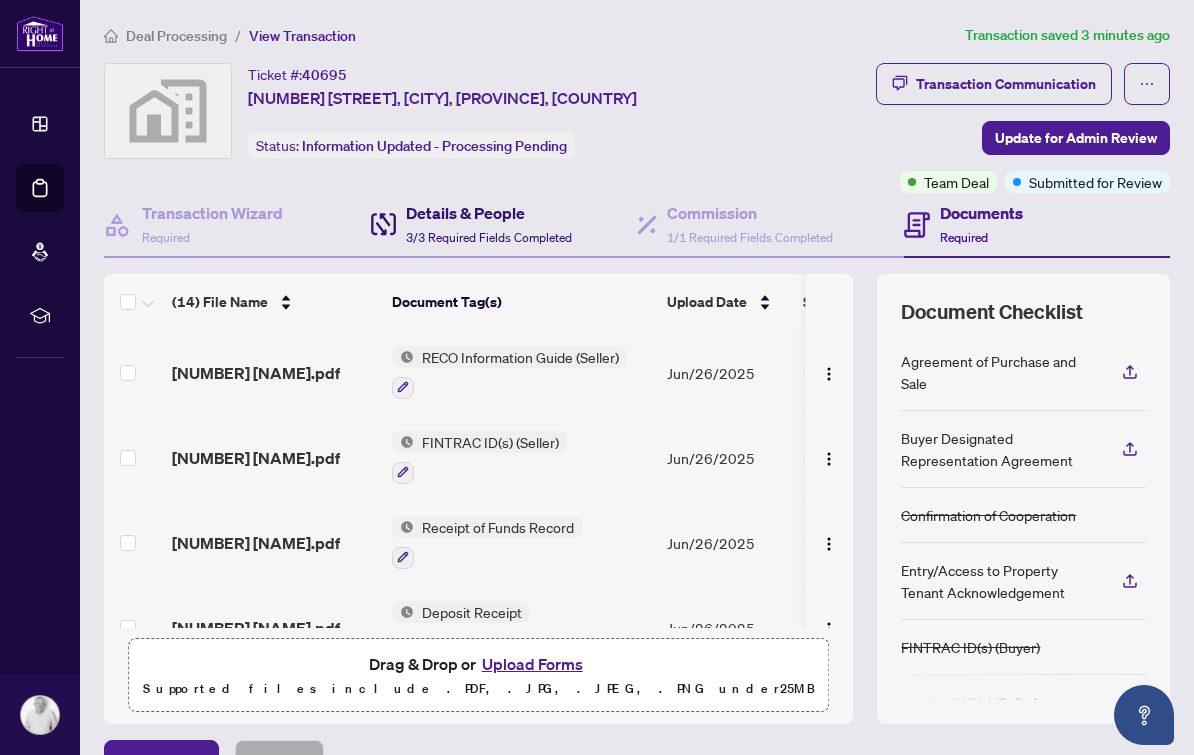 click on "Details & People" at bounding box center (489, 213) 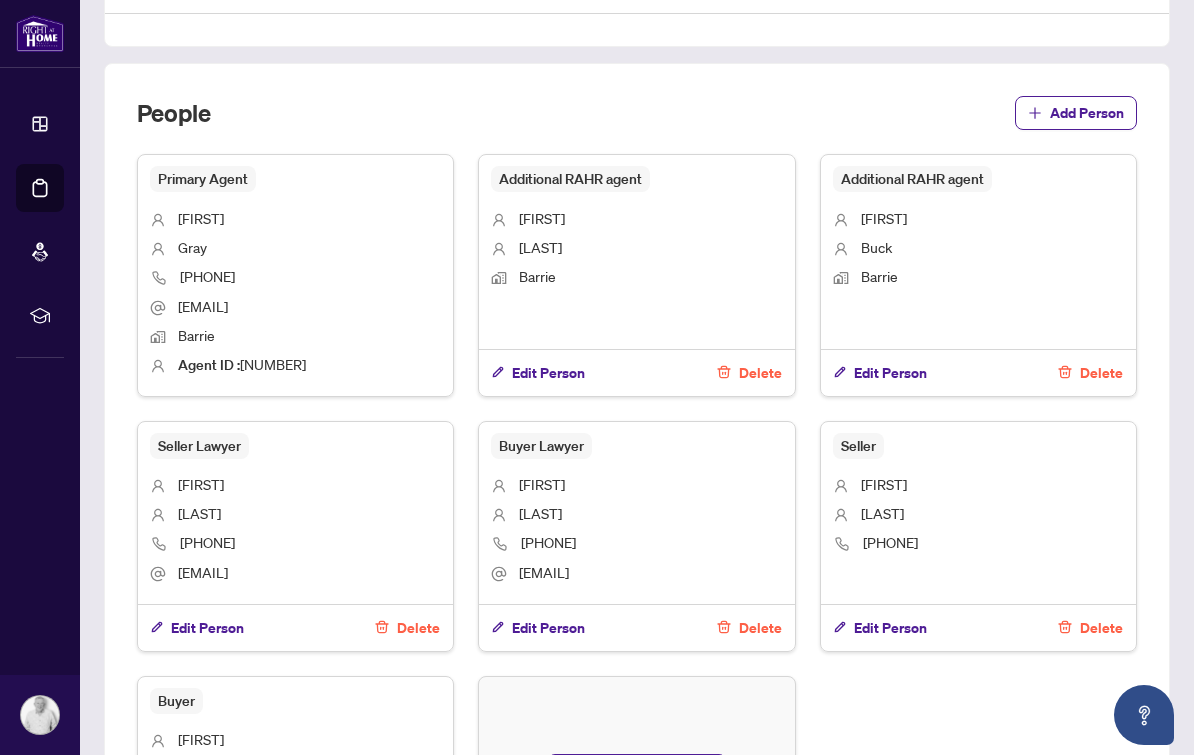 scroll, scrollTop: 1009, scrollLeft: 0, axis: vertical 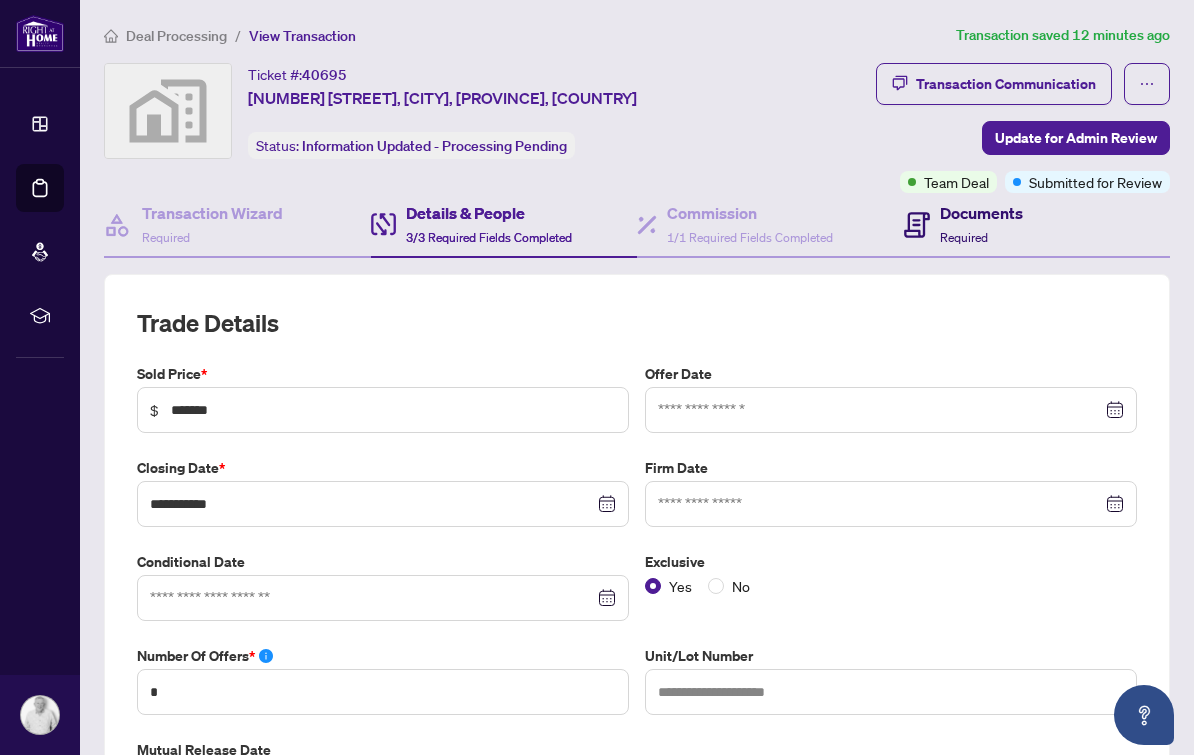 click on "Documents" at bounding box center [981, 213] 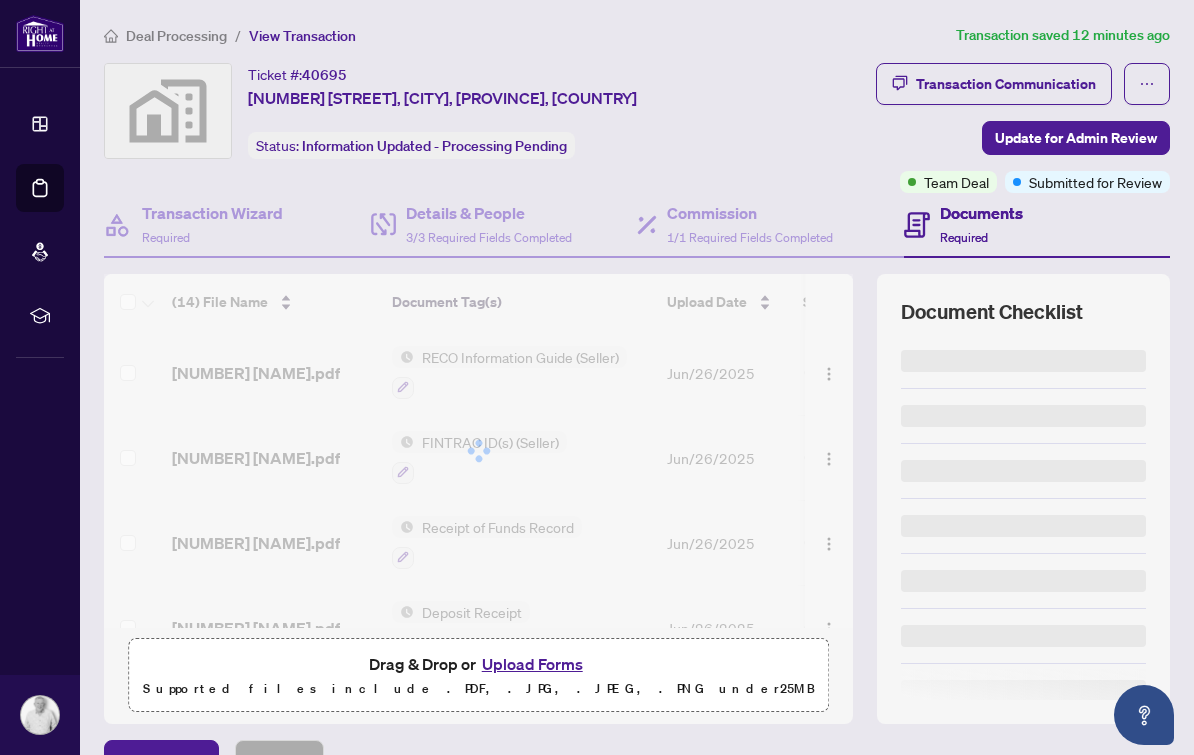 click on "Documents Required" at bounding box center [981, 224] 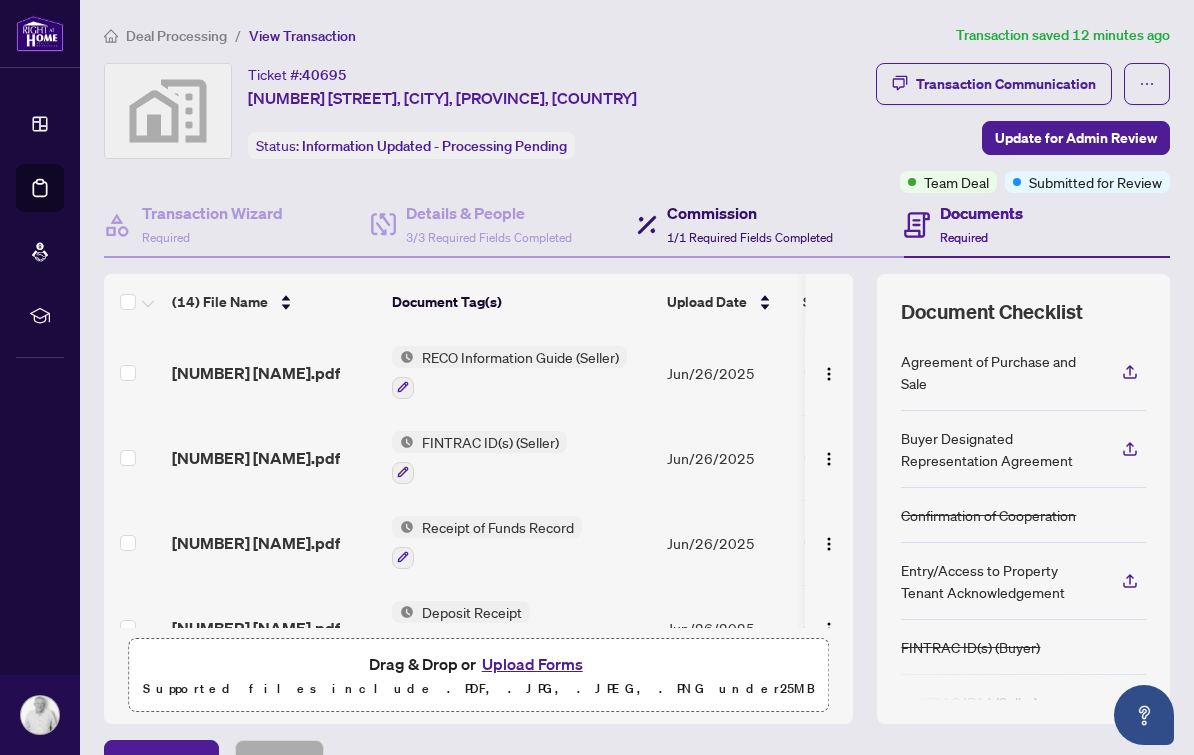 click on "Commission" at bounding box center [750, 213] 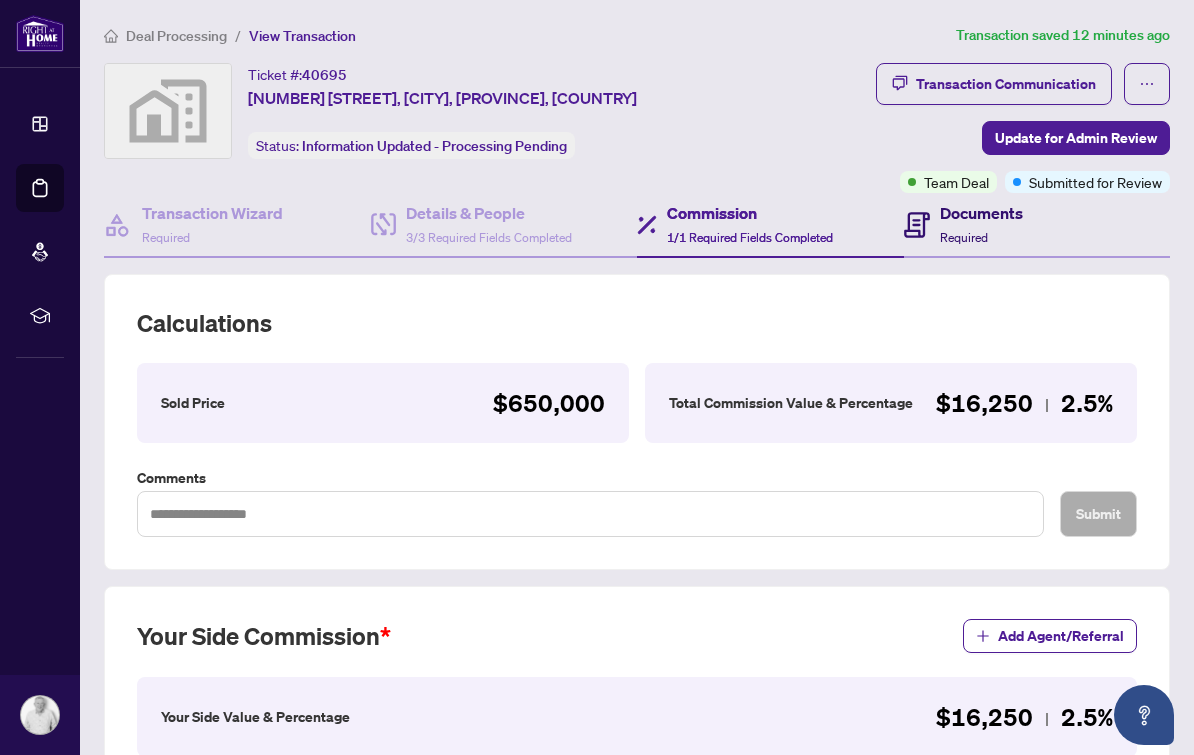 click on "Documents Required" at bounding box center [981, 224] 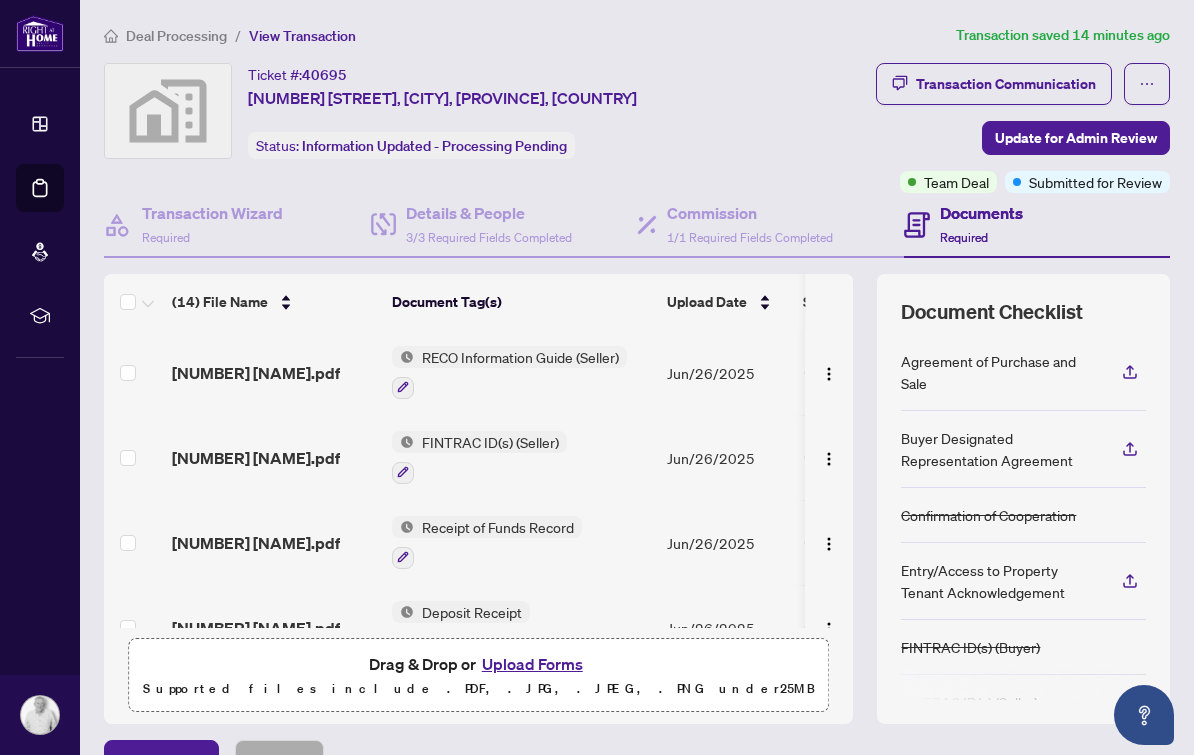 click at bounding box center [1147, 84] 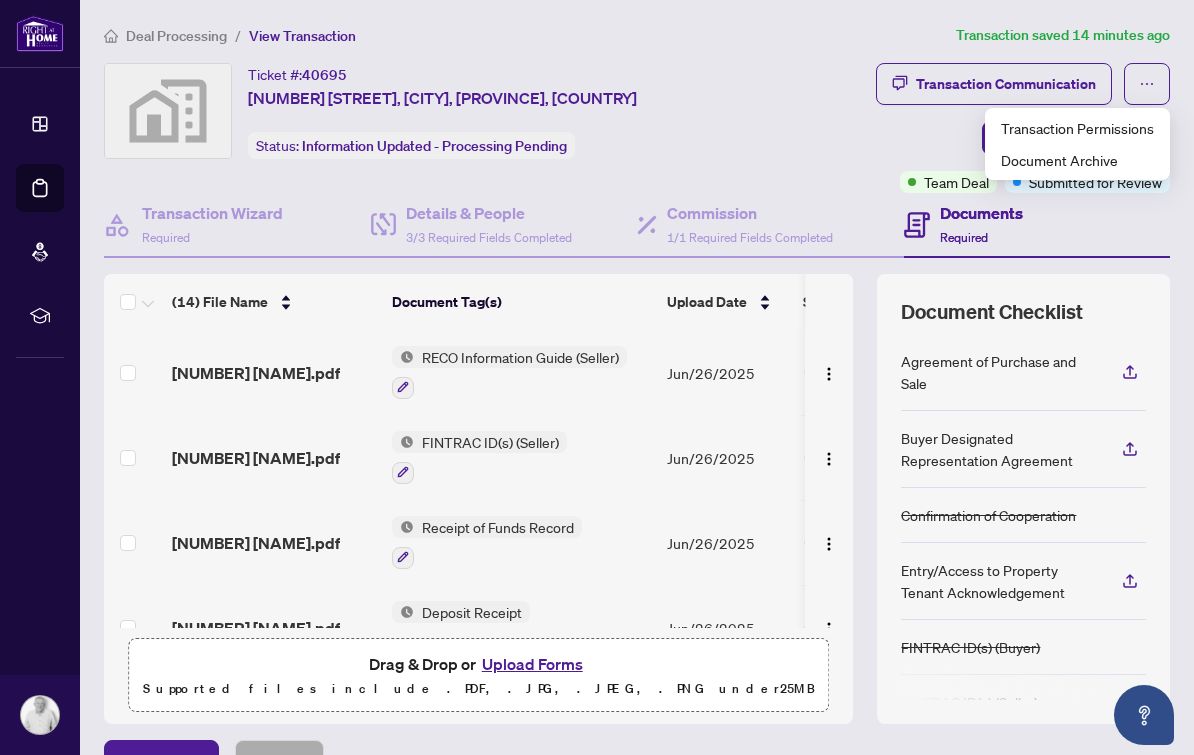 click on "Transaction Communication Update for Admin Review Team Deal Submitted for Review" at bounding box center [966, 128] 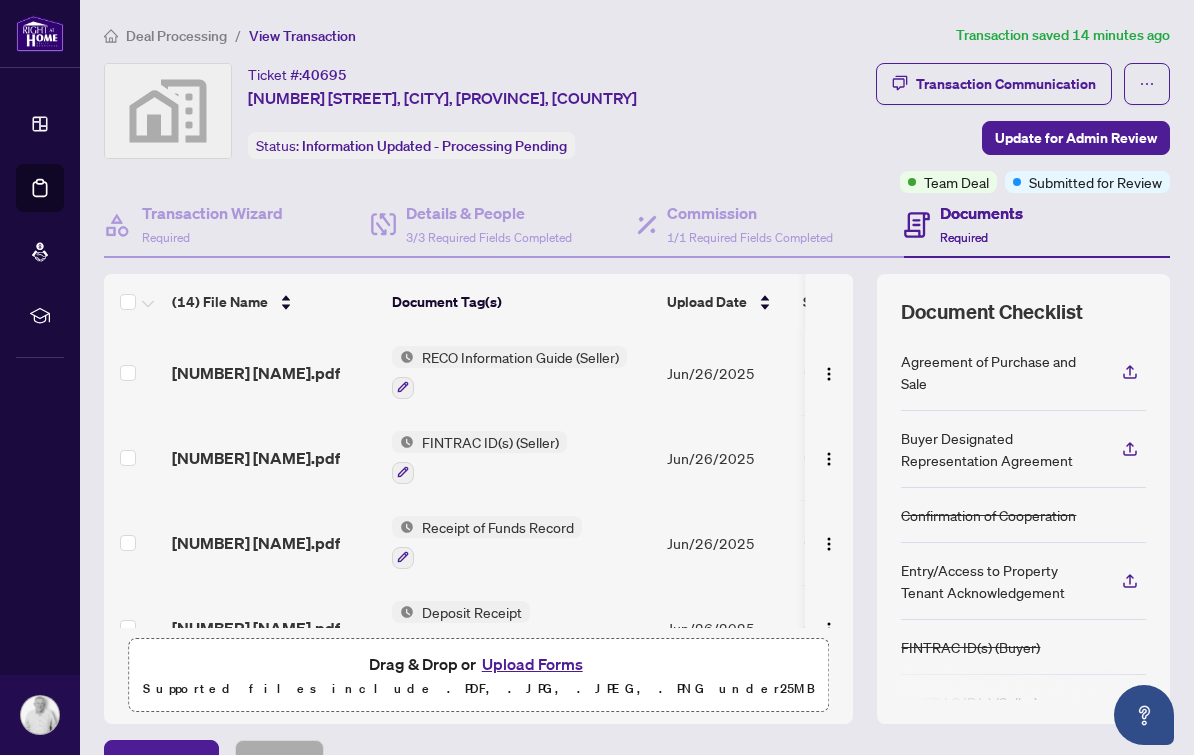 click on "Transaction Communication" at bounding box center (994, 84) 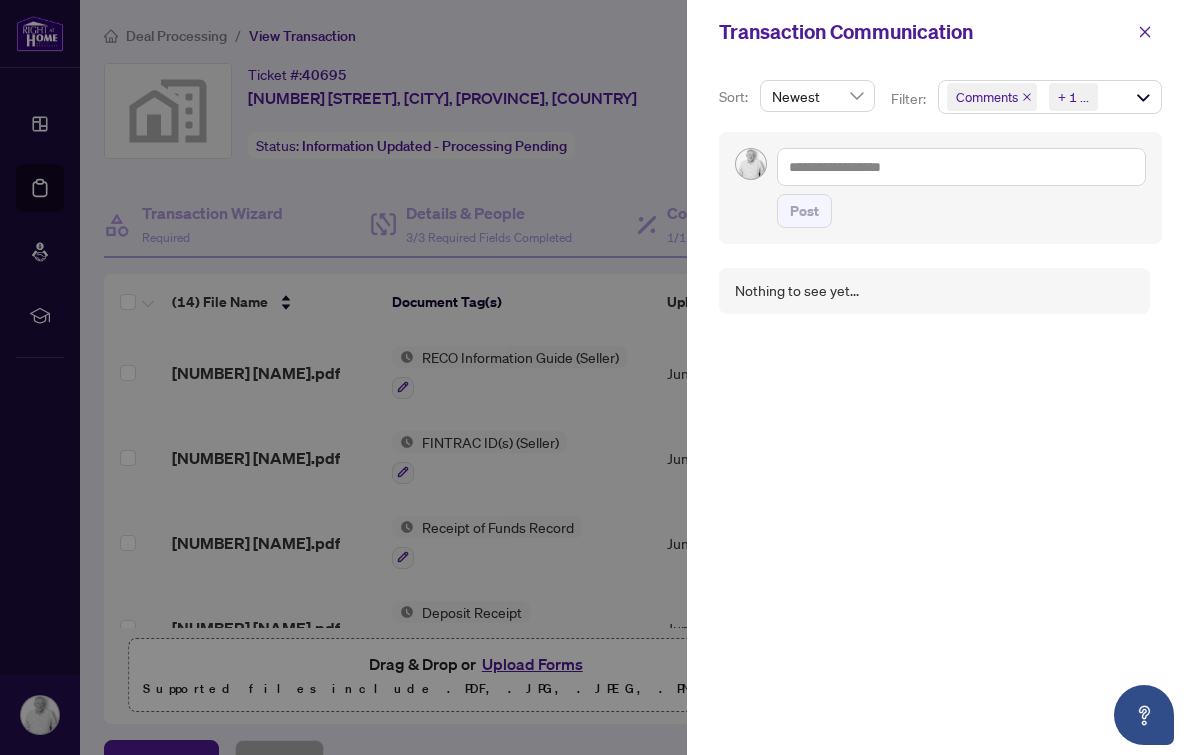 click at bounding box center (1145, 32) 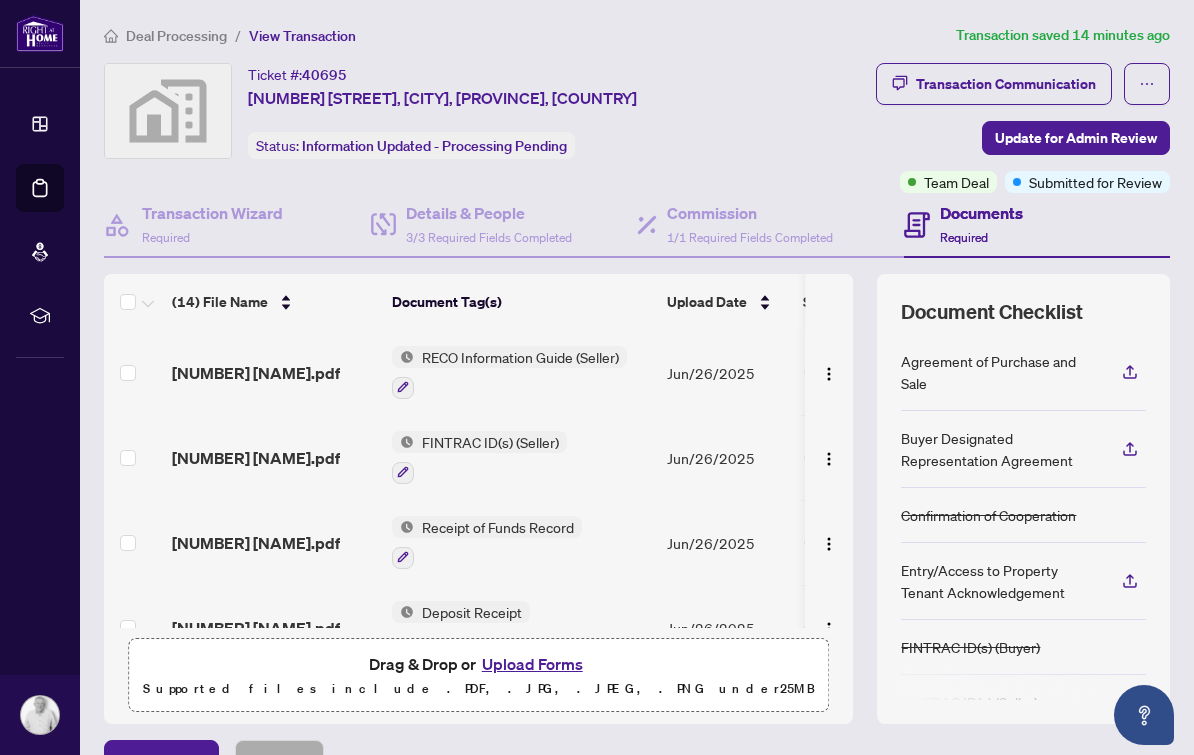 scroll, scrollTop: 13, scrollLeft: 67, axis: both 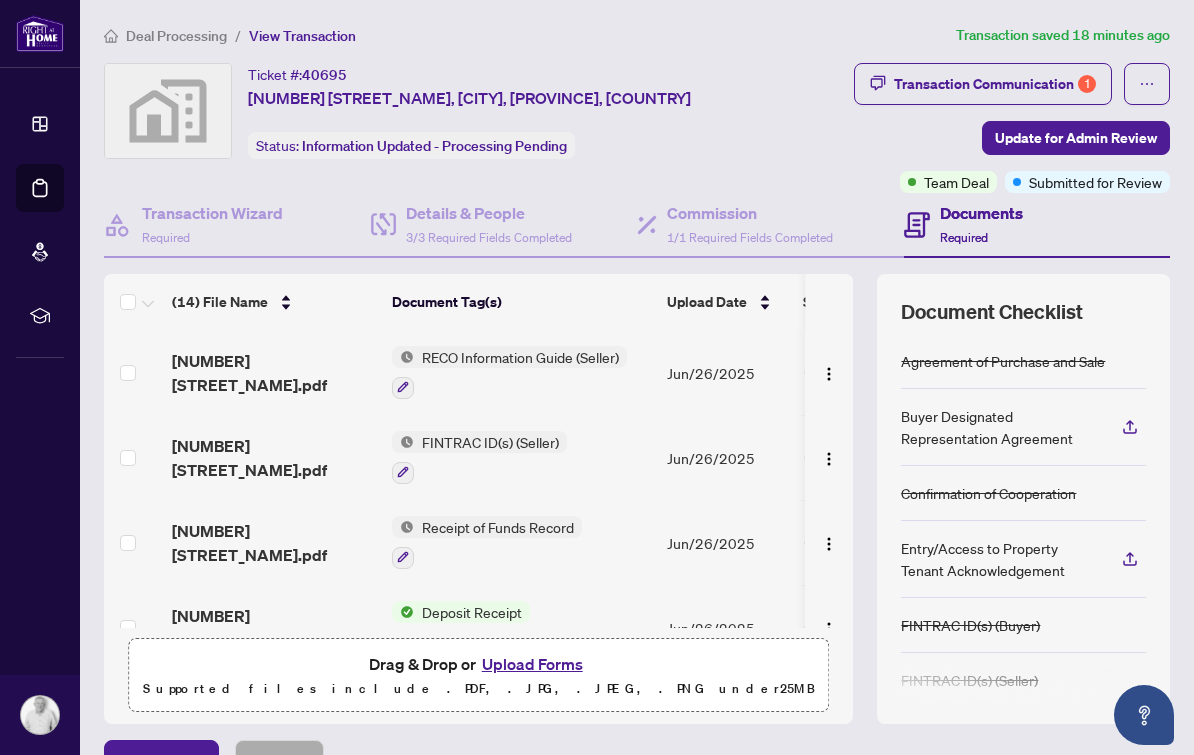 click on "Transaction Communication 1" at bounding box center [995, 84] 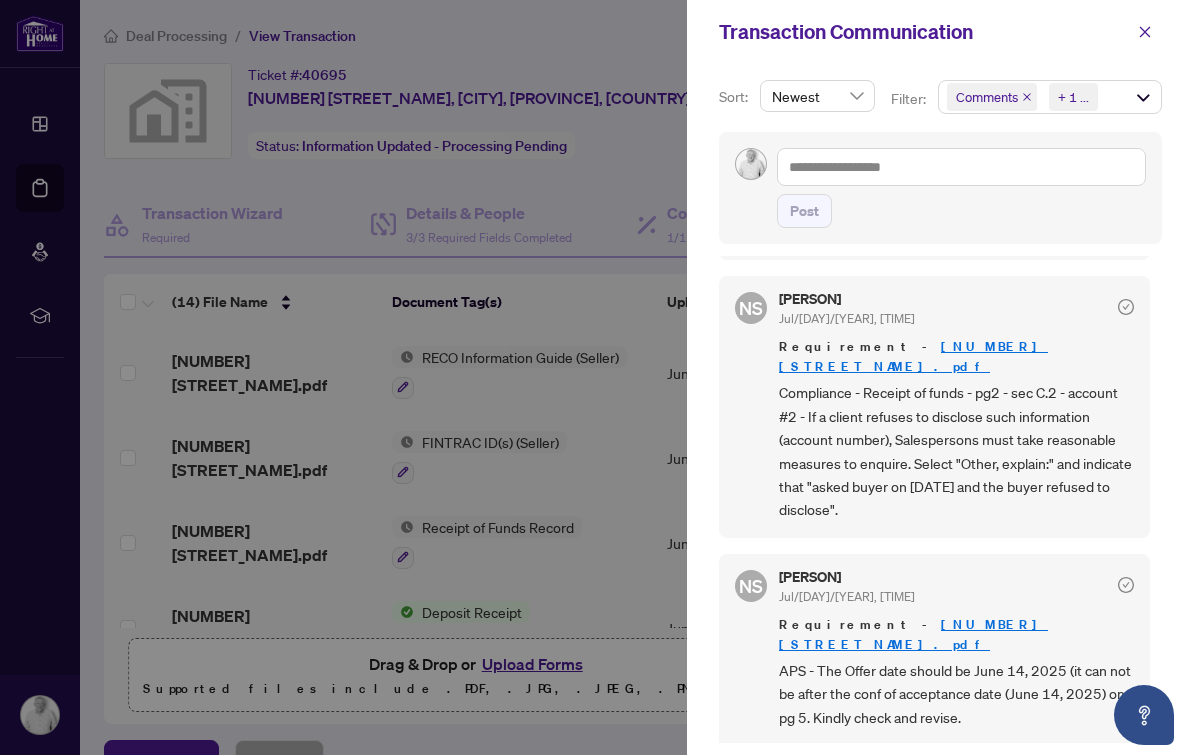 scroll, scrollTop: 411, scrollLeft: 0, axis: vertical 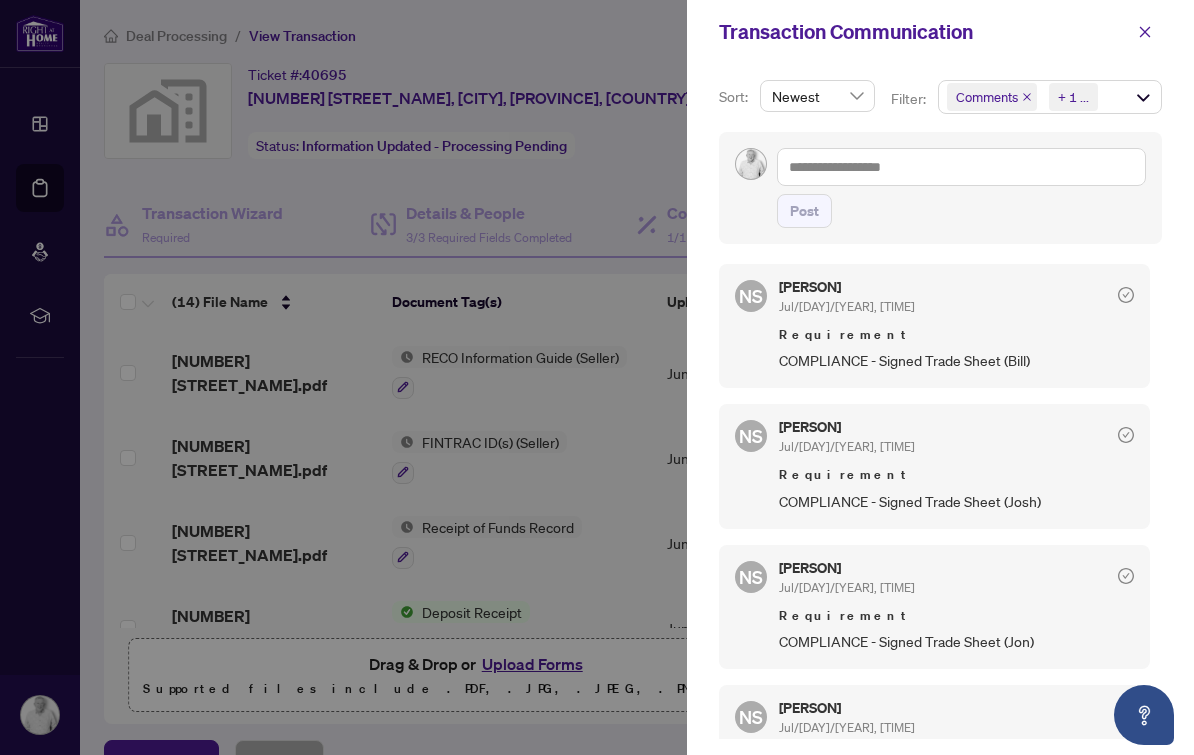 click 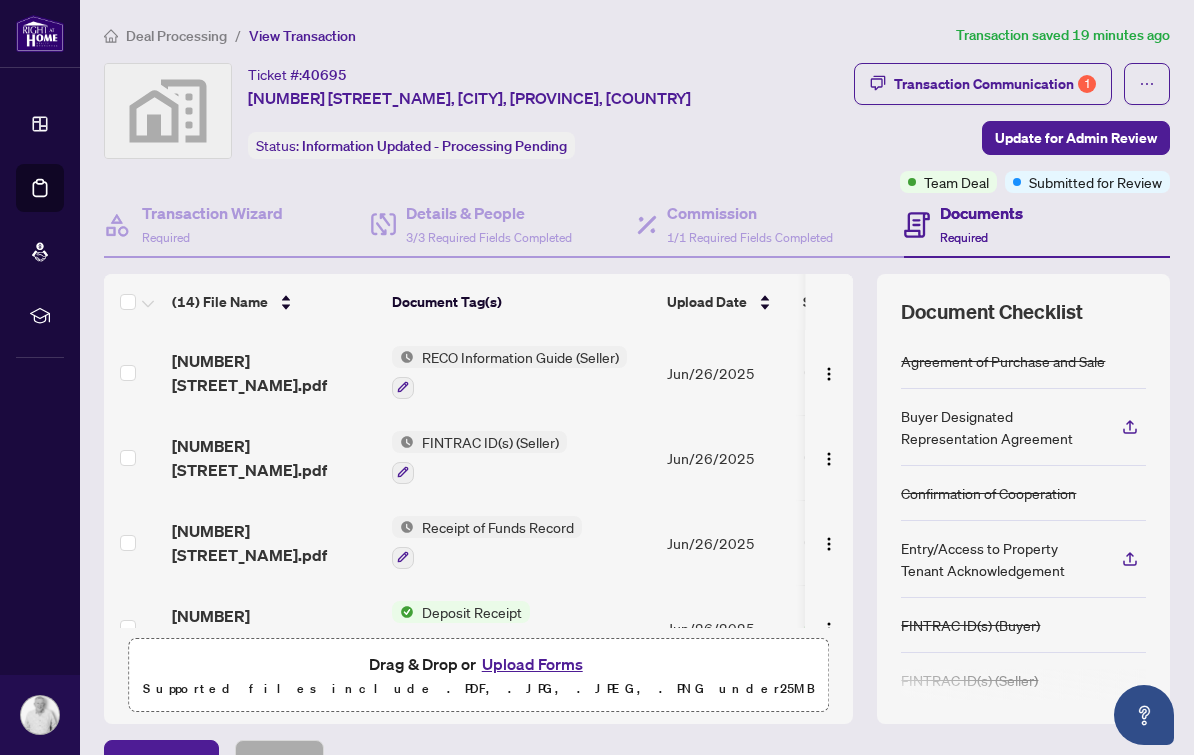 scroll, scrollTop: 0, scrollLeft: 0, axis: both 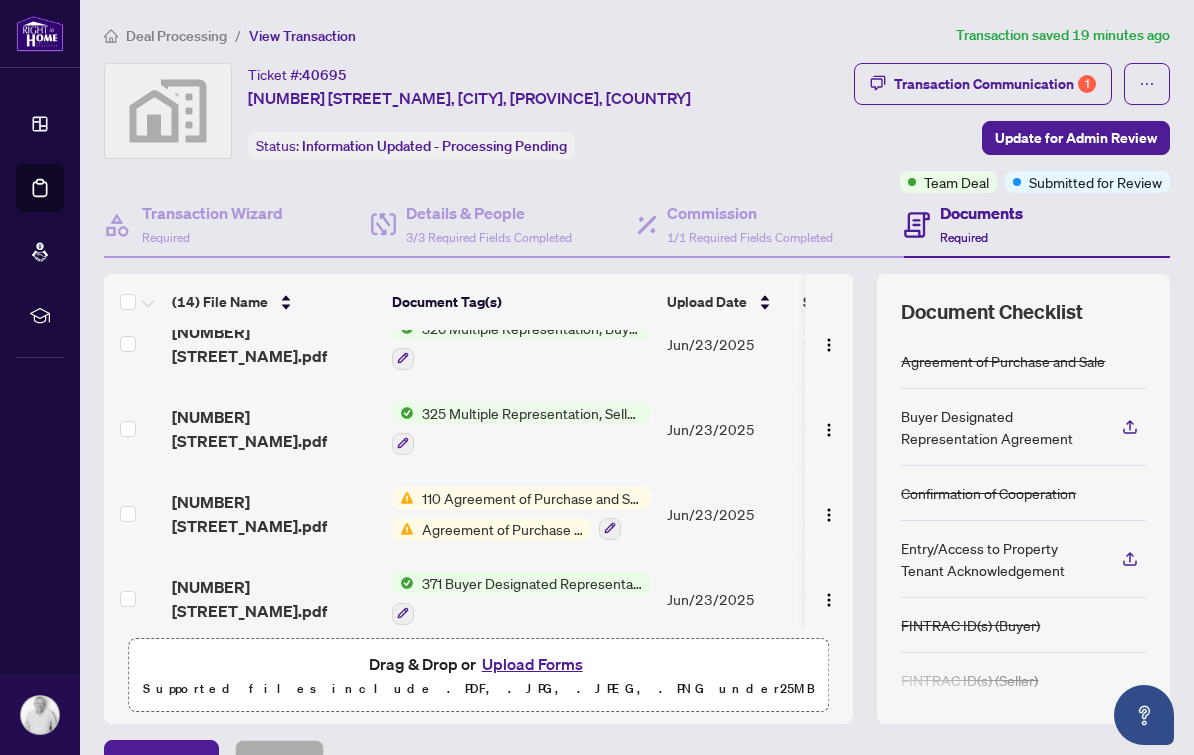 click on "[NUMBER] [STREET_NAME].pdf" at bounding box center [274, 513] 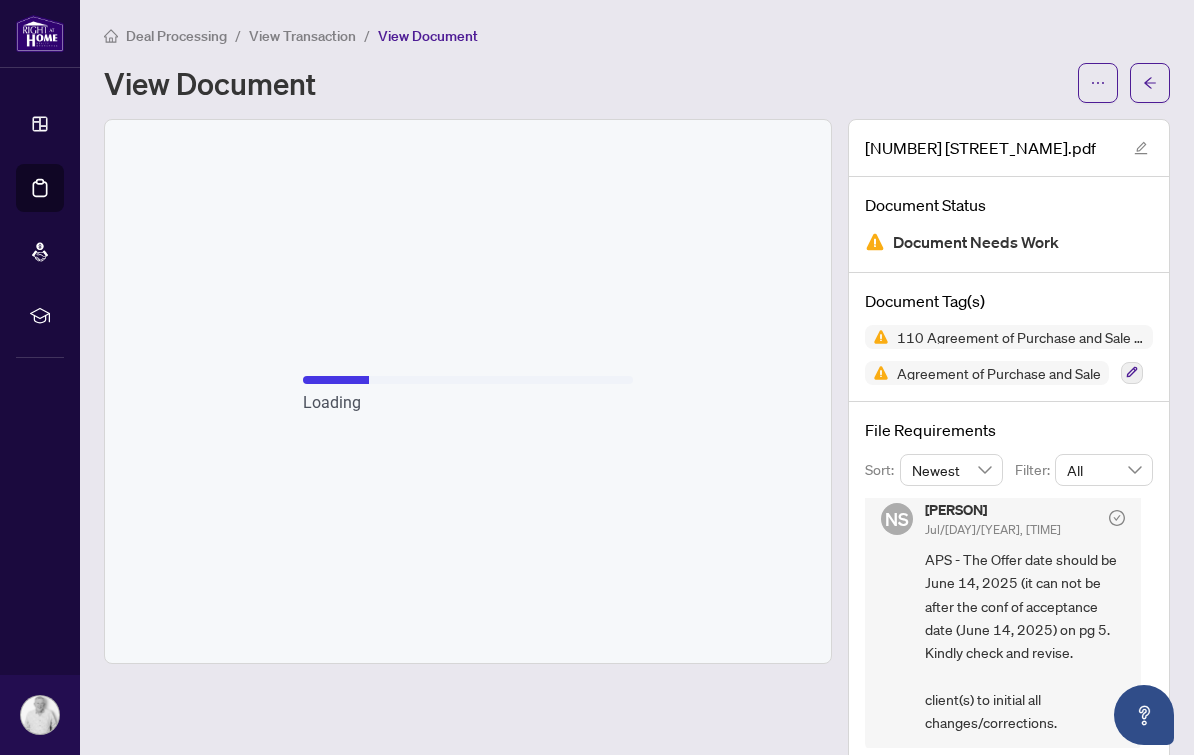 scroll, scrollTop: 10, scrollLeft: 0, axis: vertical 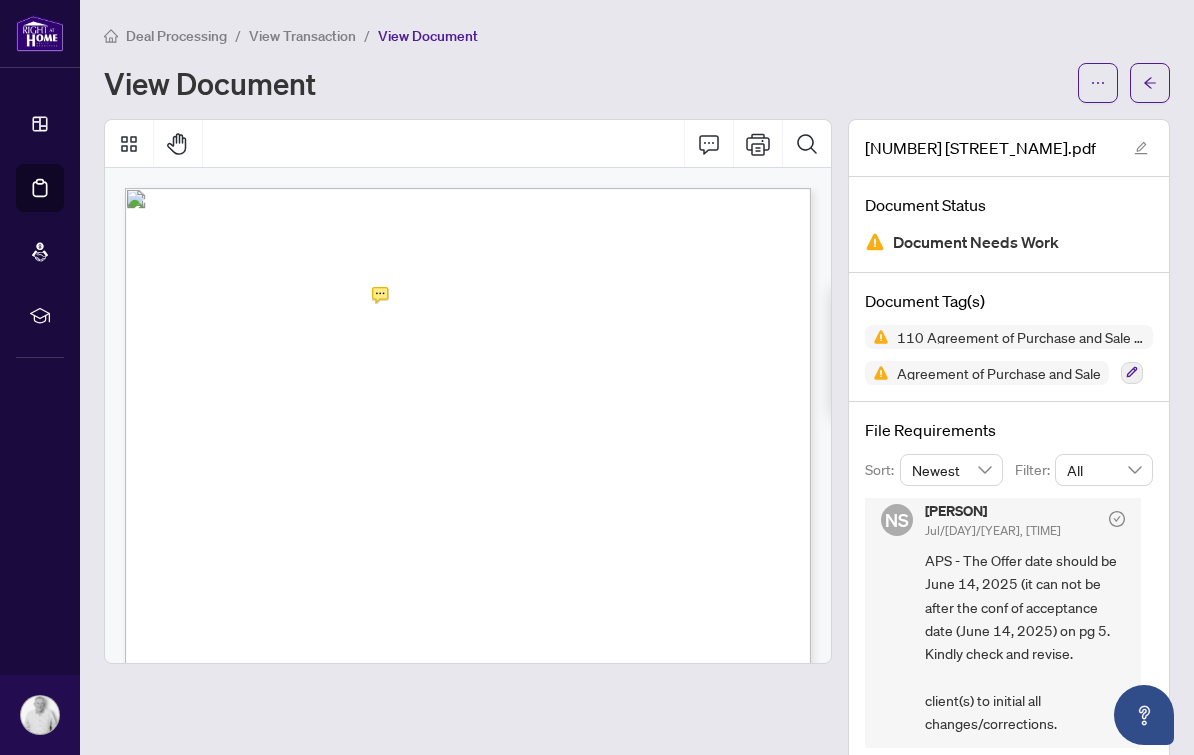 click on "View Transaction" at bounding box center (302, 36) 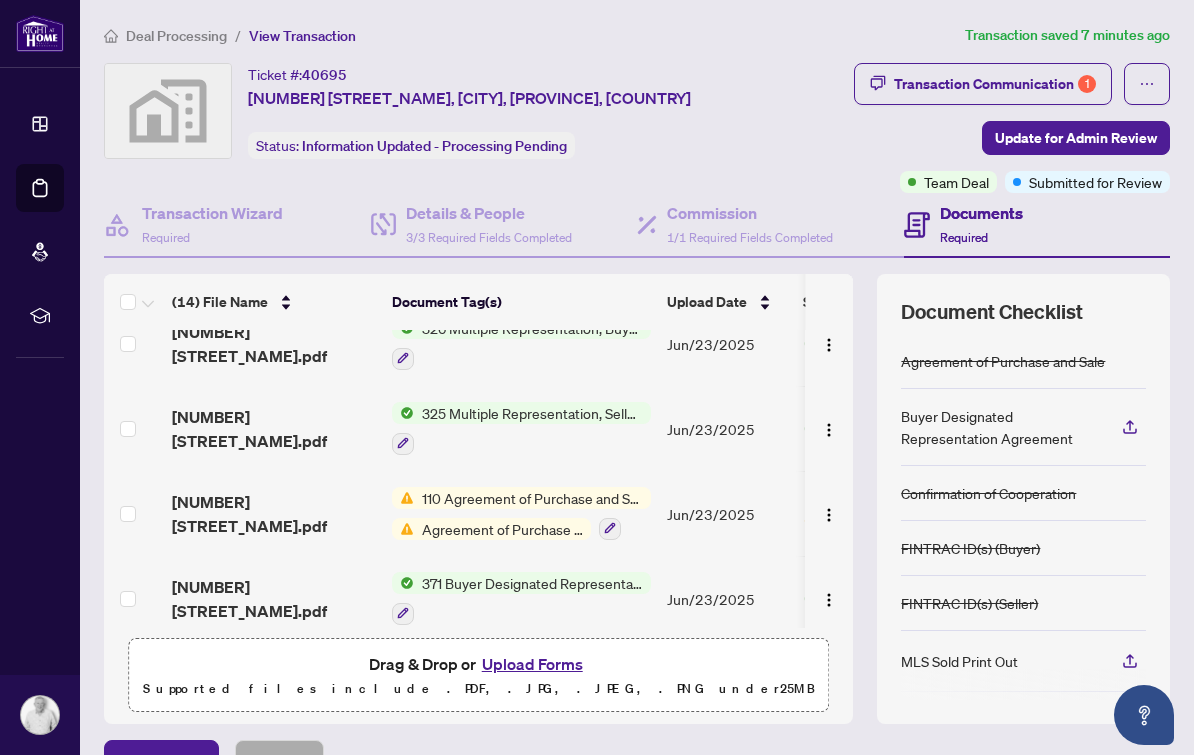 scroll, scrollTop: 740, scrollLeft: 1, axis: both 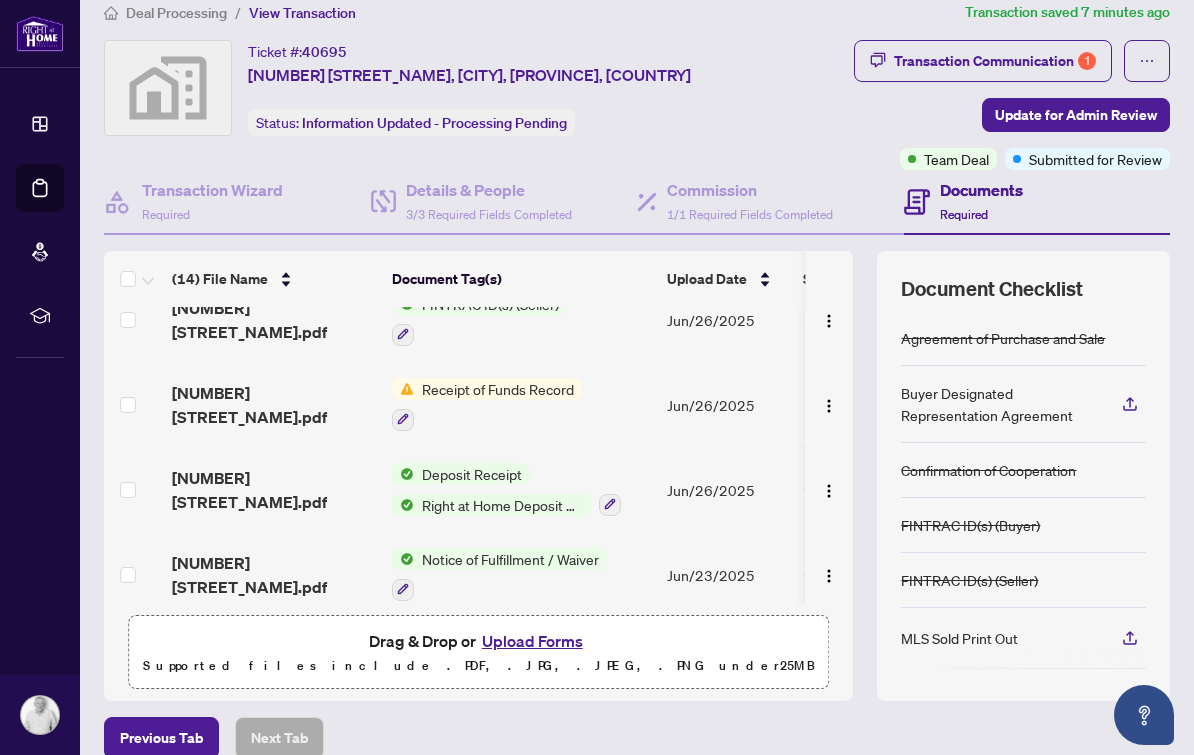 click on "[NUMBER] [STREET_NAME].pdf" at bounding box center (274, 404) 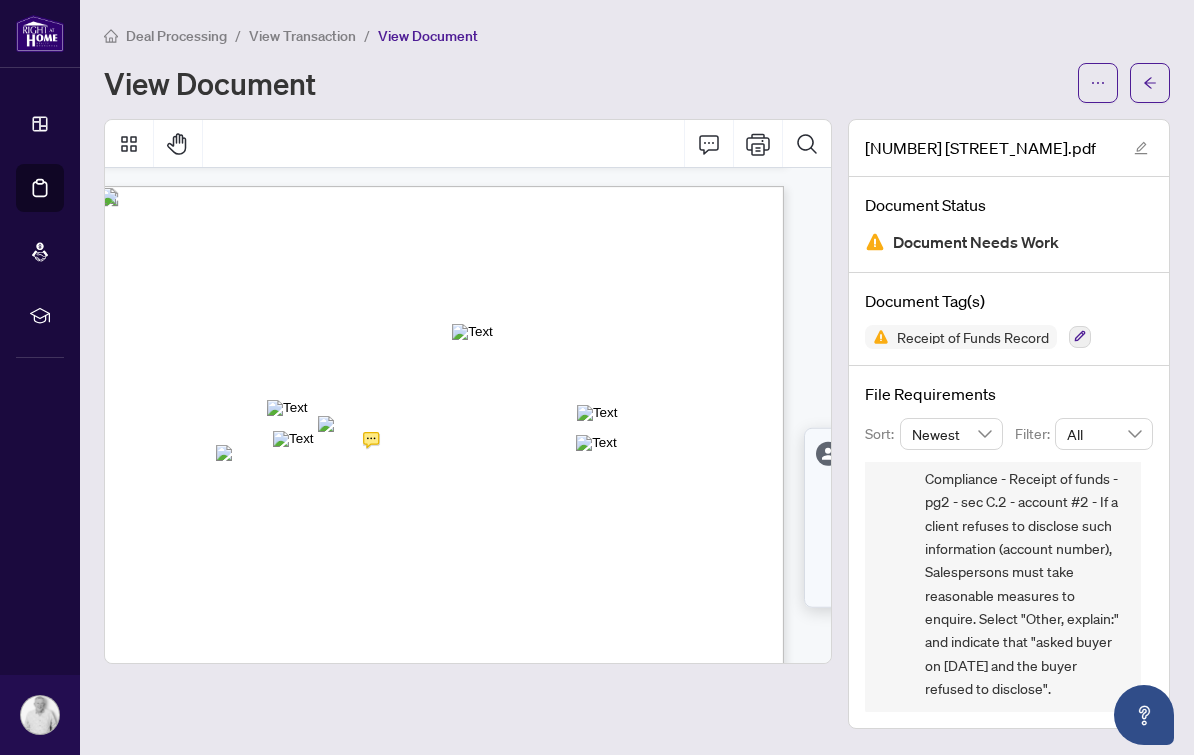 click on "View Transaction" at bounding box center [302, 36] 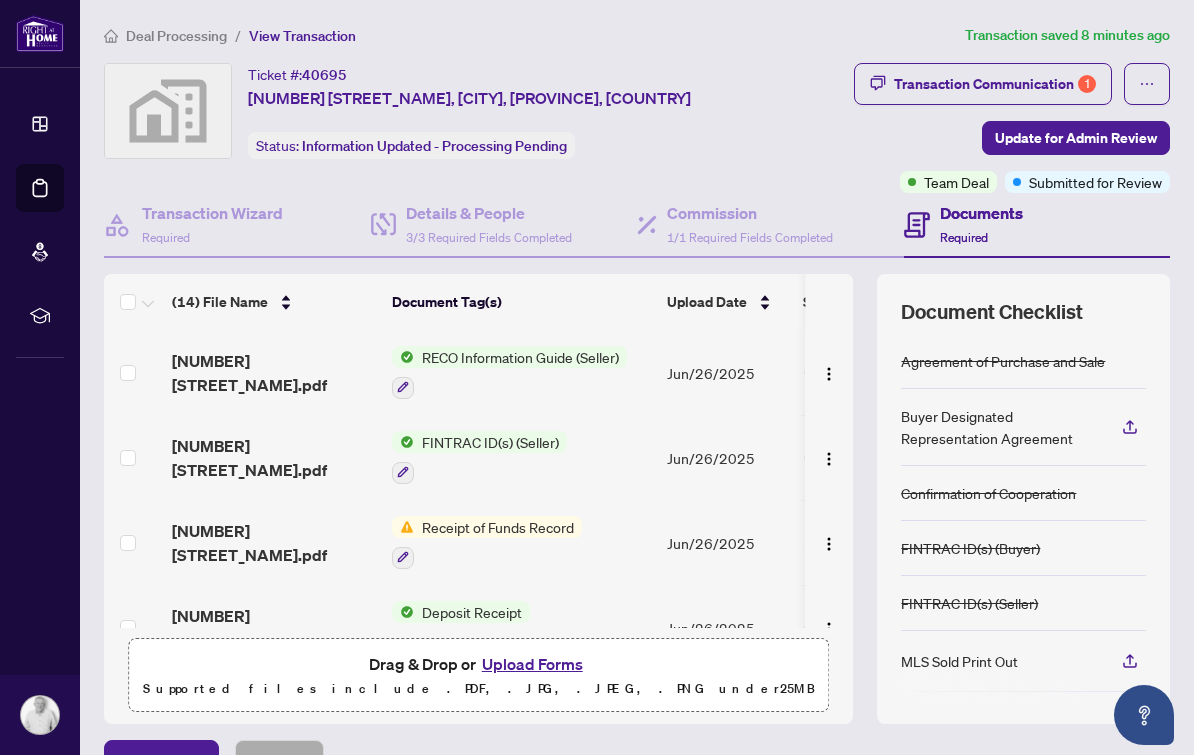 click on "Transaction Communication 1" at bounding box center [995, 84] 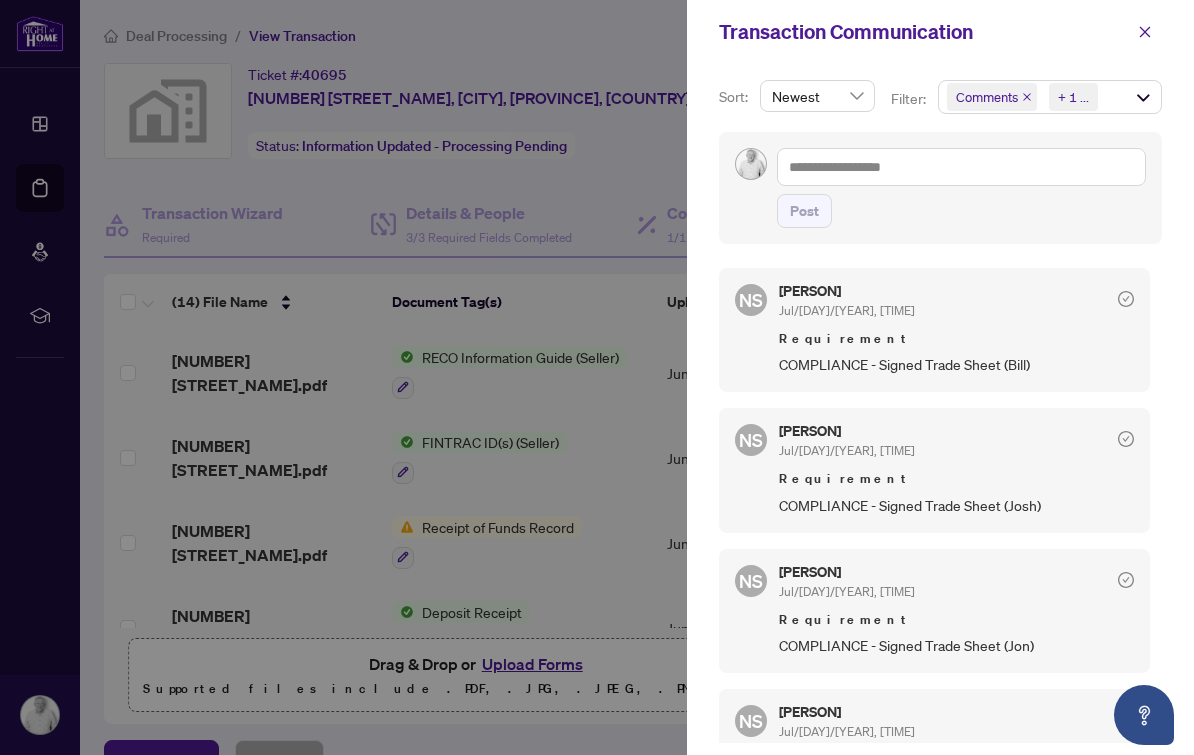 click on "Requirement" at bounding box center [956, 339] 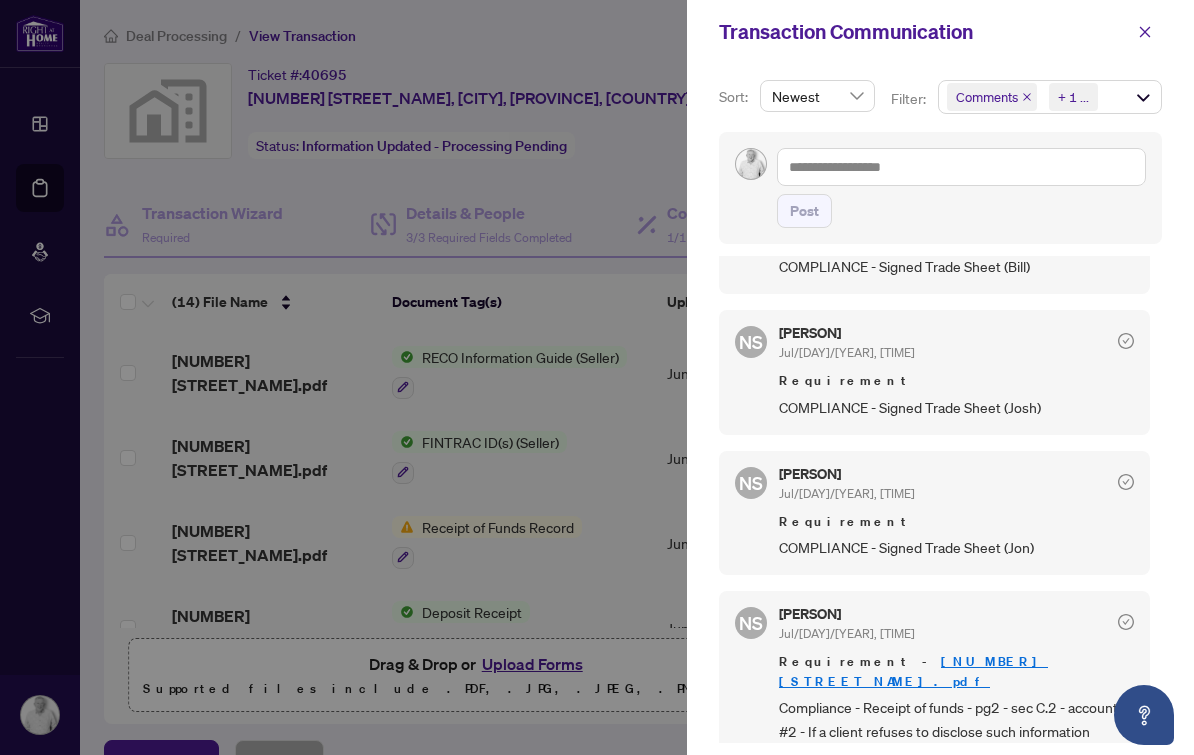 click on "[PERSON]   Jul/24/2025, 11:31am" at bounding box center (956, 485) 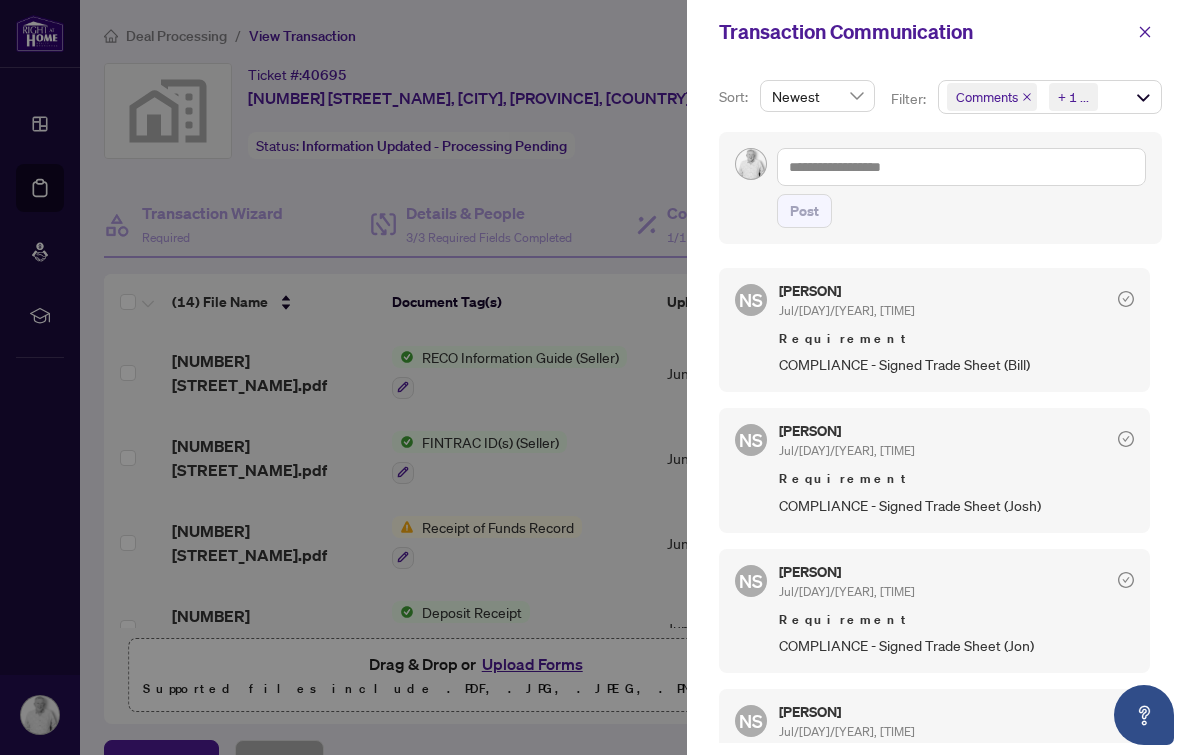 click 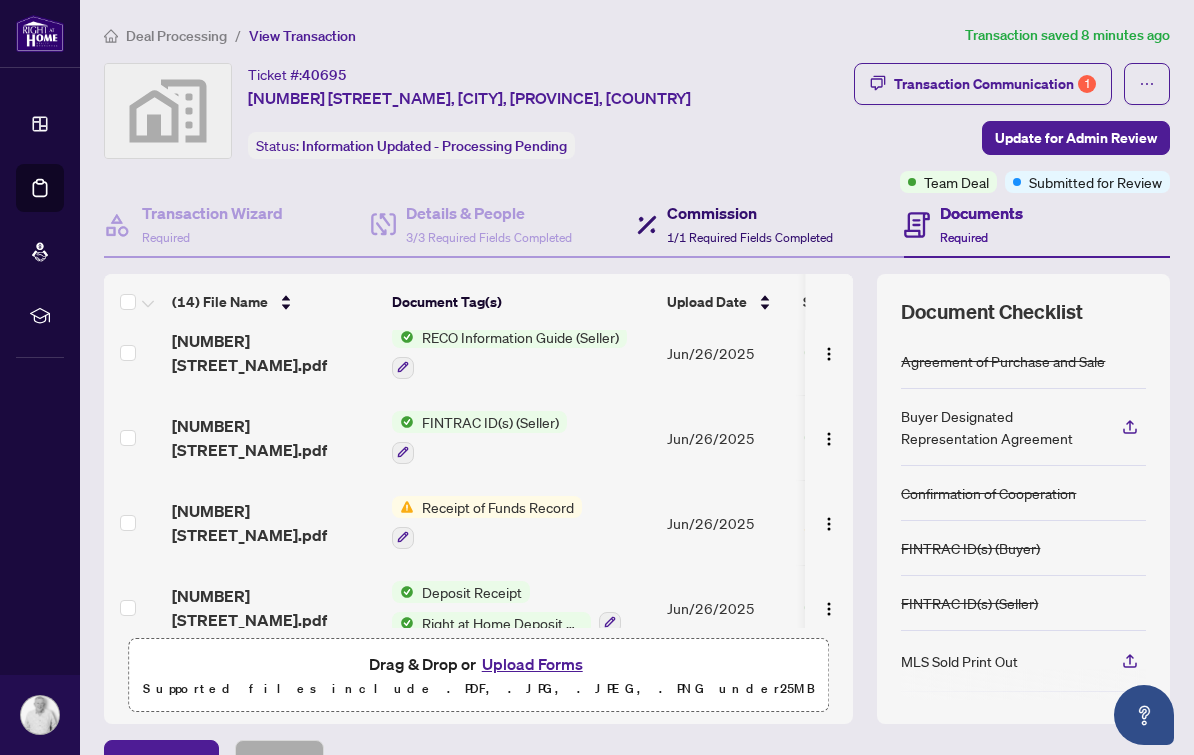 click on "1/1 Required Fields Completed" at bounding box center (750, 237) 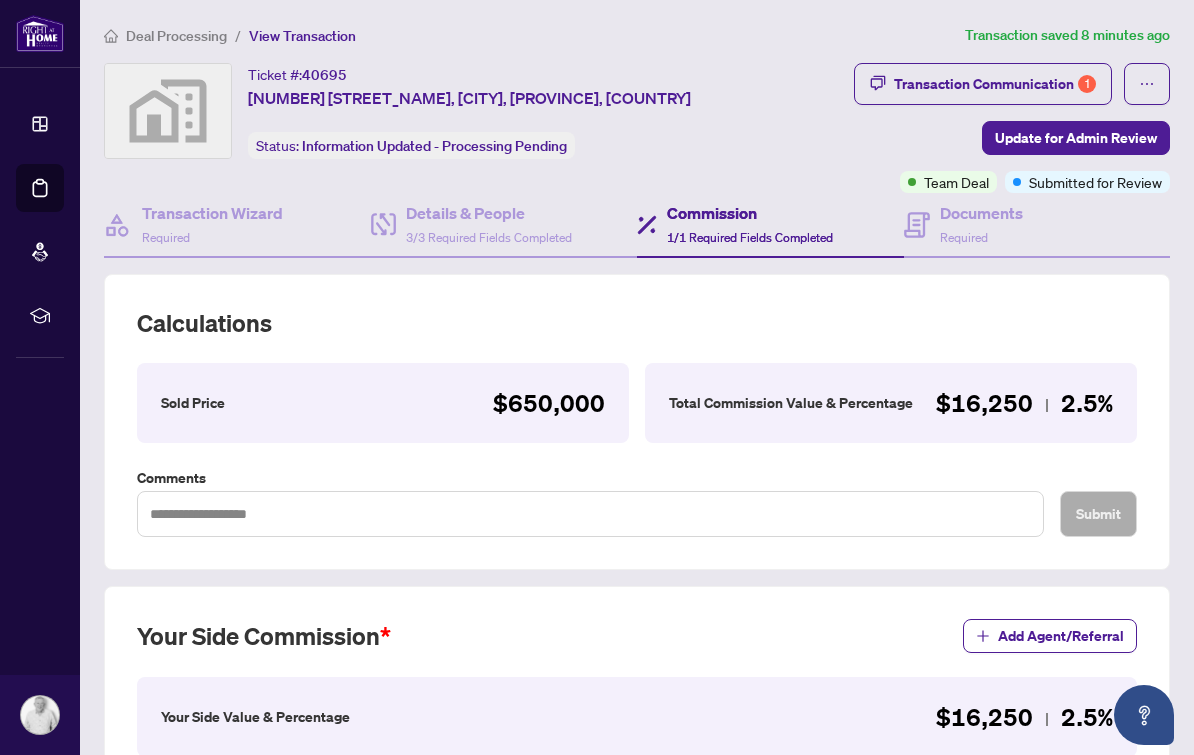 scroll, scrollTop: 0, scrollLeft: 0, axis: both 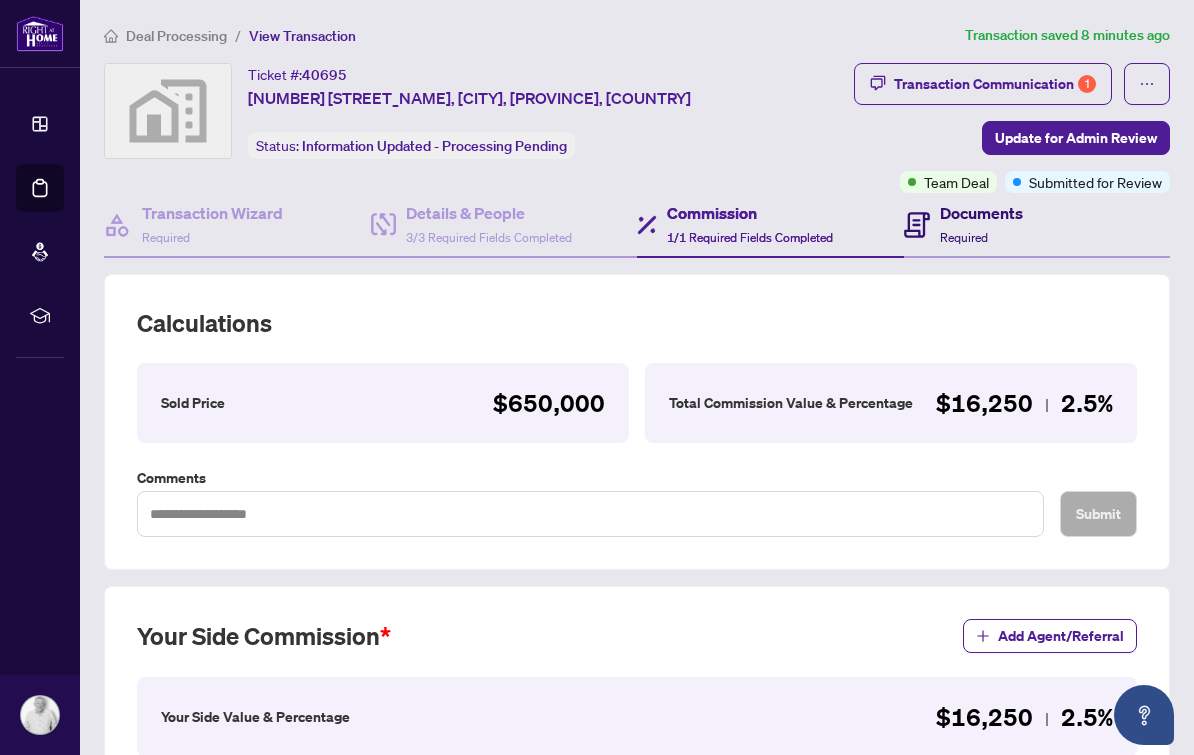 click on "Documents Required" at bounding box center (981, 224) 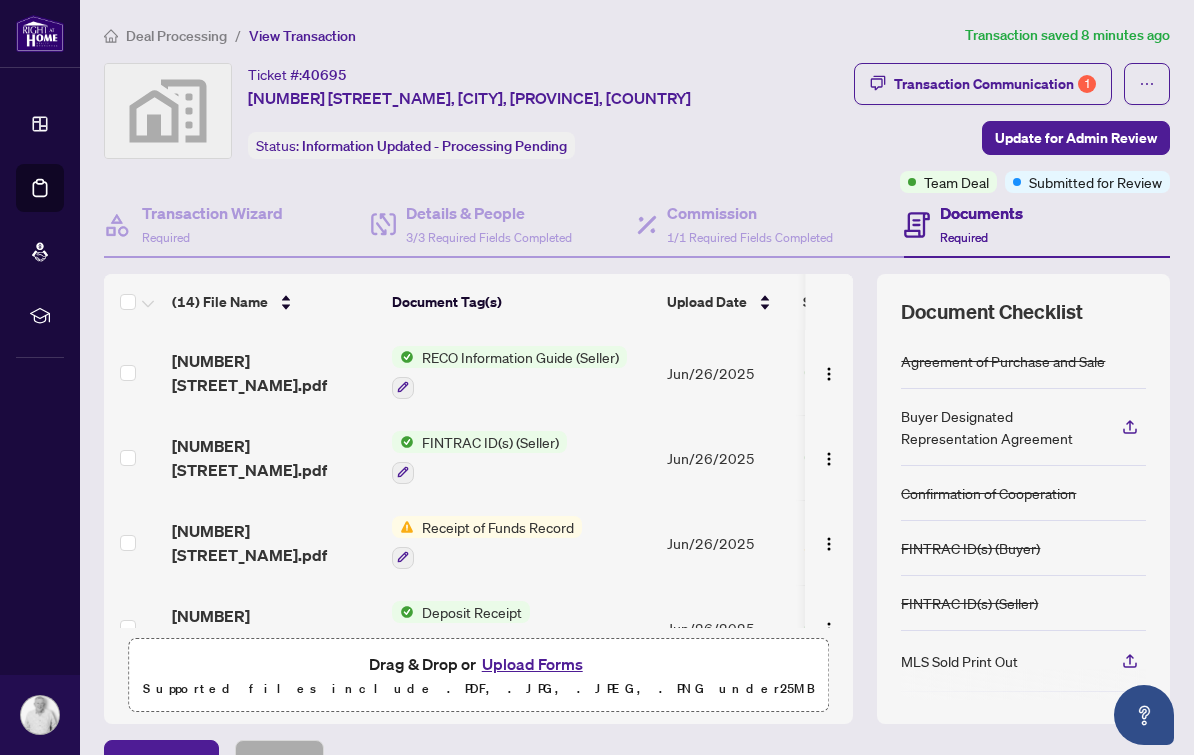 scroll, scrollTop: 0, scrollLeft: 0, axis: both 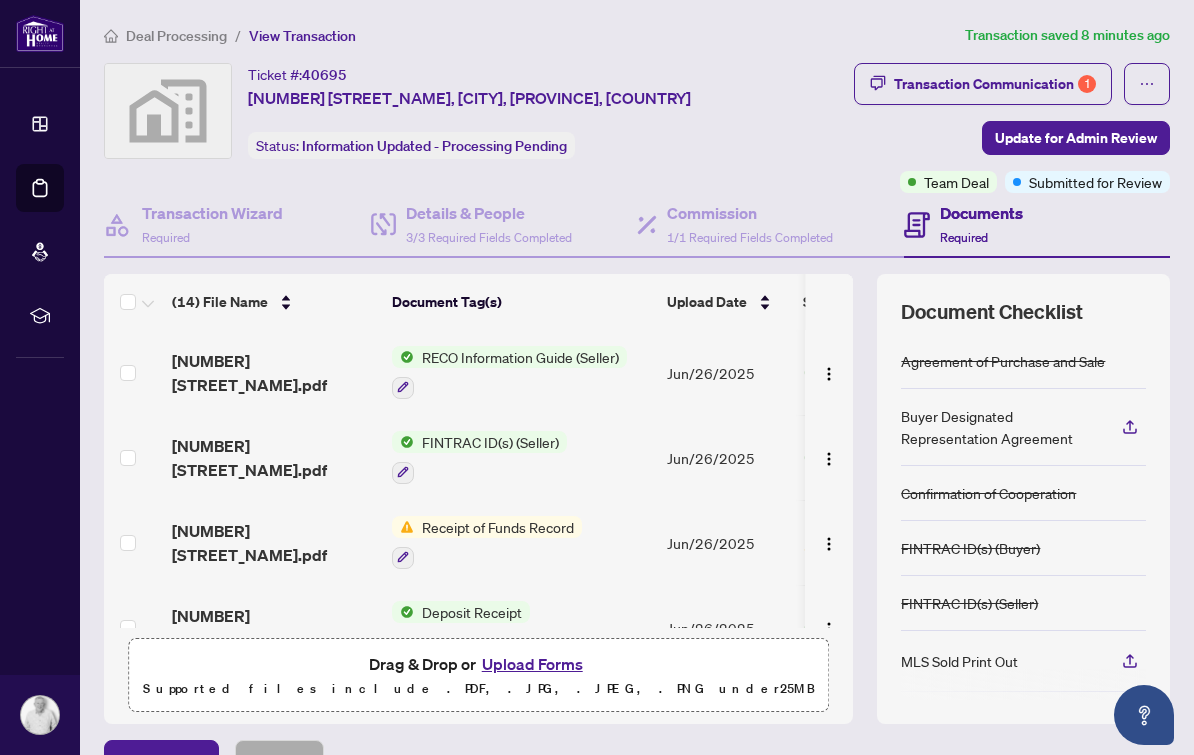 click on "Transaction Communication 1" at bounding box center (995, 84) 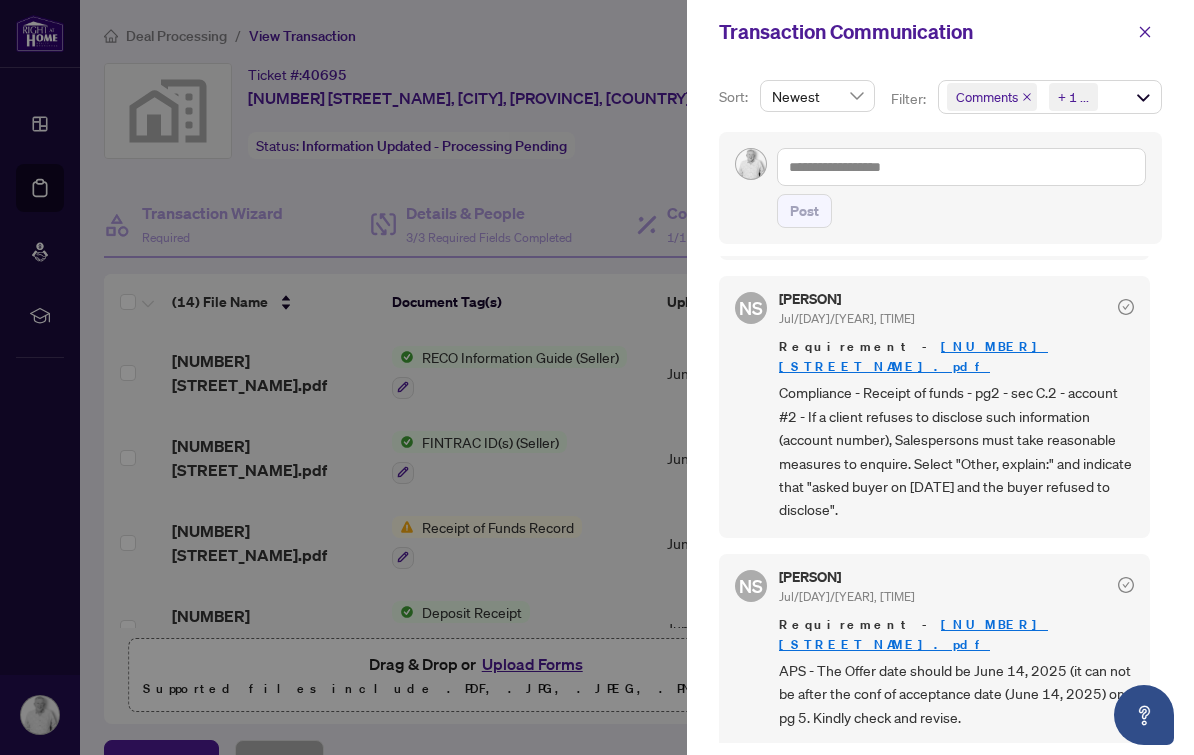 scroll, scrollTop: 411, scrollLeft: 0, axis: vertical 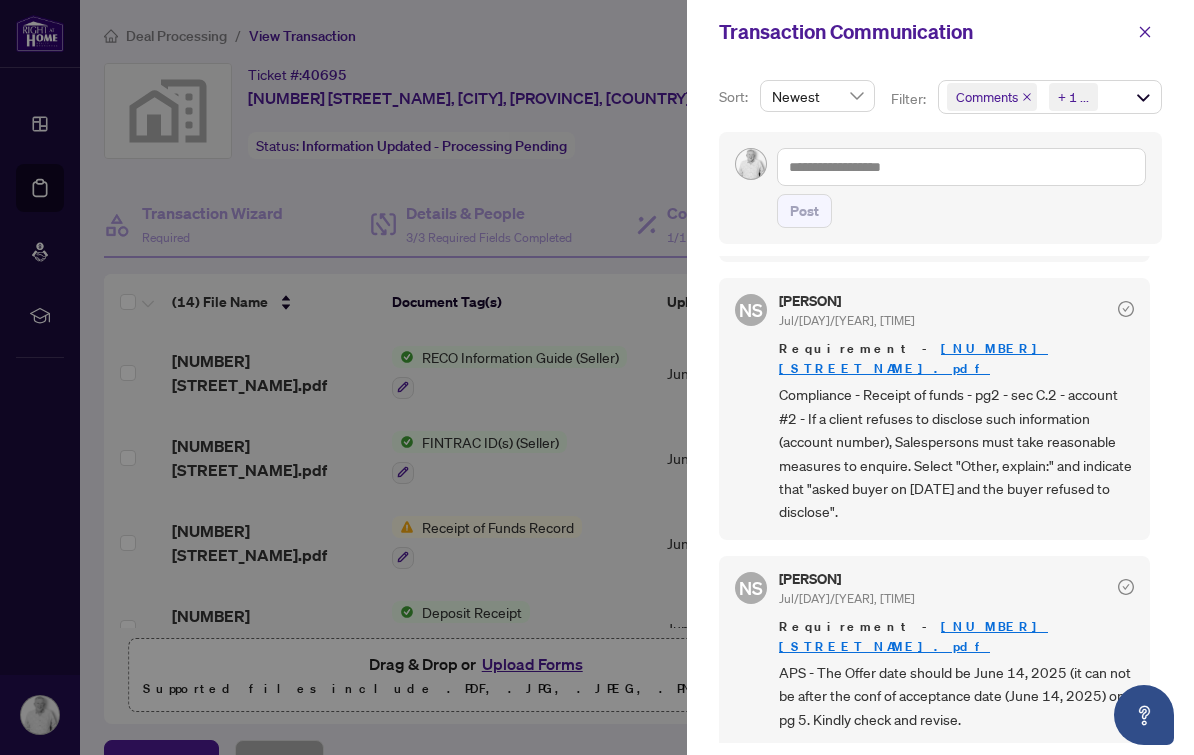 click at bounding box center (1145, 32) 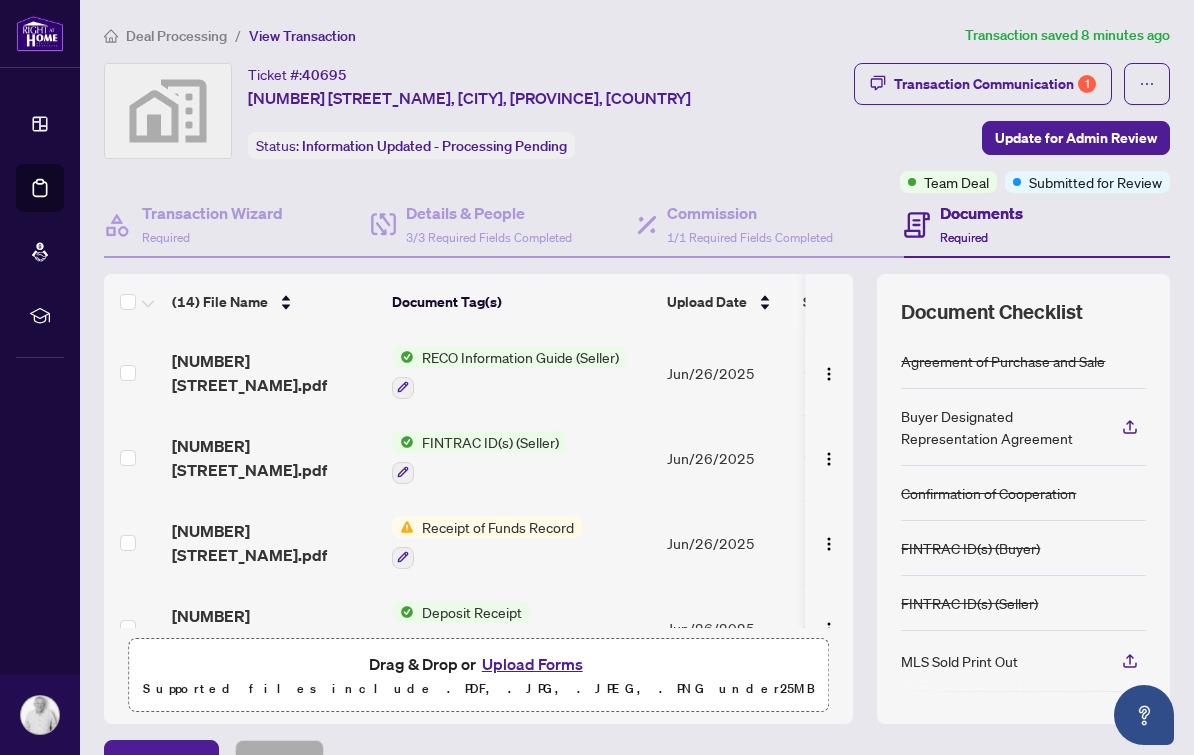 click on "Deal Processing" at bounding box center [176, 36] 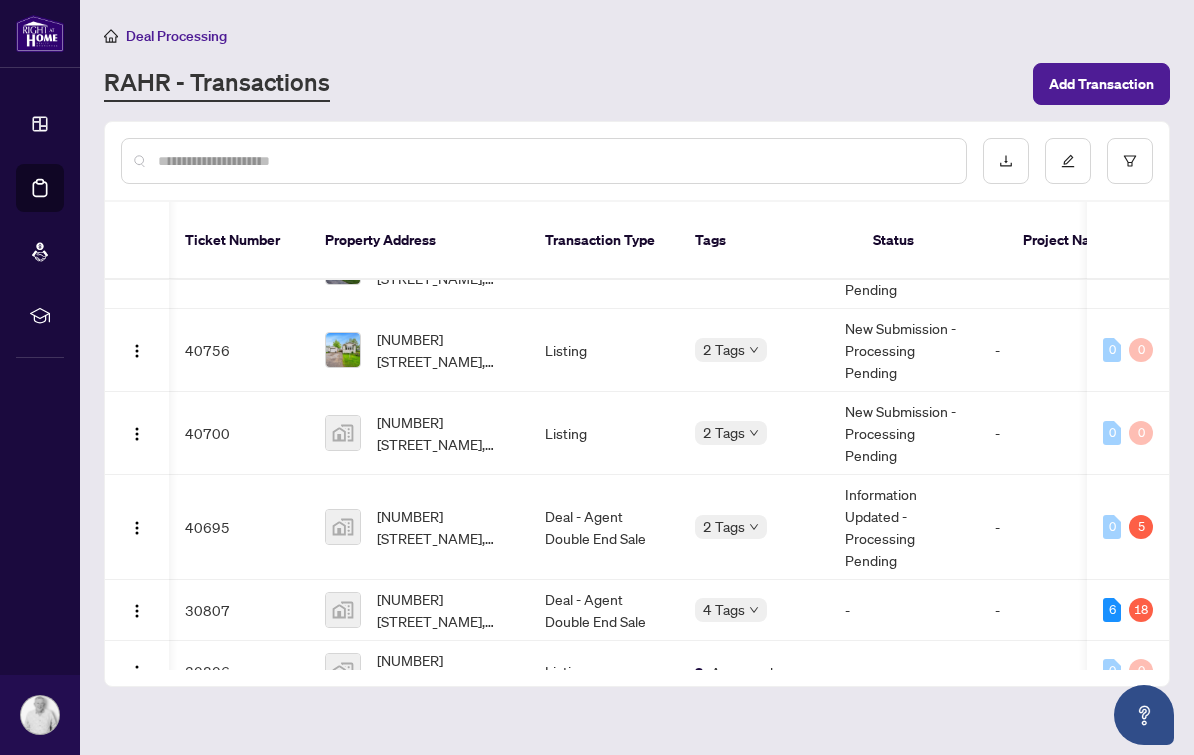 scroll, scrollTop: 6, scrollLeft: 24, axis: both 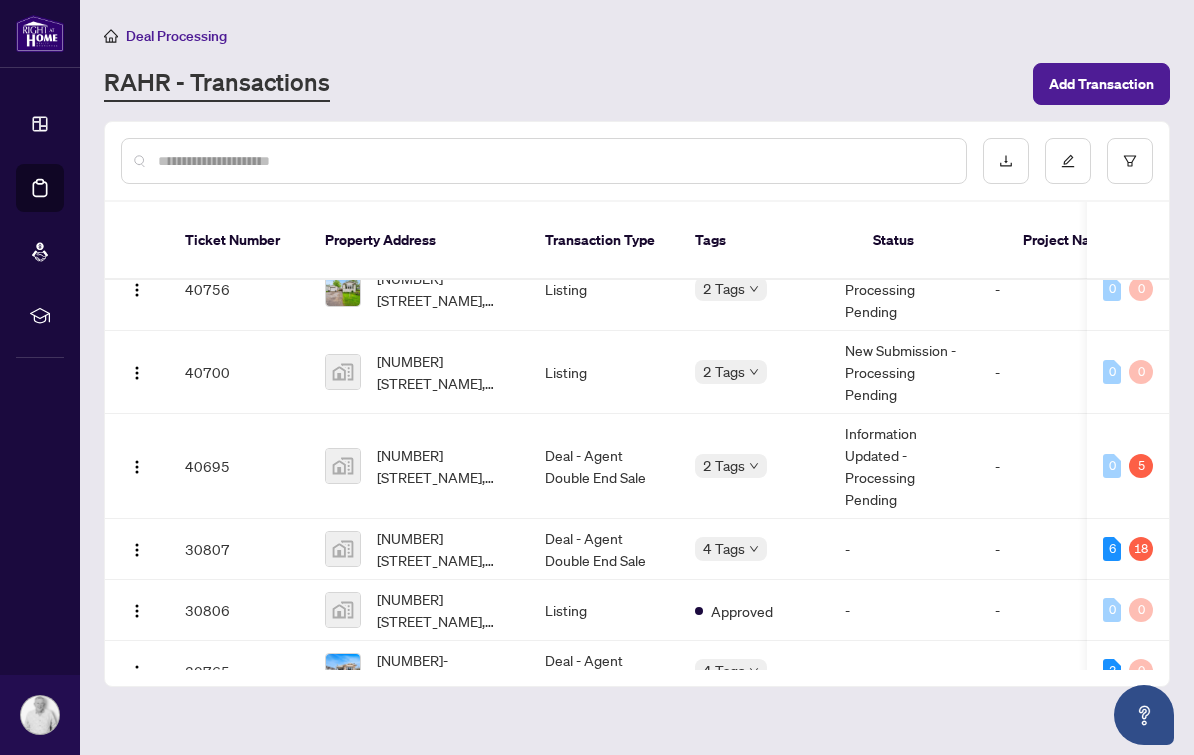 click on "40695" at bounding box center (239, 466) 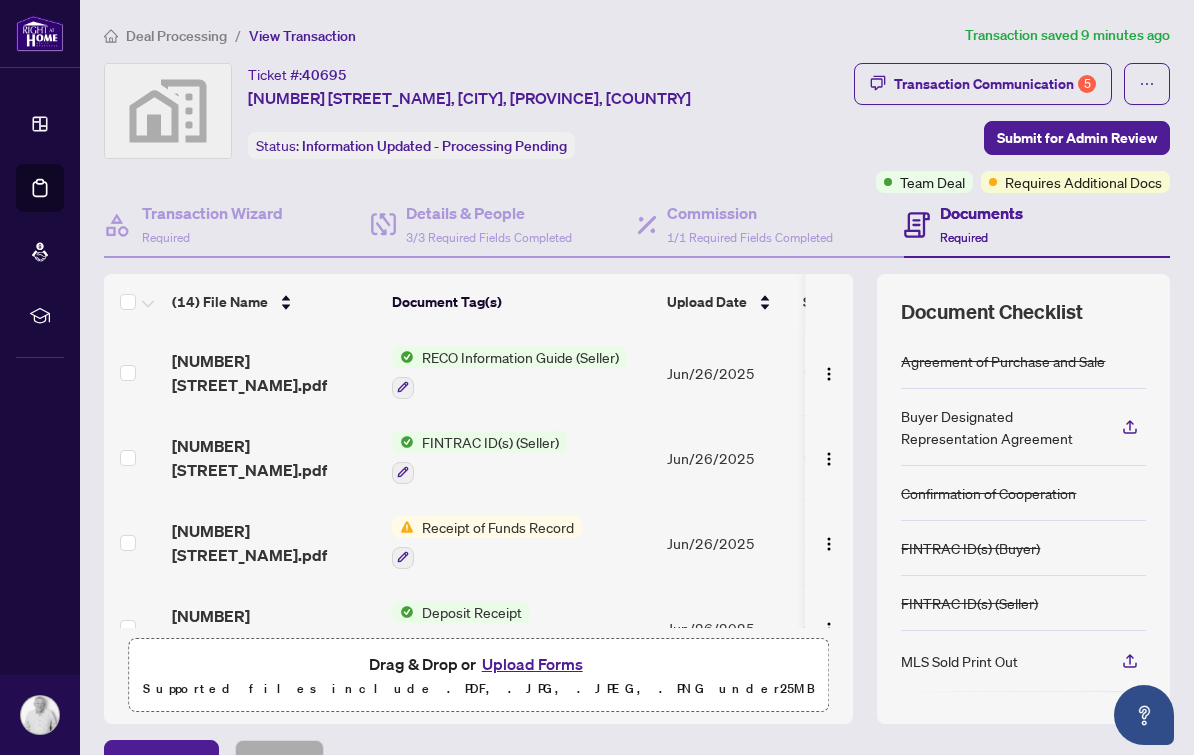click on "Transaction Communication 5" at bounding box center [995, 84] 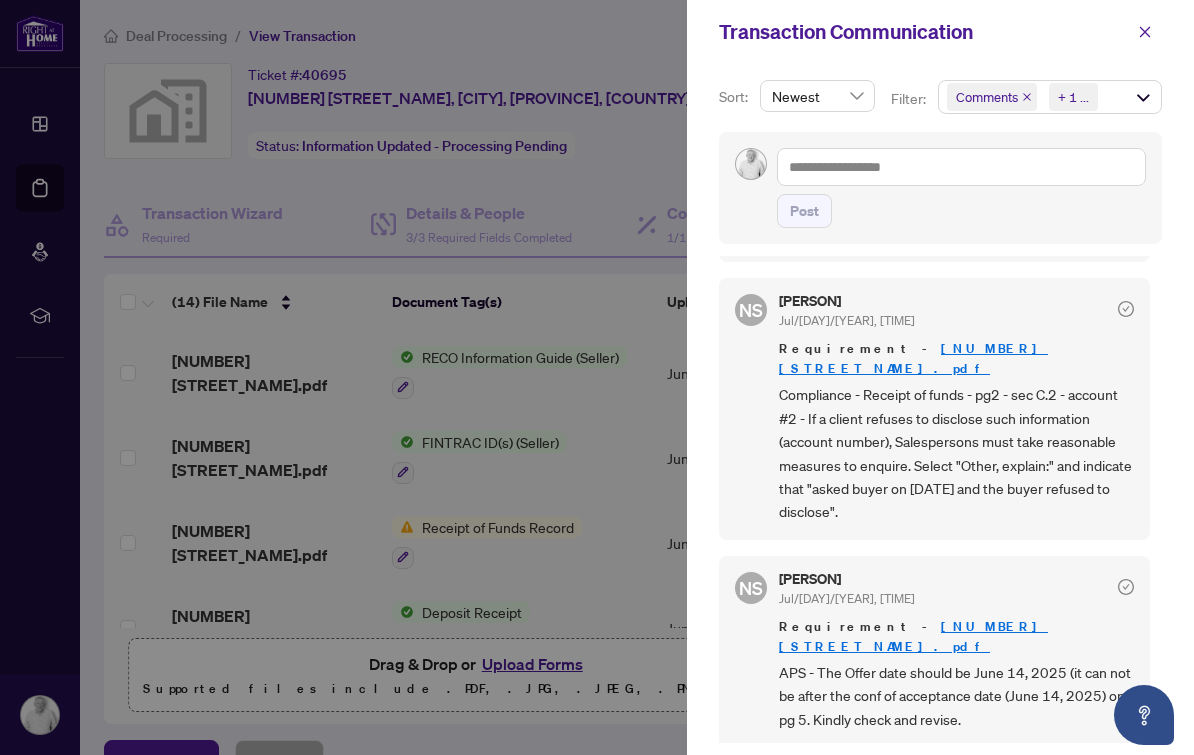 click 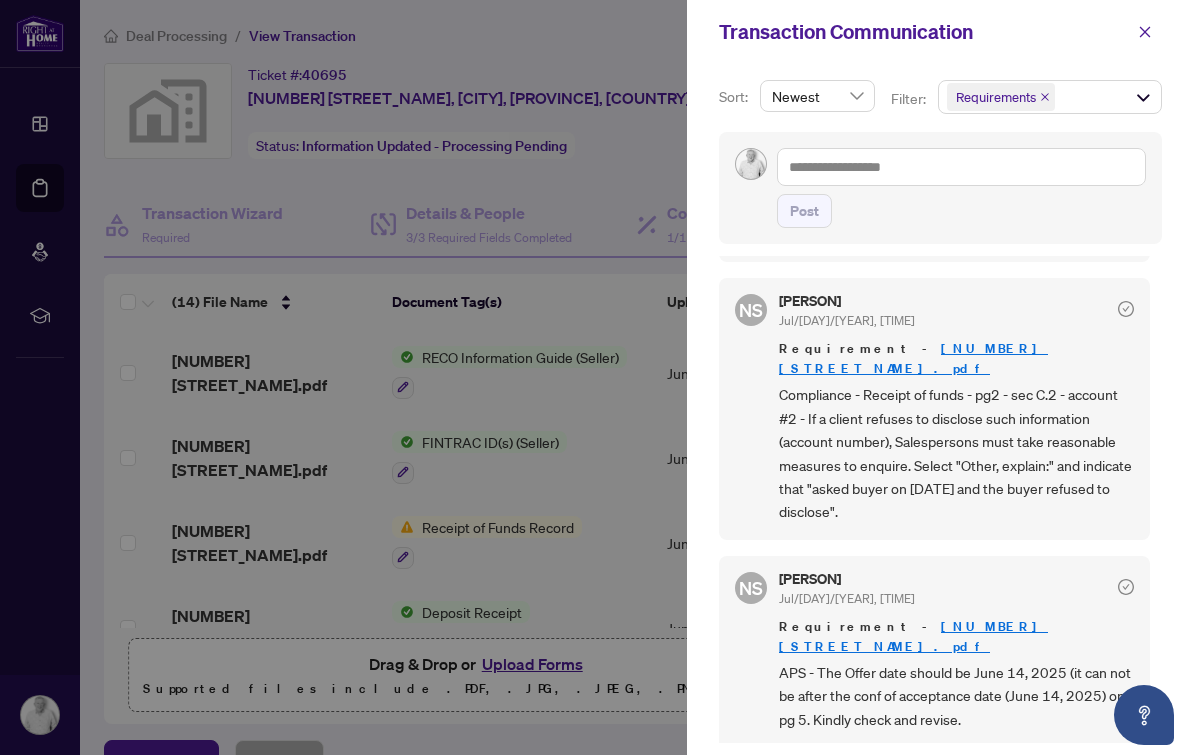 click 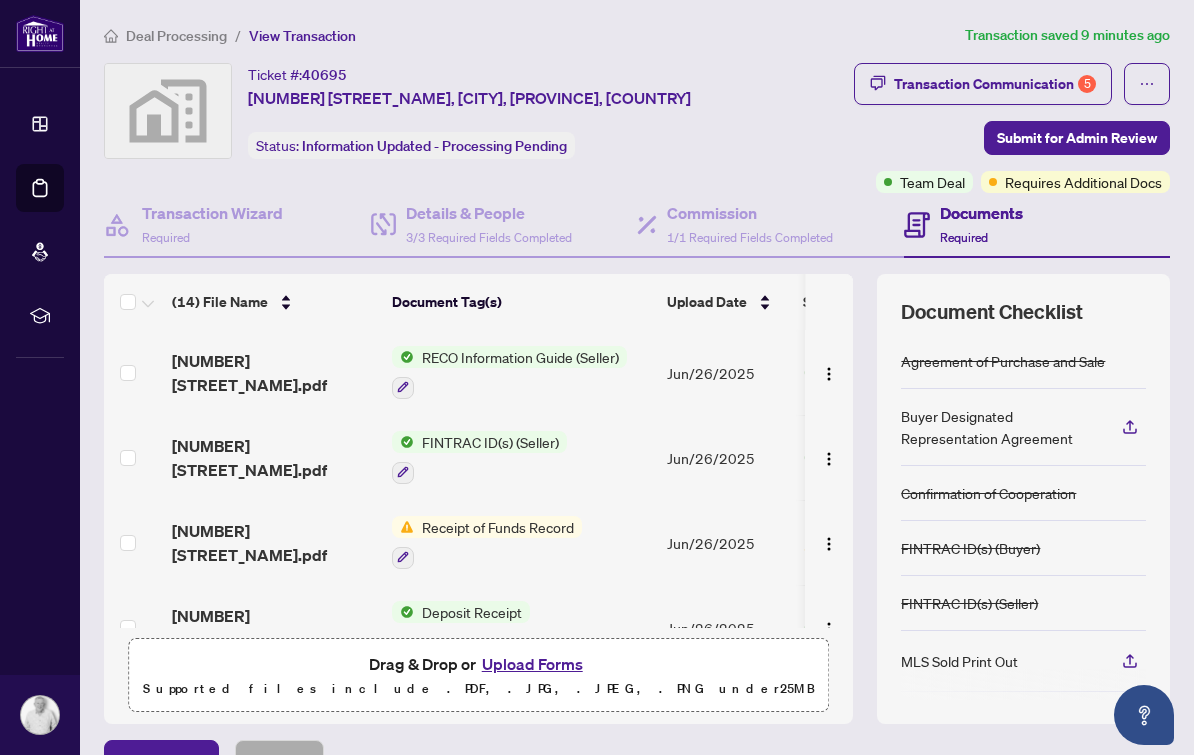 click on "Transaction Communication 5" at bounding box center (995, 84) 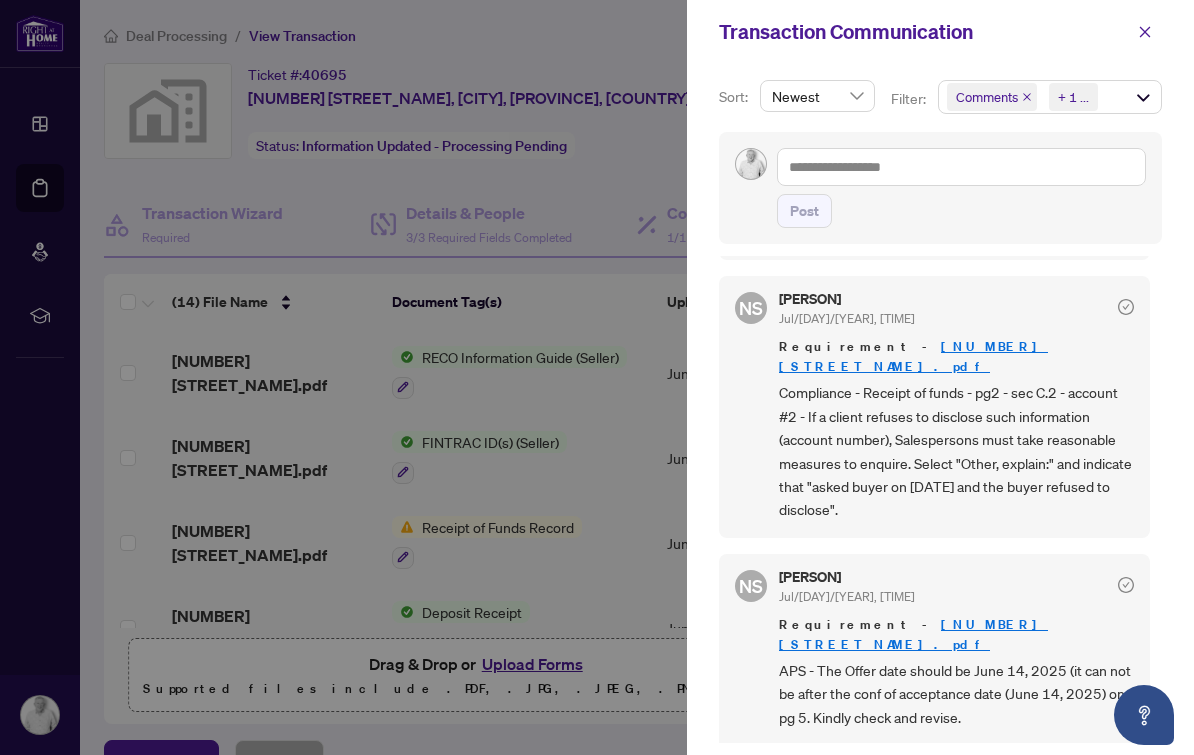 scroll, scrollTop: 411, scrollLeft: 0, axis: vertical 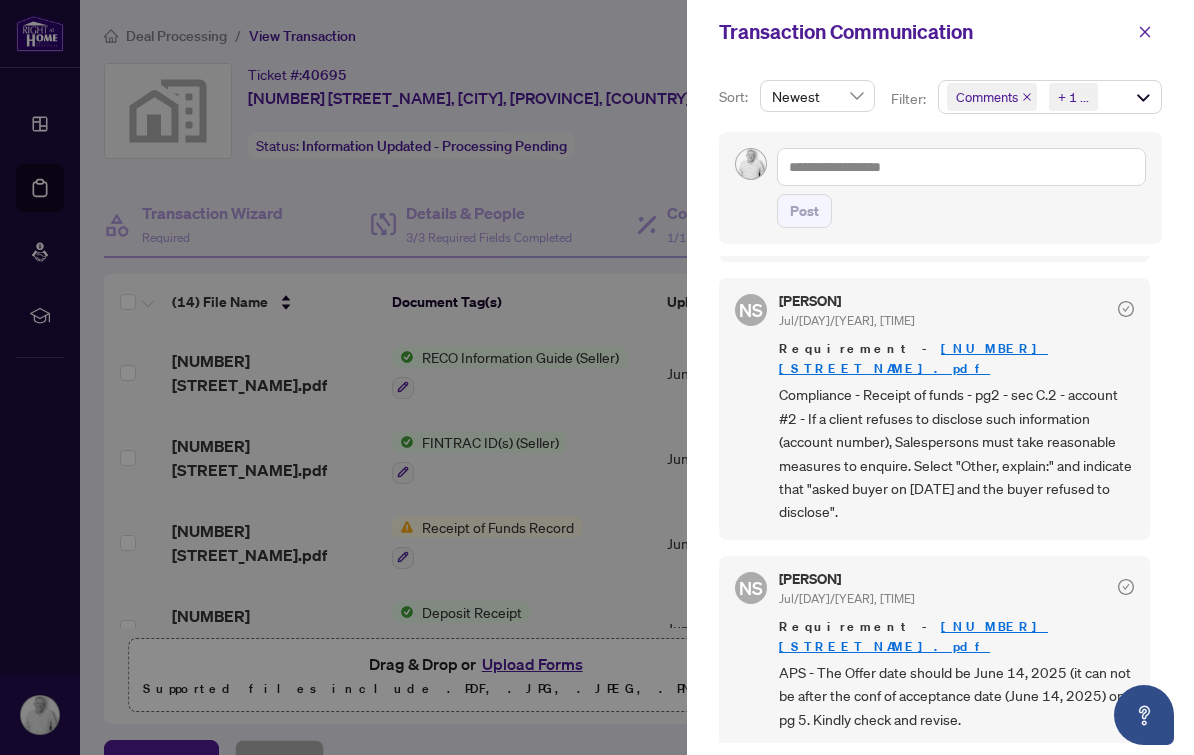 click at bounding box center (1145, 32) 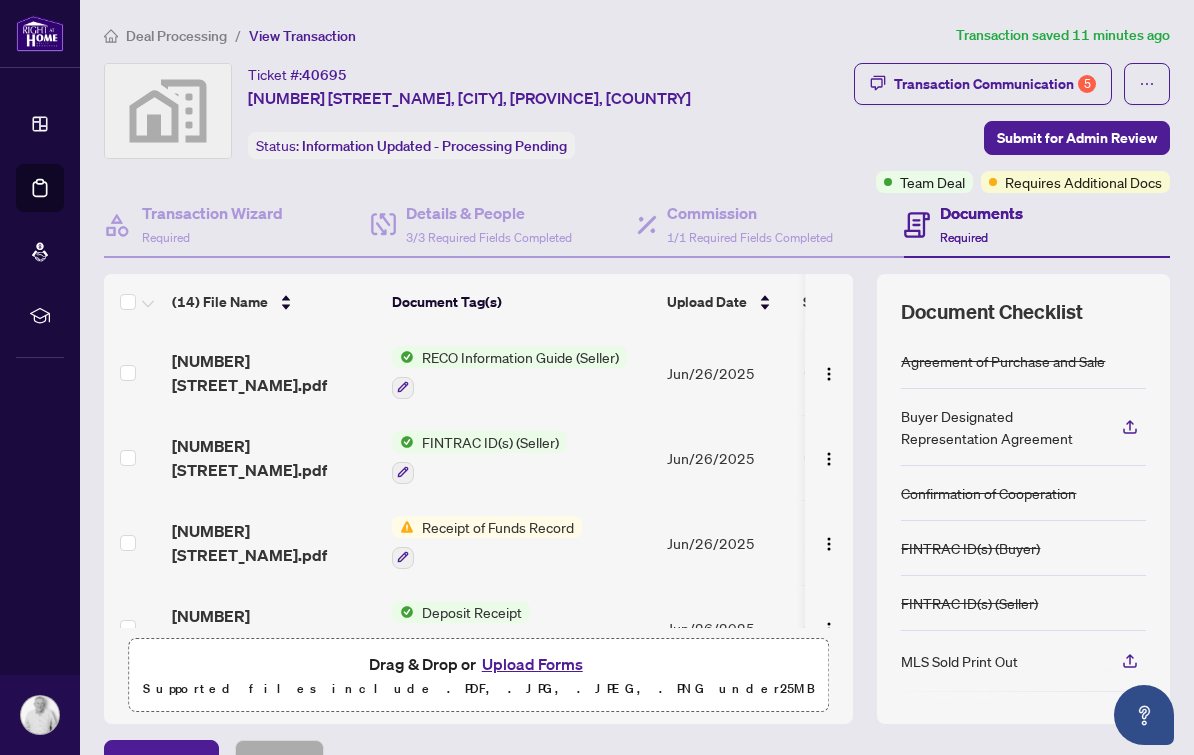 click on "Transaction Communication 5" at bounding box center (995, 84) 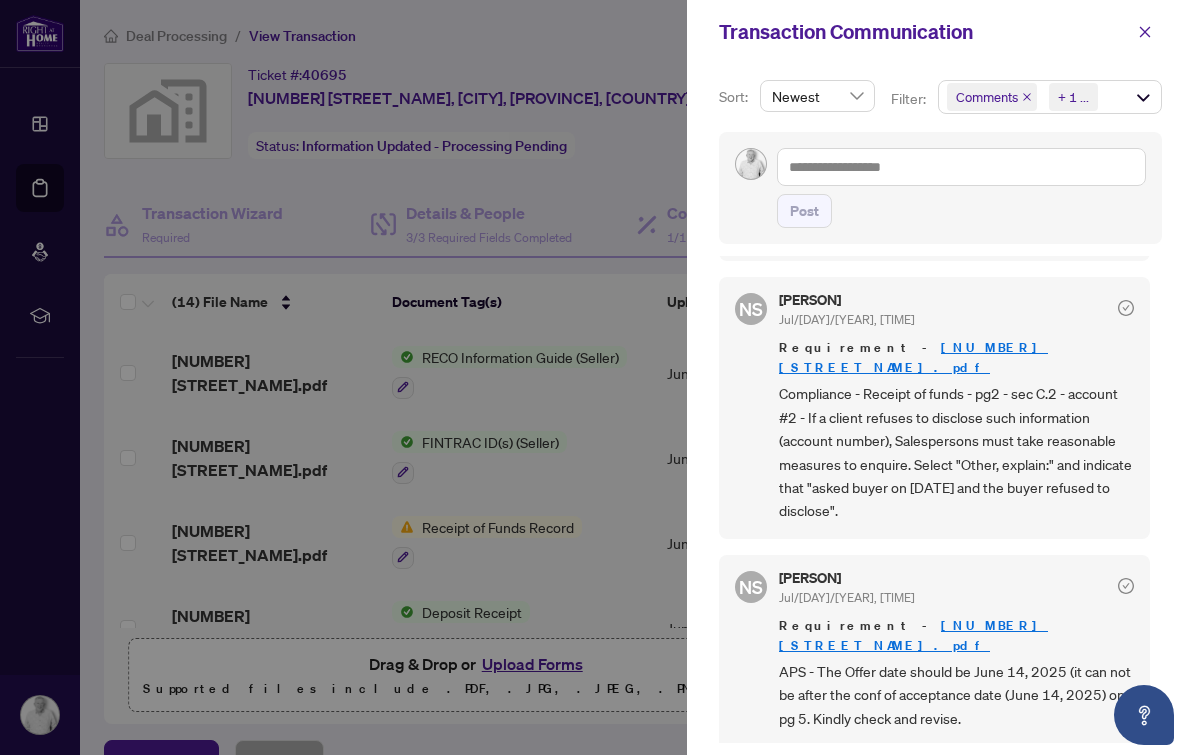 scroll, scrollTop: 411, scrollLeft: 0, axis: vertical 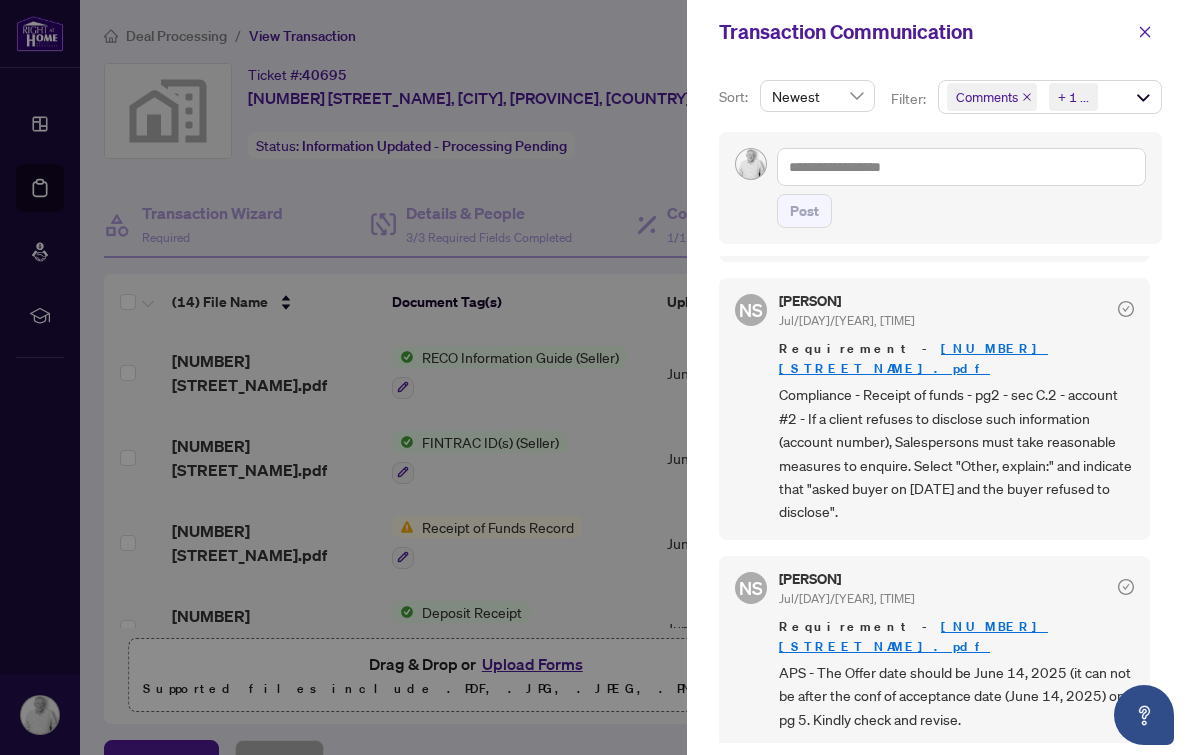 click 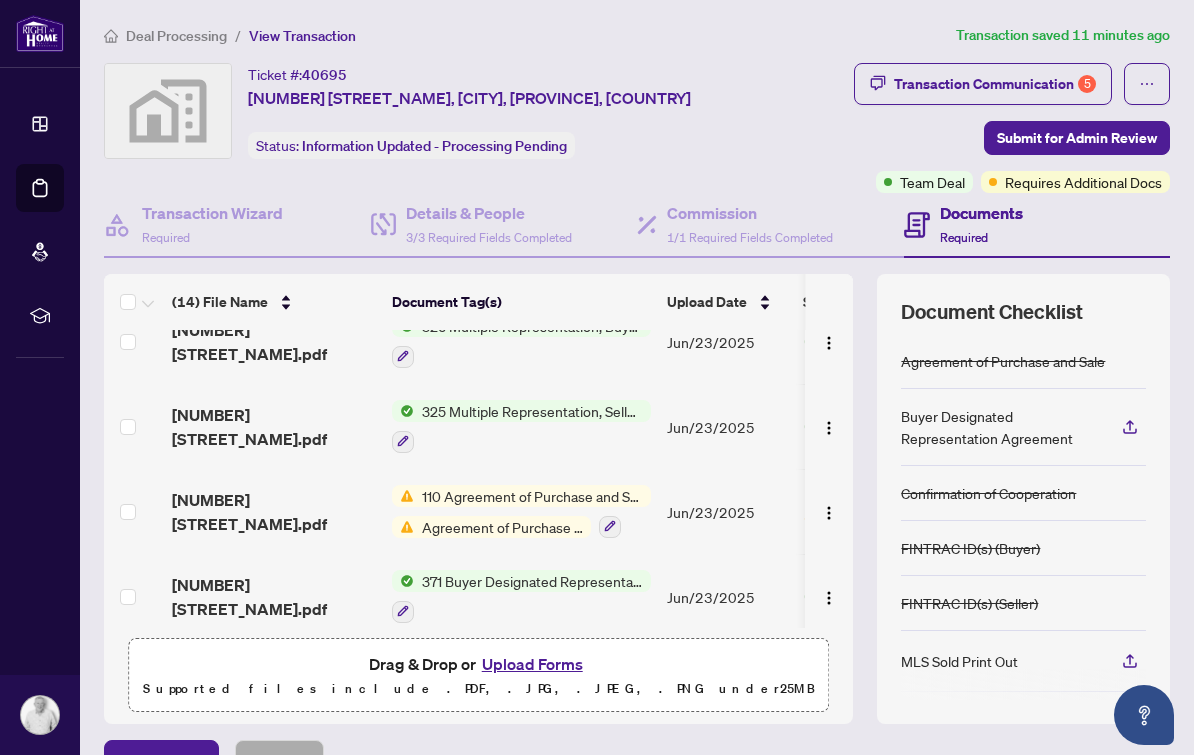 scroll, scrollTop: 879, scrollLeft: 0, axis: vertical 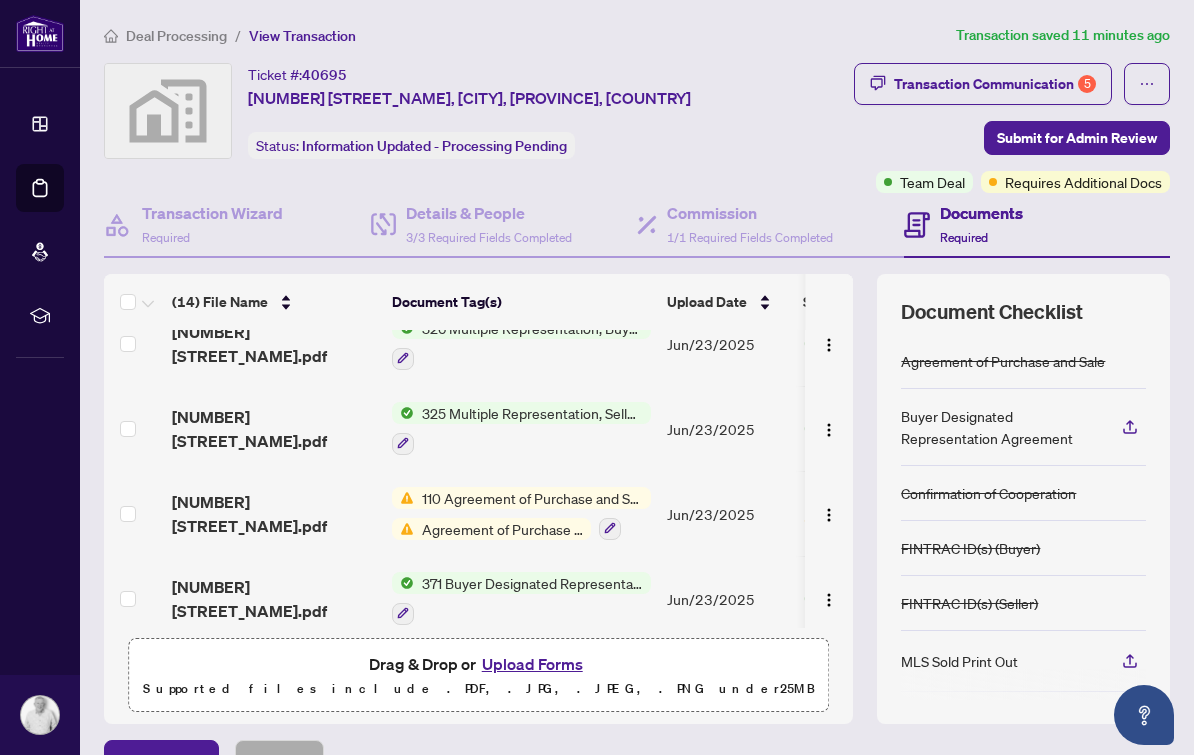 click on "[NUMBER] [STREET_NAME].pdf" at bounding box center [274, 514] 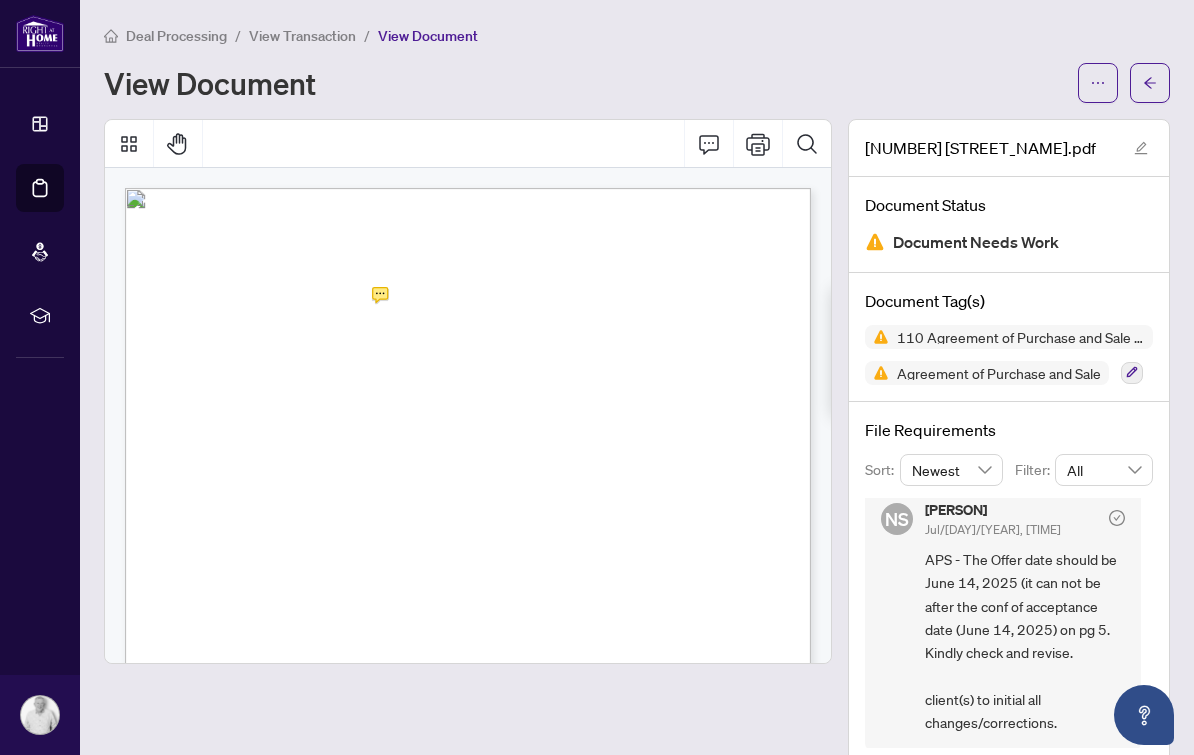 scroll, scrollTop: 10, scrollLeft: 0, axis: vertical 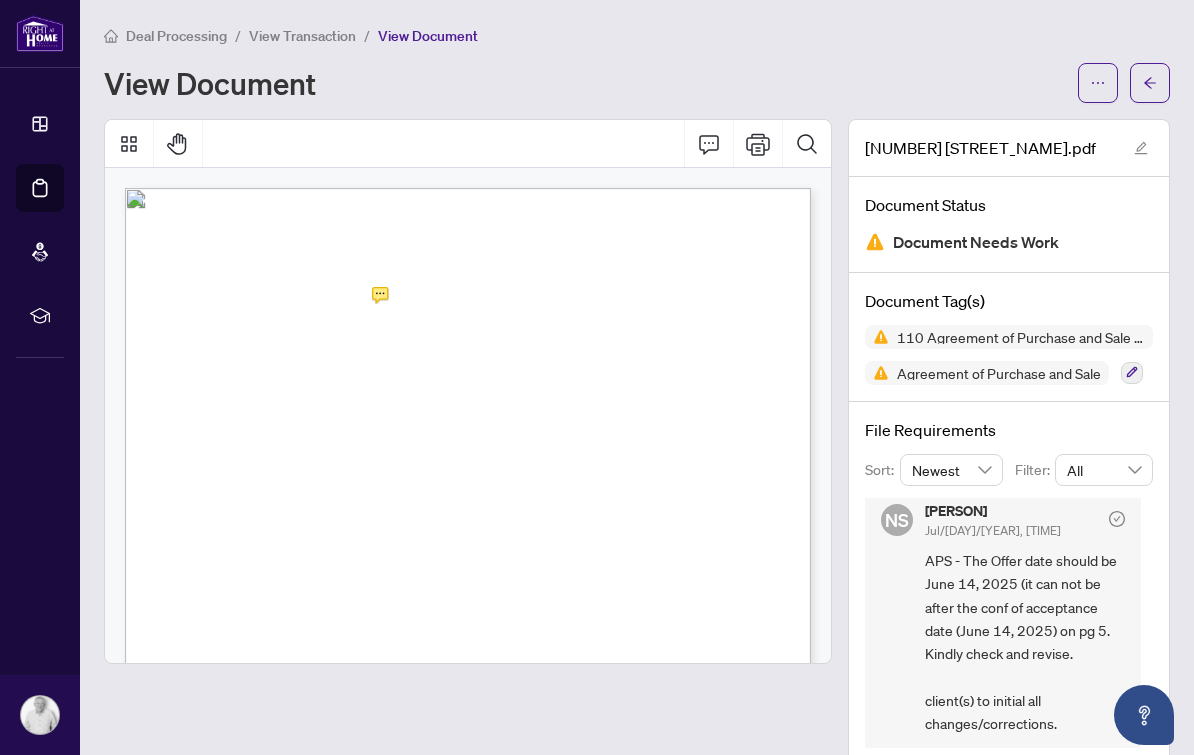 click on "View Transaction" at bounding box center [302, 36] 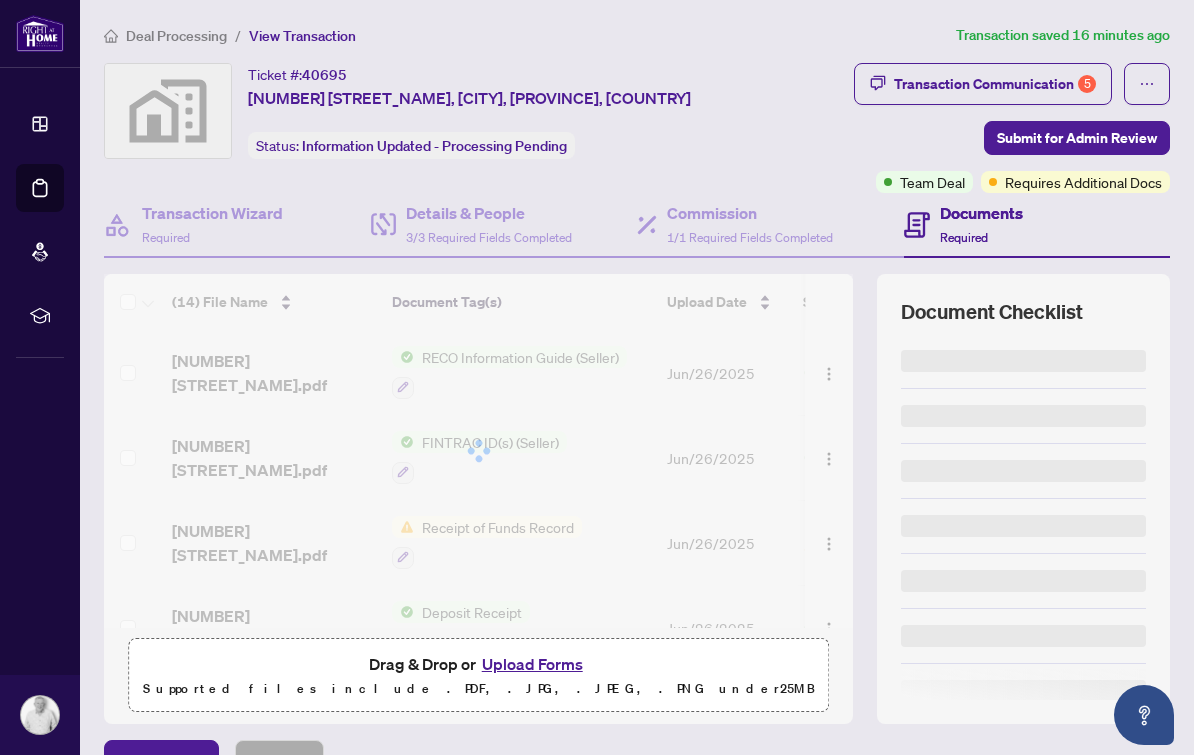 click on "View Transaction" at bounding box center [302, 36] 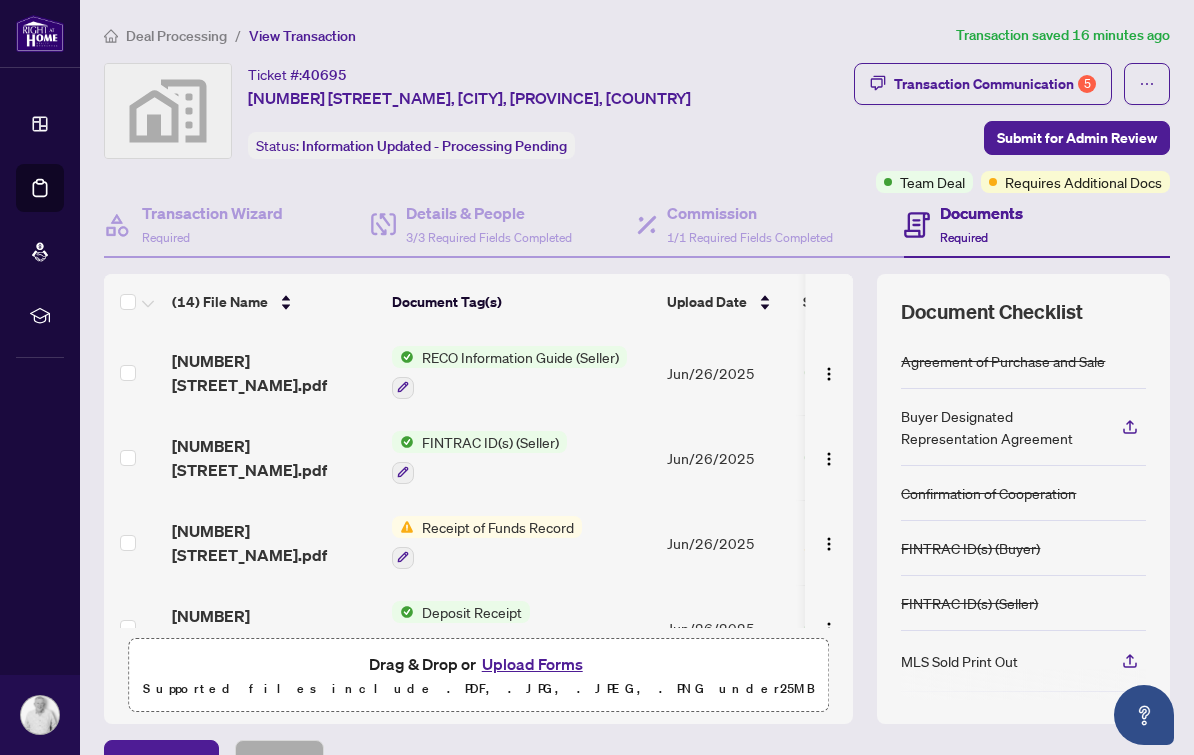 scroll, scrollTop: -103, scrollLeft: 180, axis: both 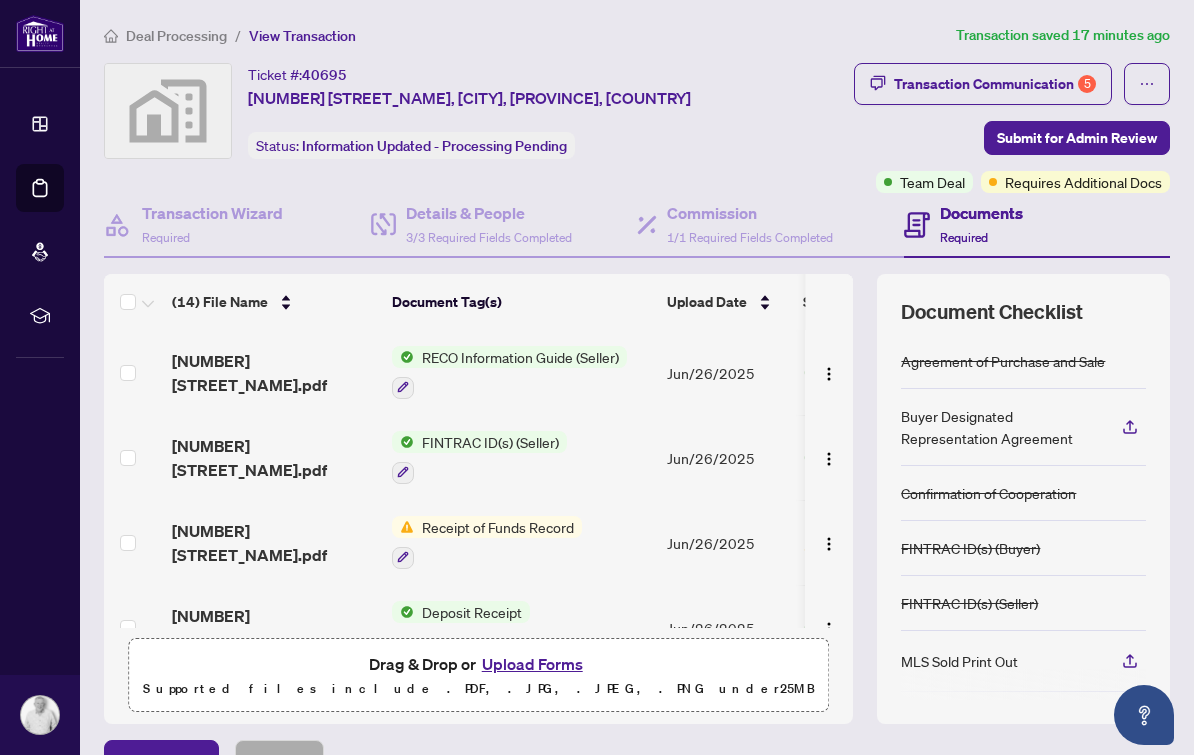click on "Transaction Communication 5" at bounding box center [995, 84] 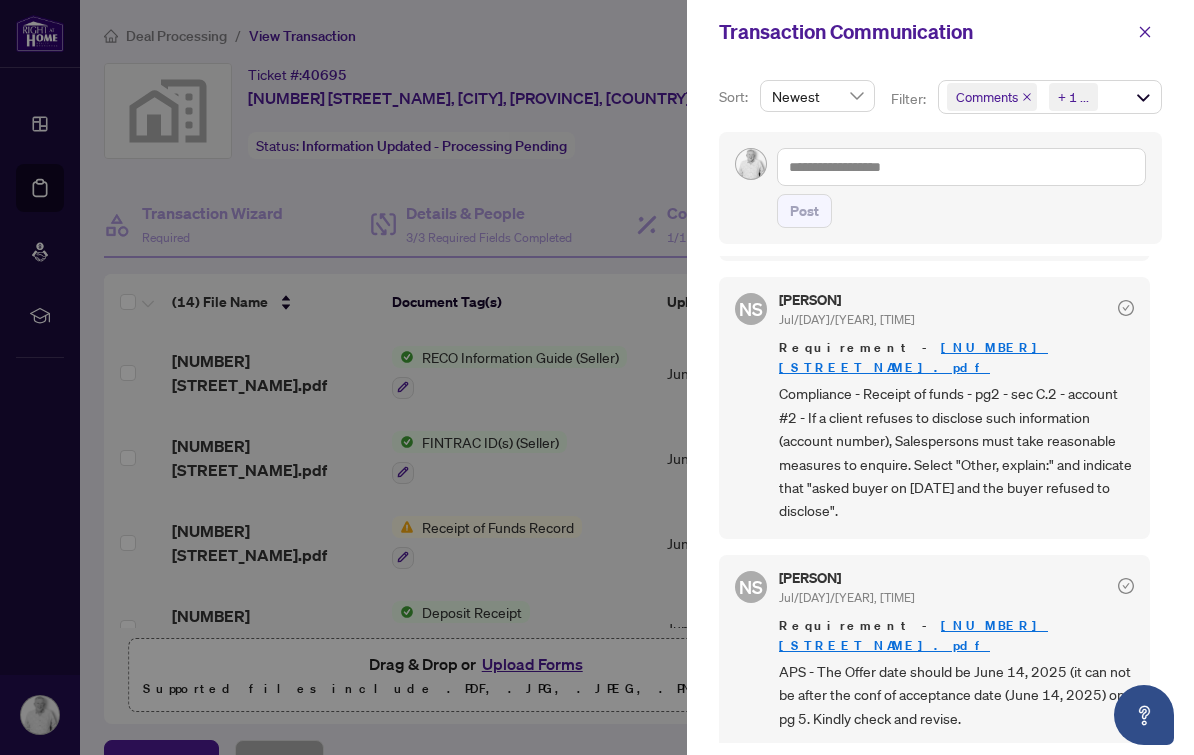 scroll, scrollTop: 411, scrollLeft: 0, axis: vertical 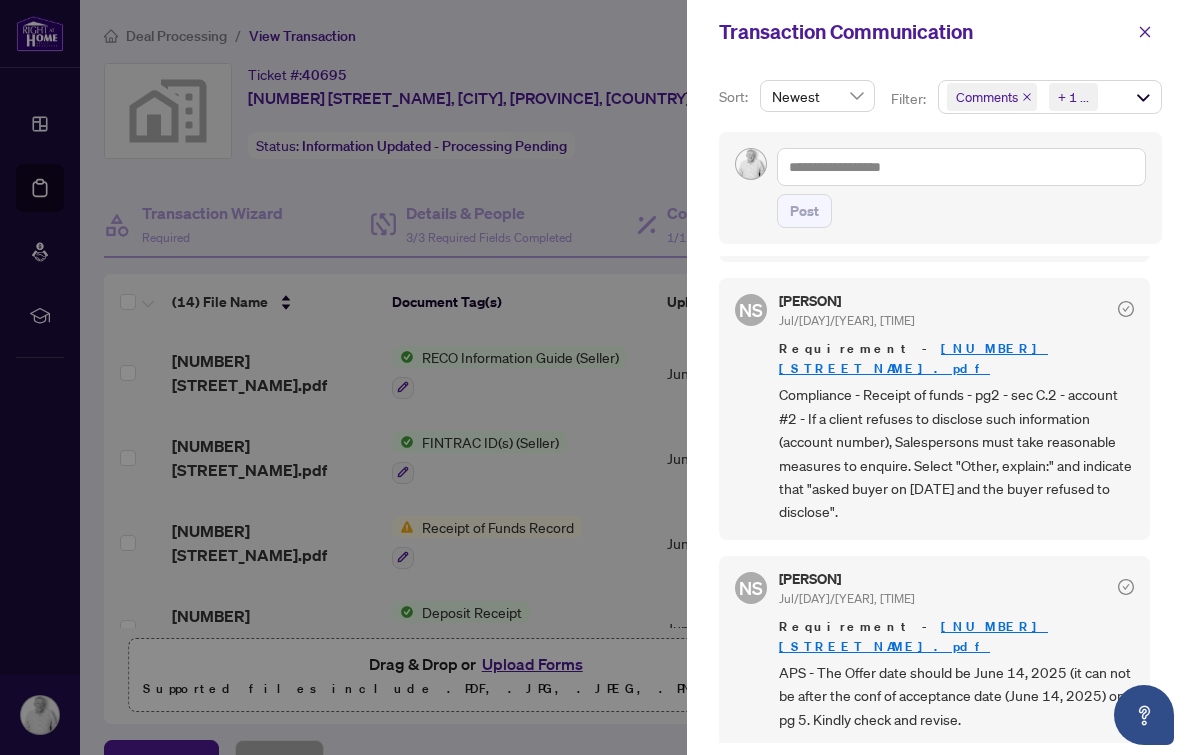 click at bounding box center (1145, 32) 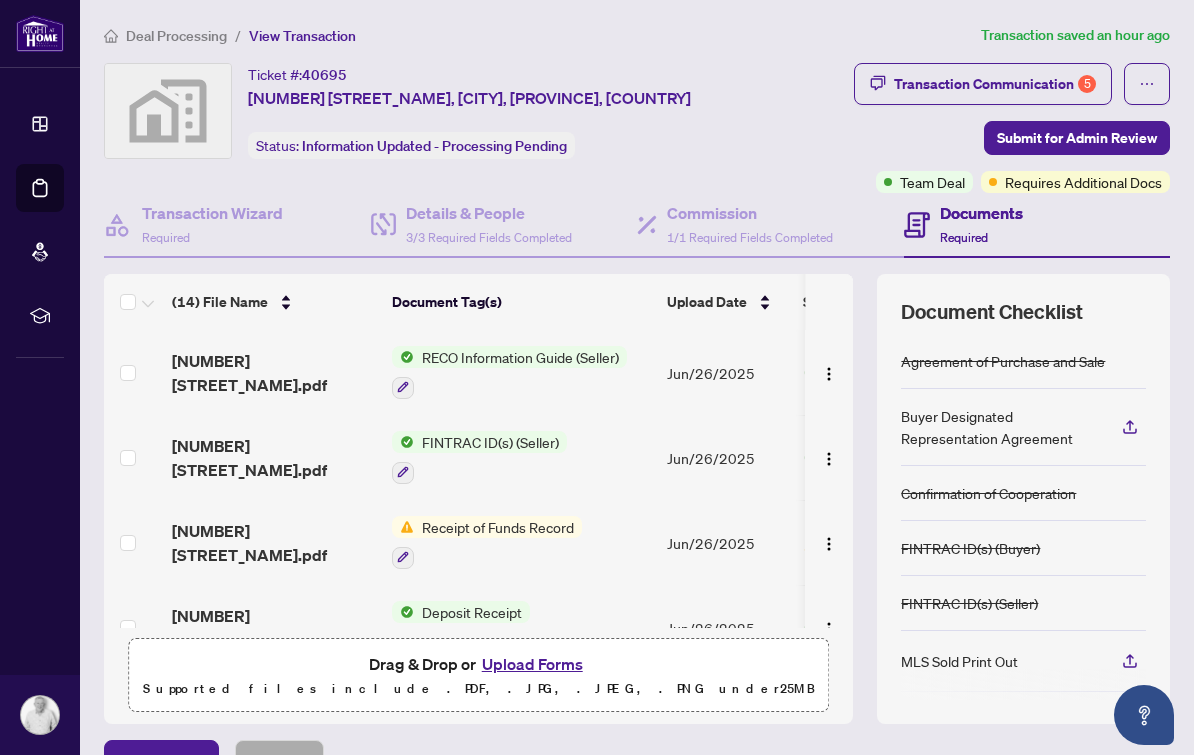 click on "Deal Processing" at bounding box center (176, 36) 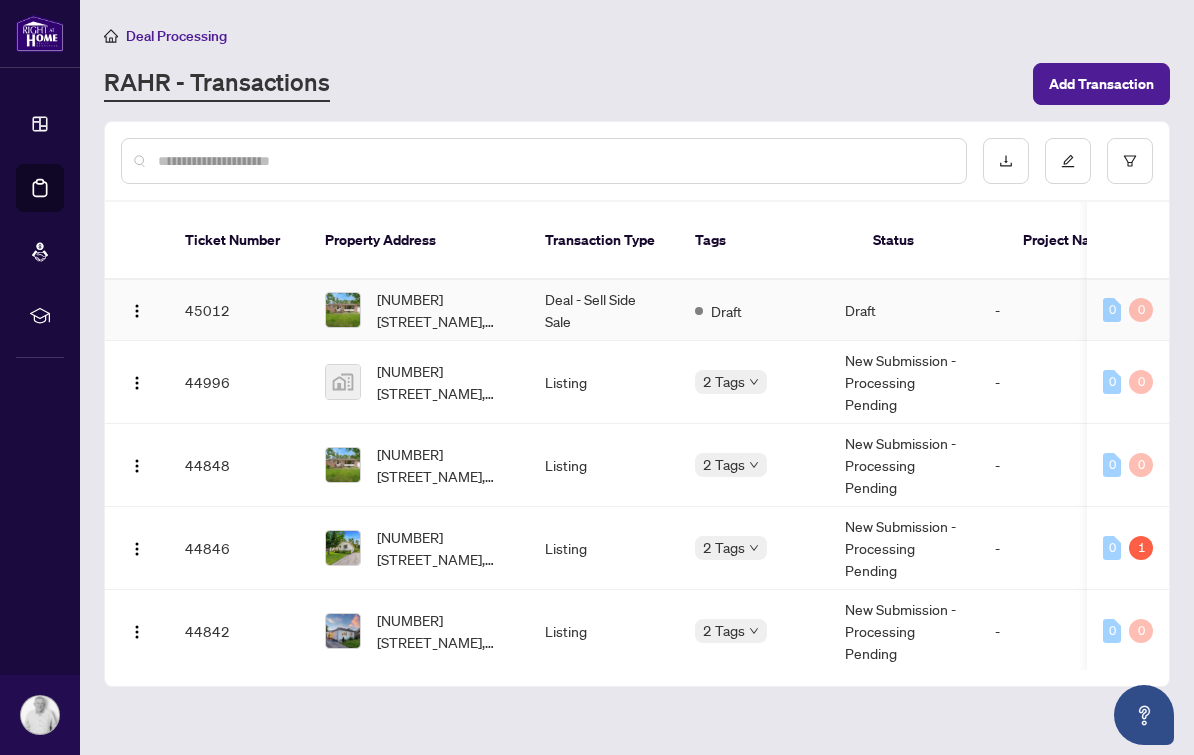 click on "45012" at bounding box center (239, 310) 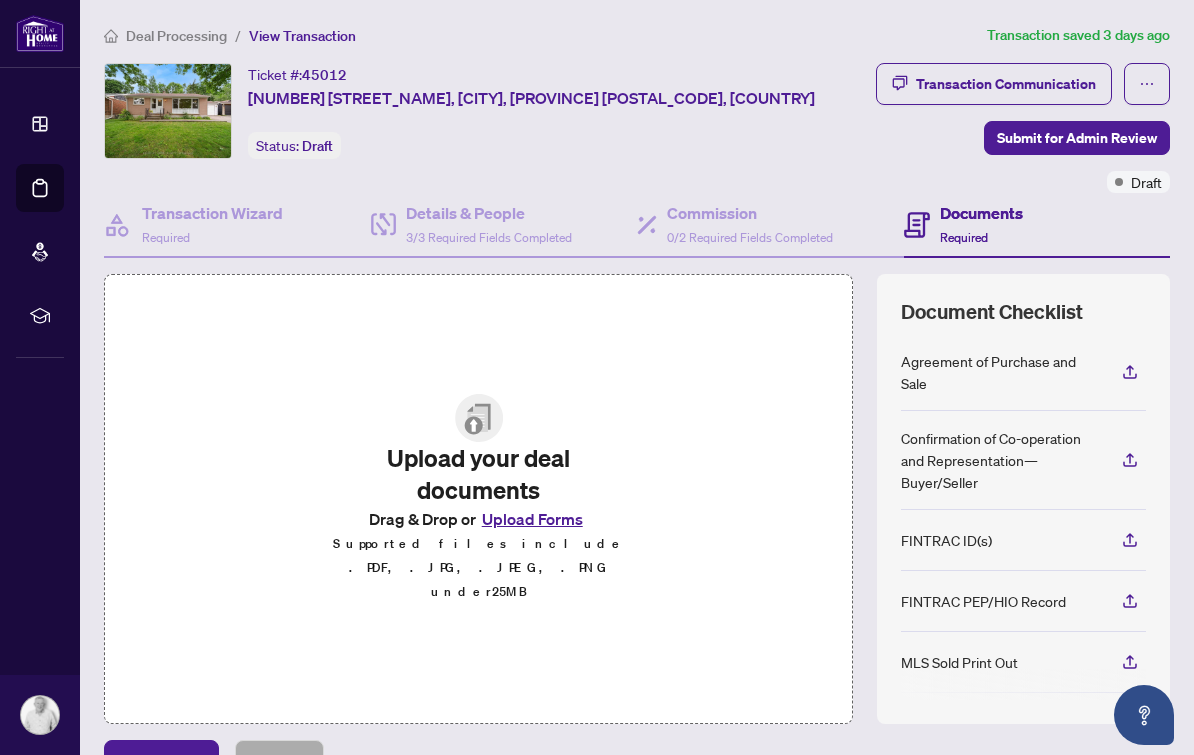click on "Upload Forms" at bounding box center [532, 519] 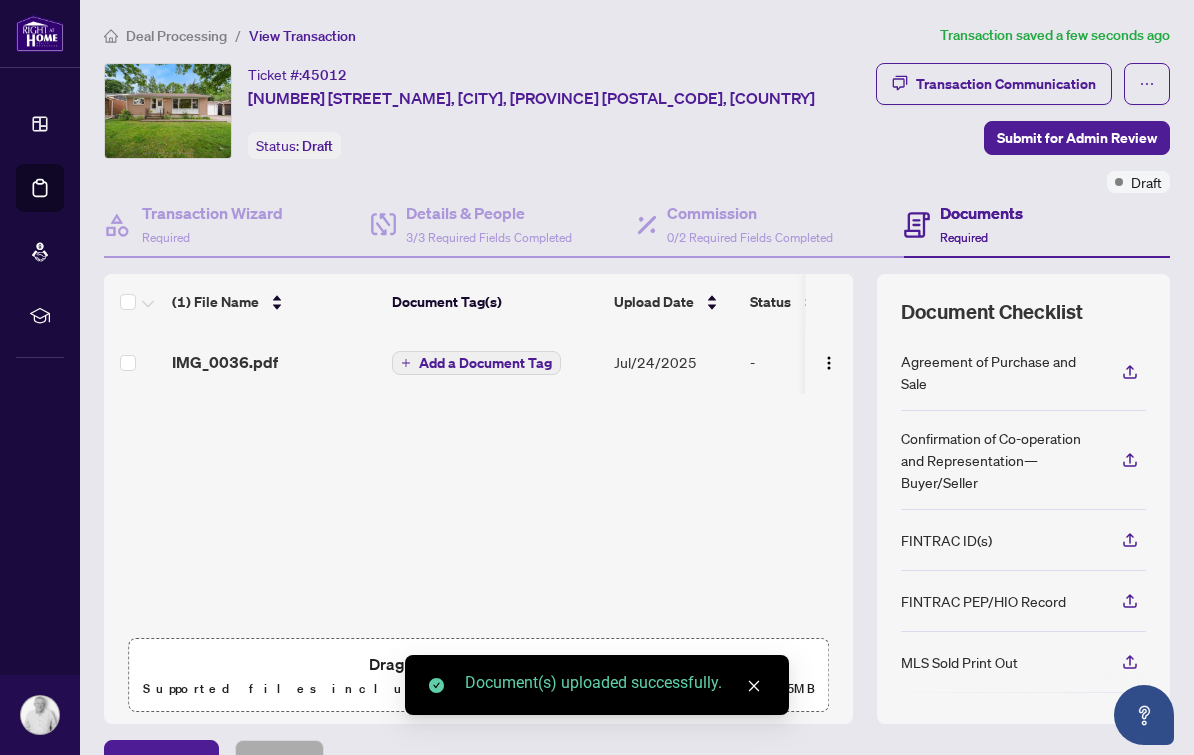 click at bounding box center [829, 363] 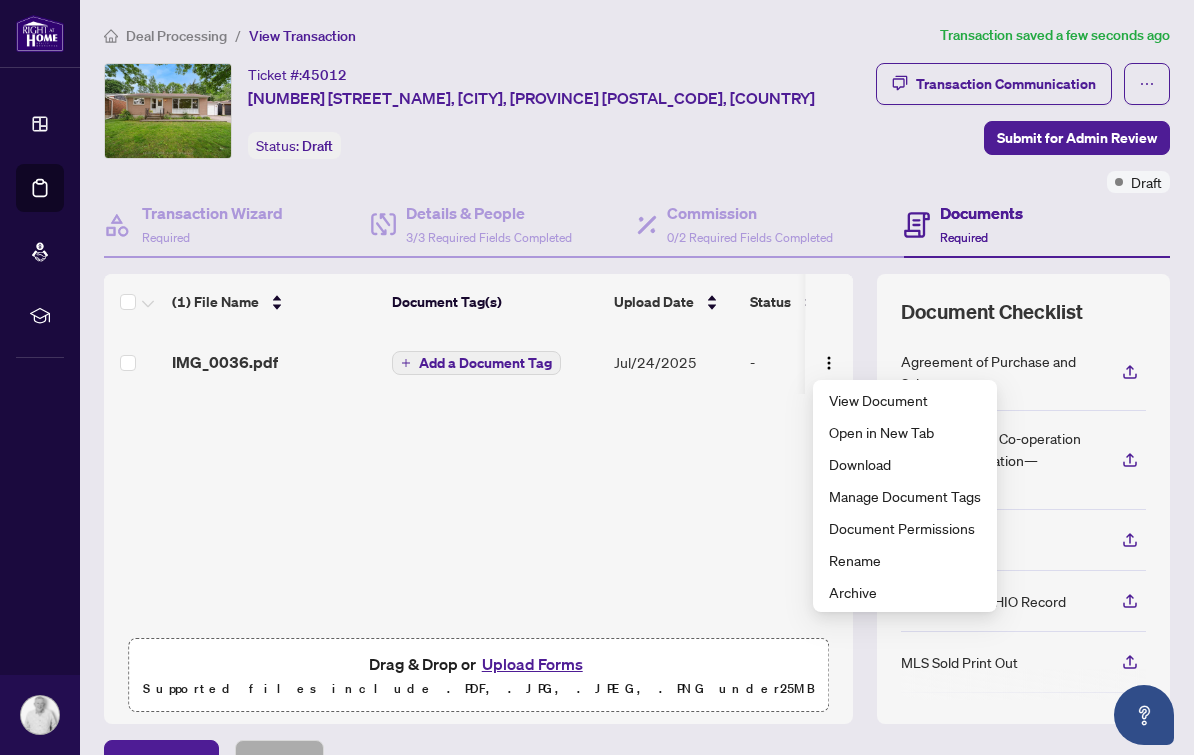 click on "Document Permissions" at bounding box center [905, 528] 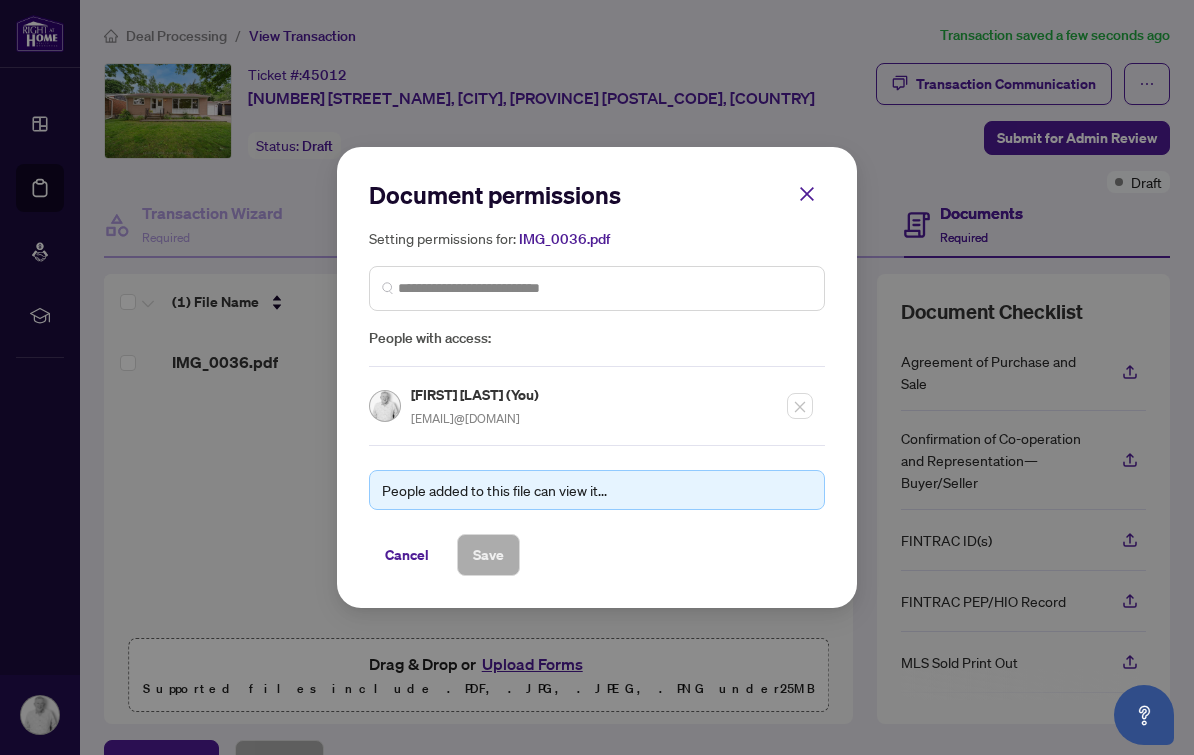 click at bounding box center [807, 194] 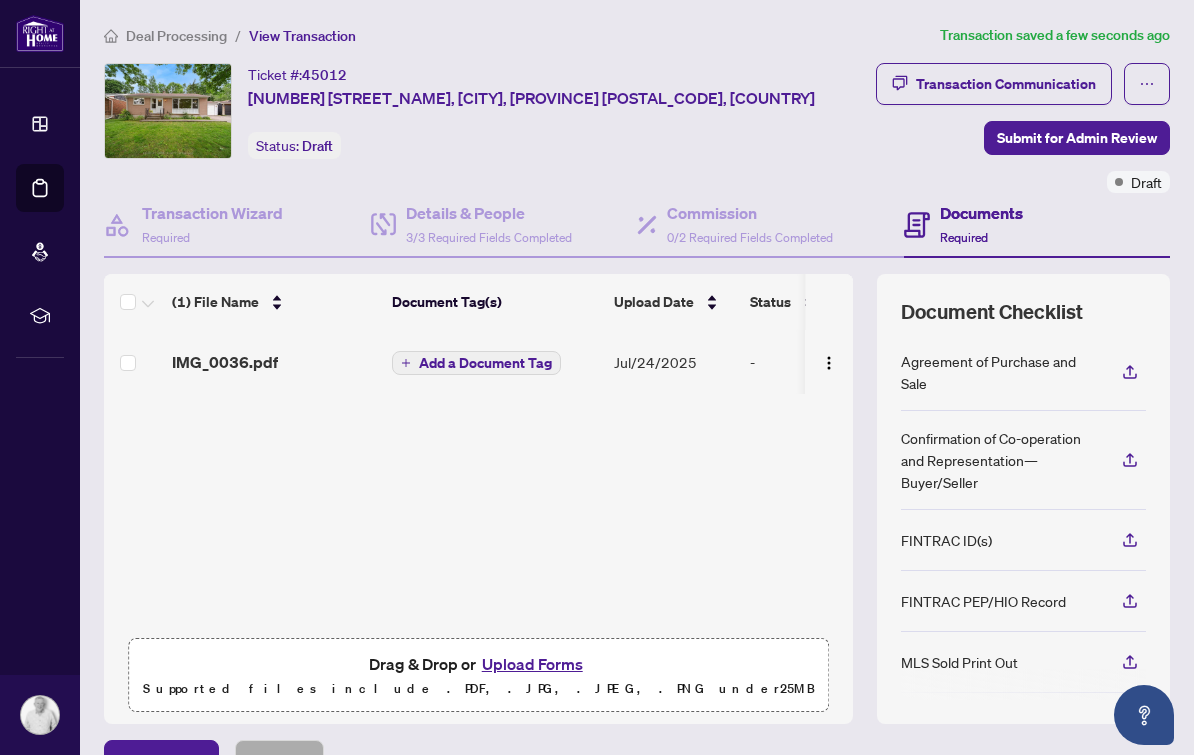 click at bounding box center [829, 362] 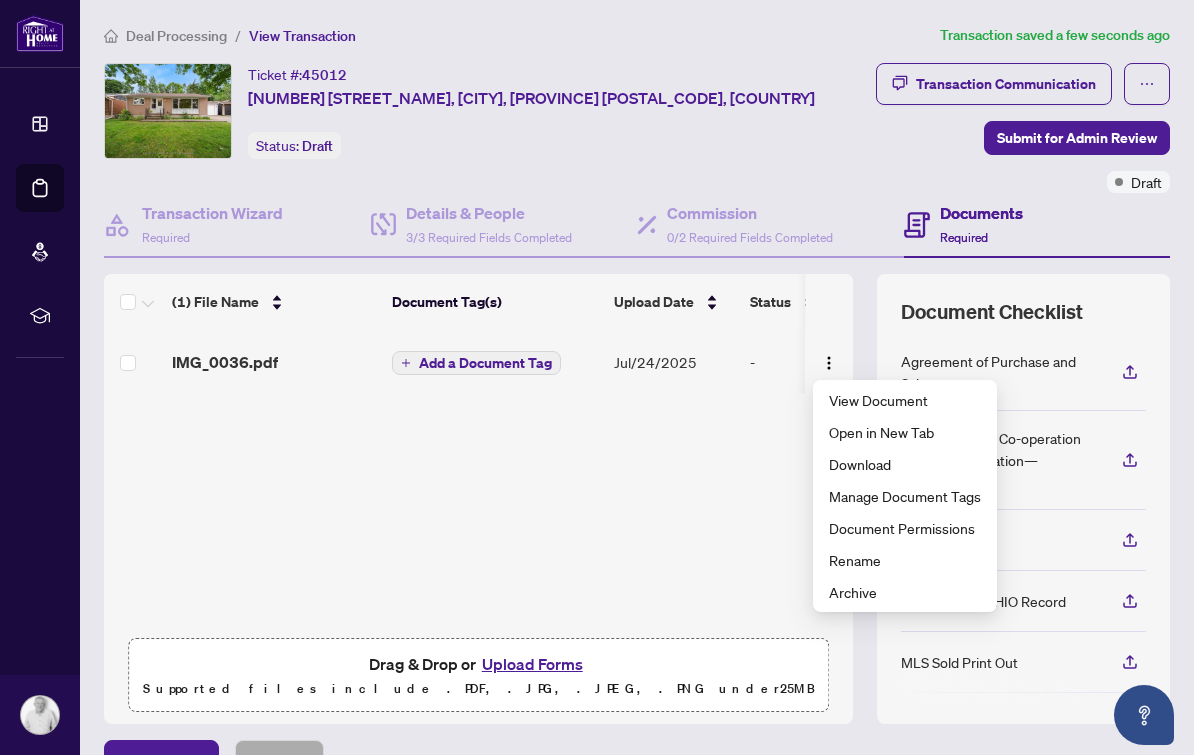 click on "Rename" at bounding box center (905, 560) 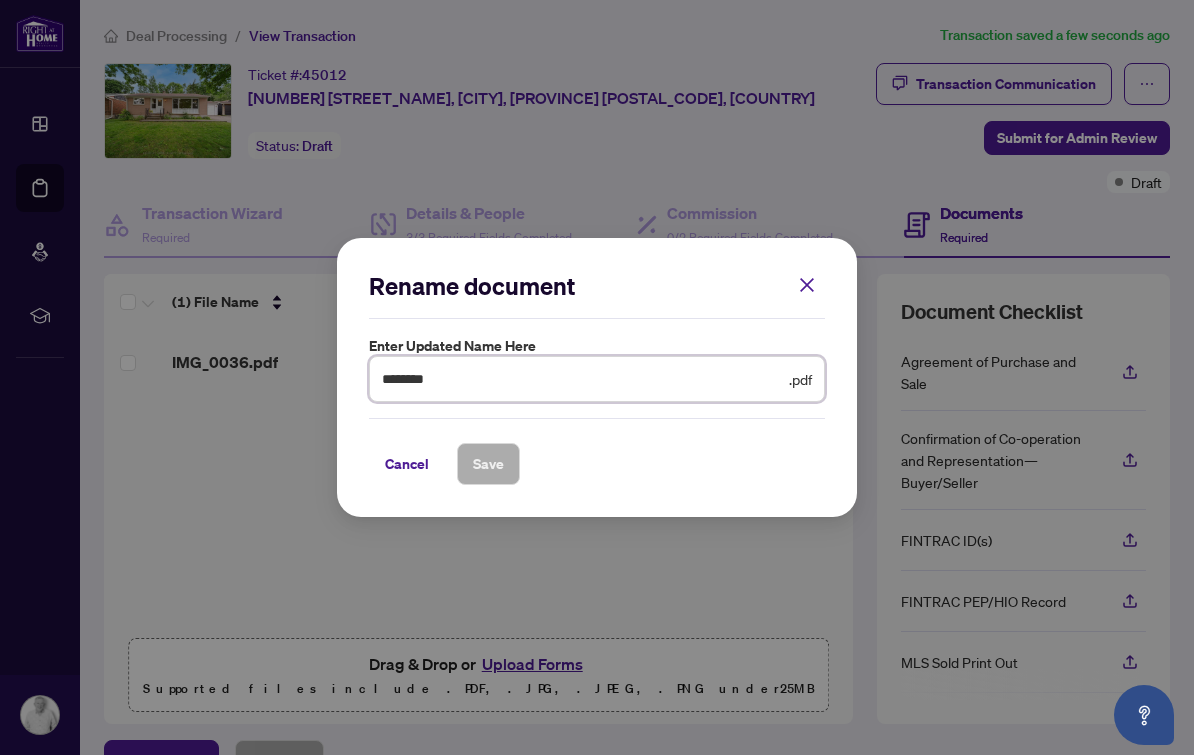 click on "********" at bounding box center (583, 379) 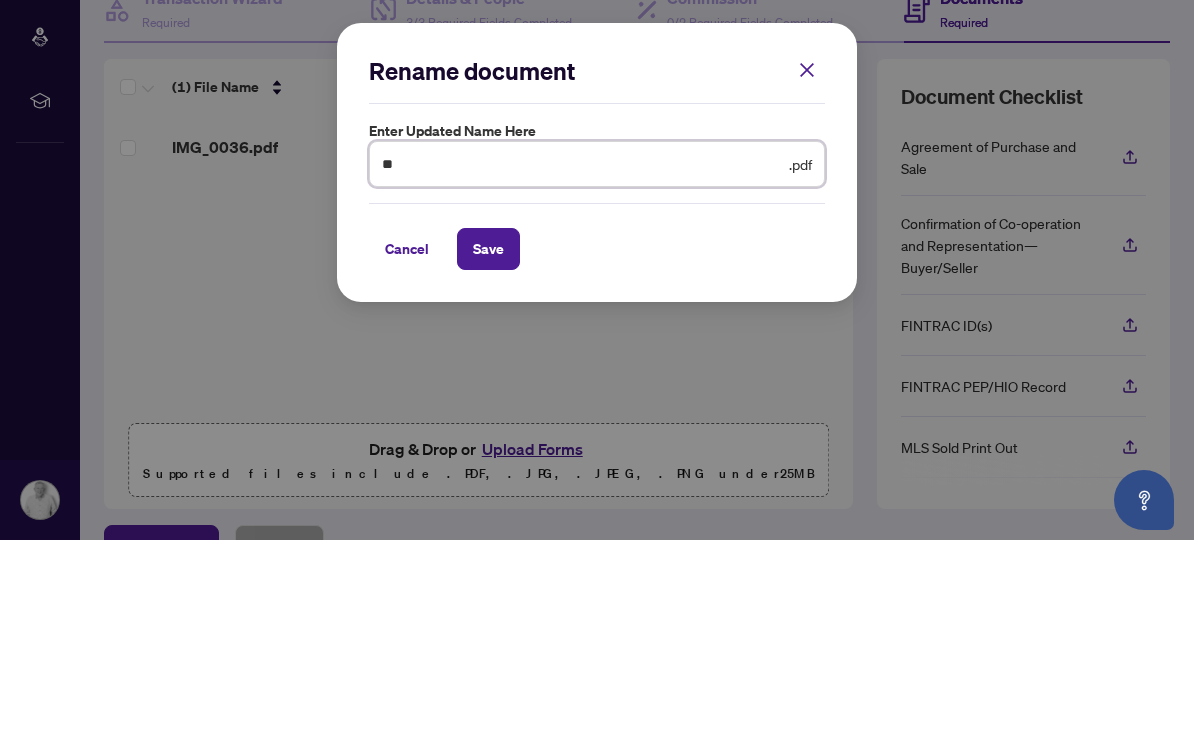 type on "*" 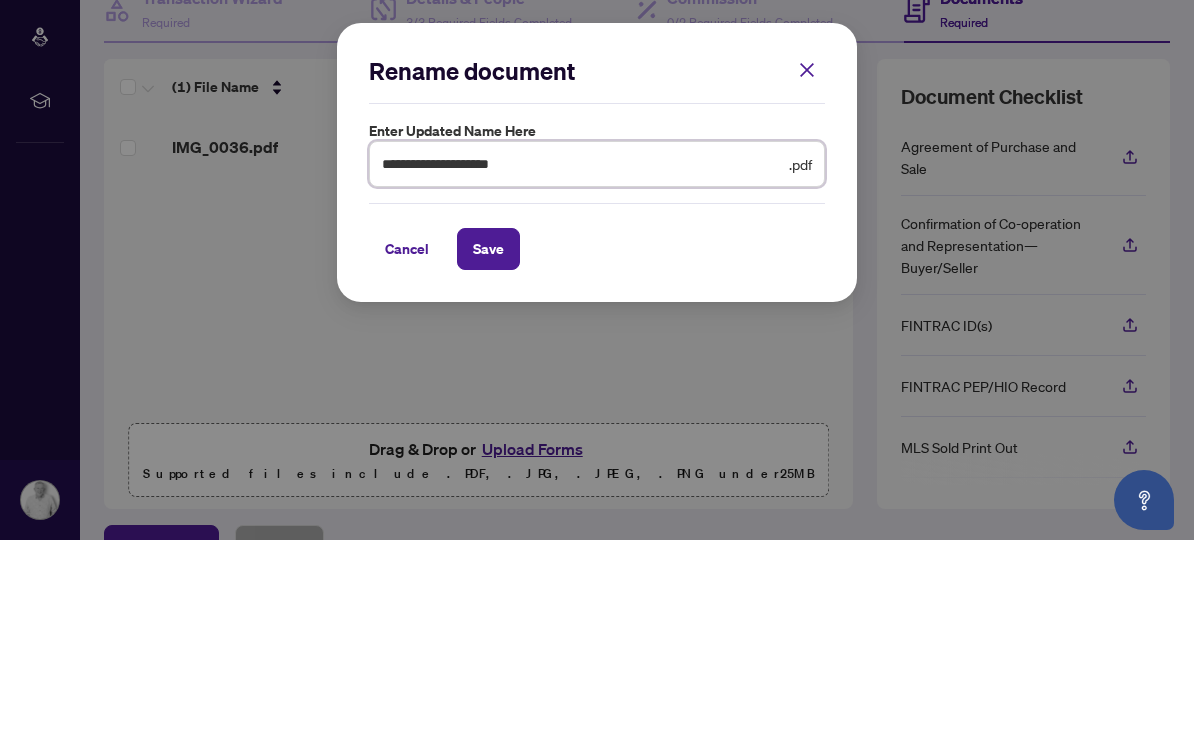 type on "**********" 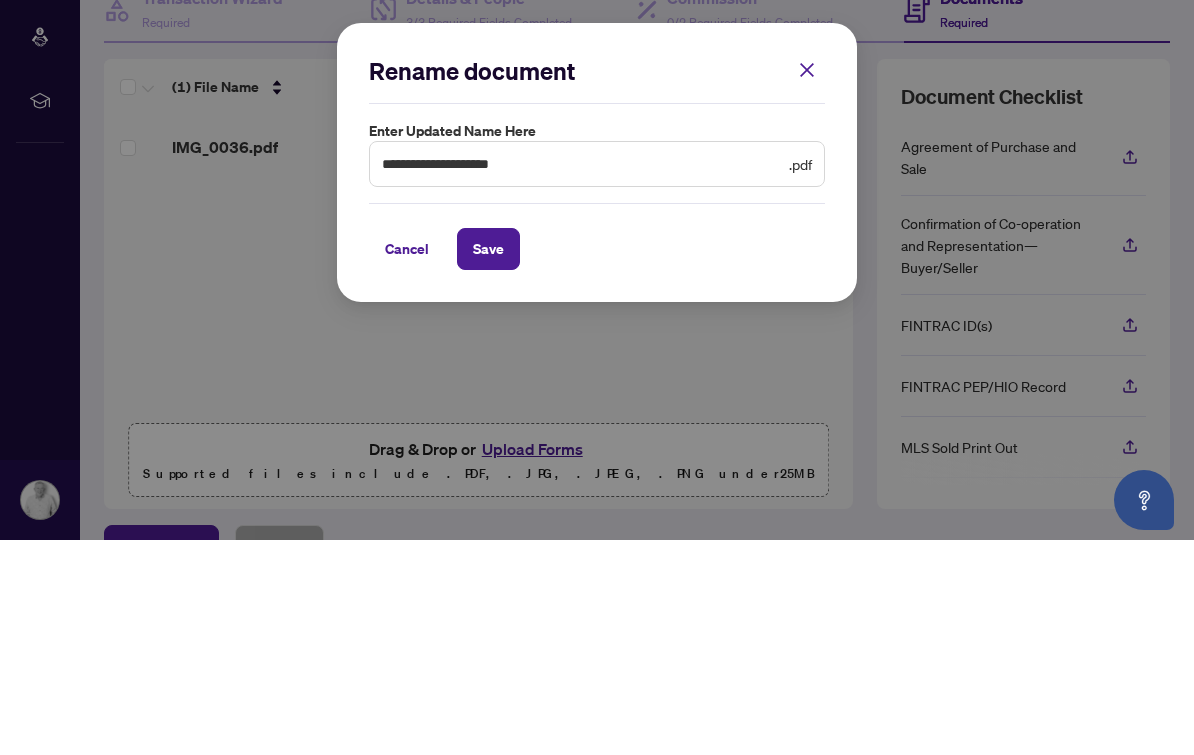 click on "Save" at bounding box center [488, 464] 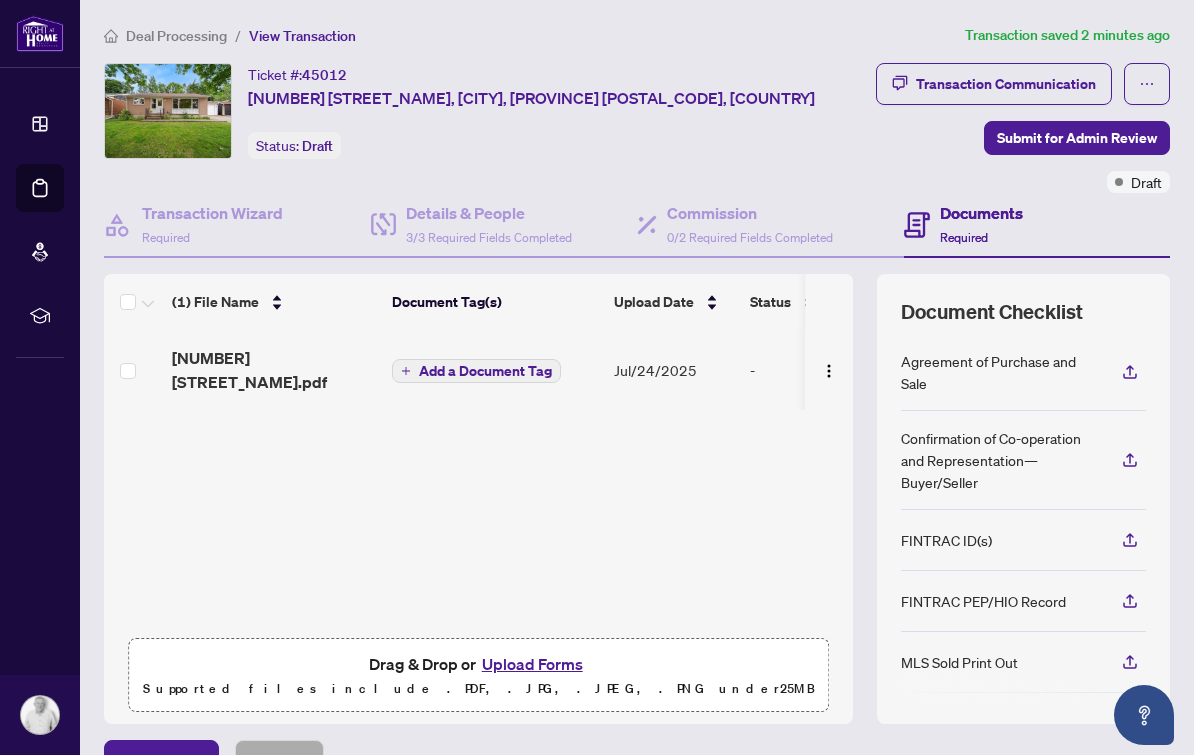 scroll, scrollTop: 0, scrollLeft: 0, axis: both 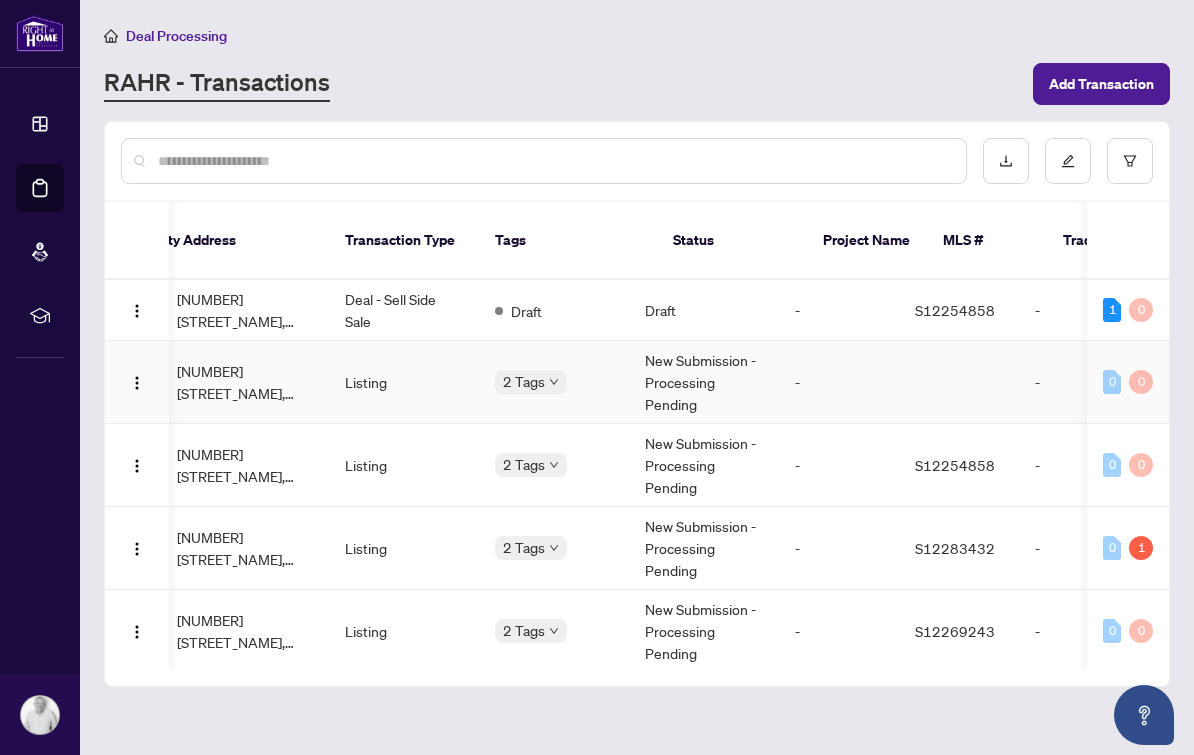 click on "2 Tags" at bounding box center (531, 381) 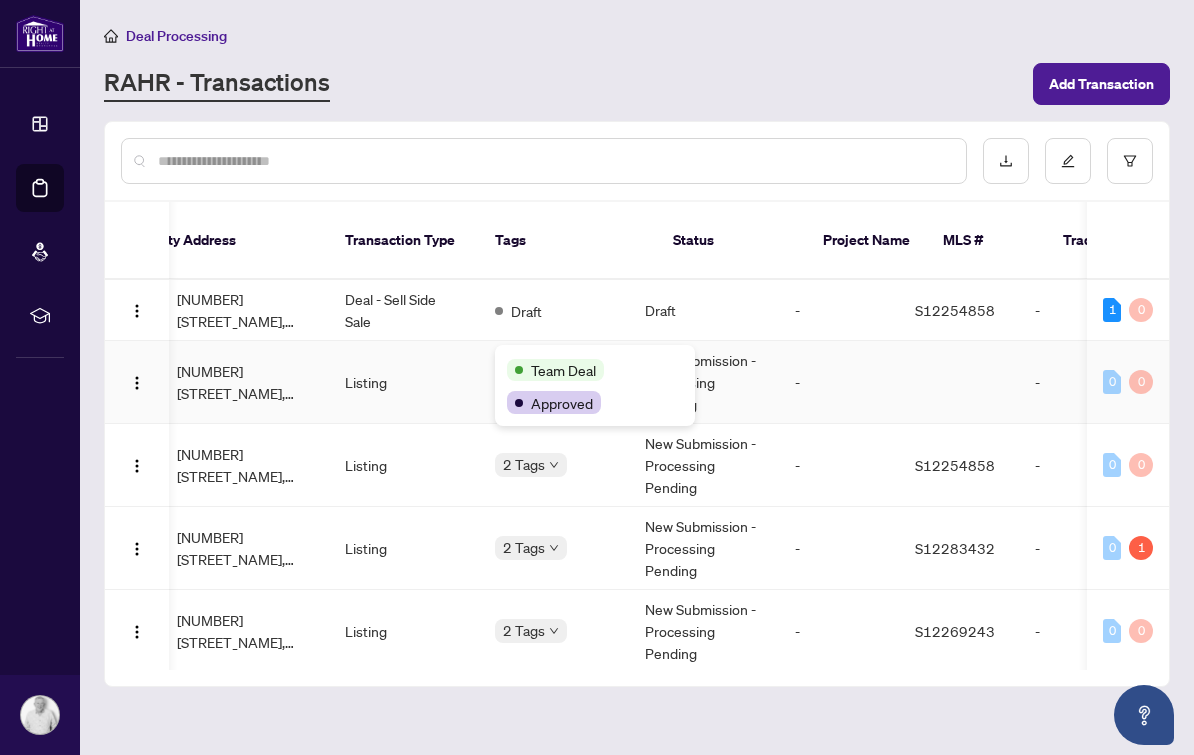 click on "RAHR - Transactions" at bounding box center (562, 84) 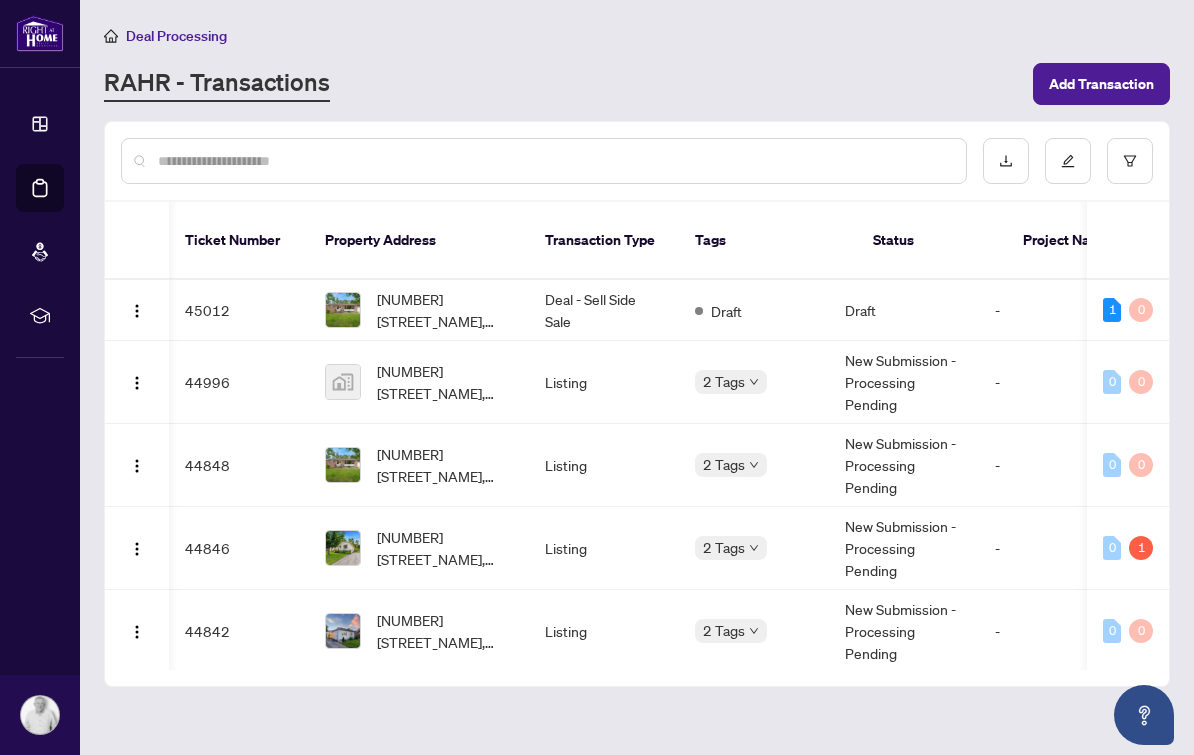 scroll, scrollTop: 127, scrollLeft: 5, axis: both 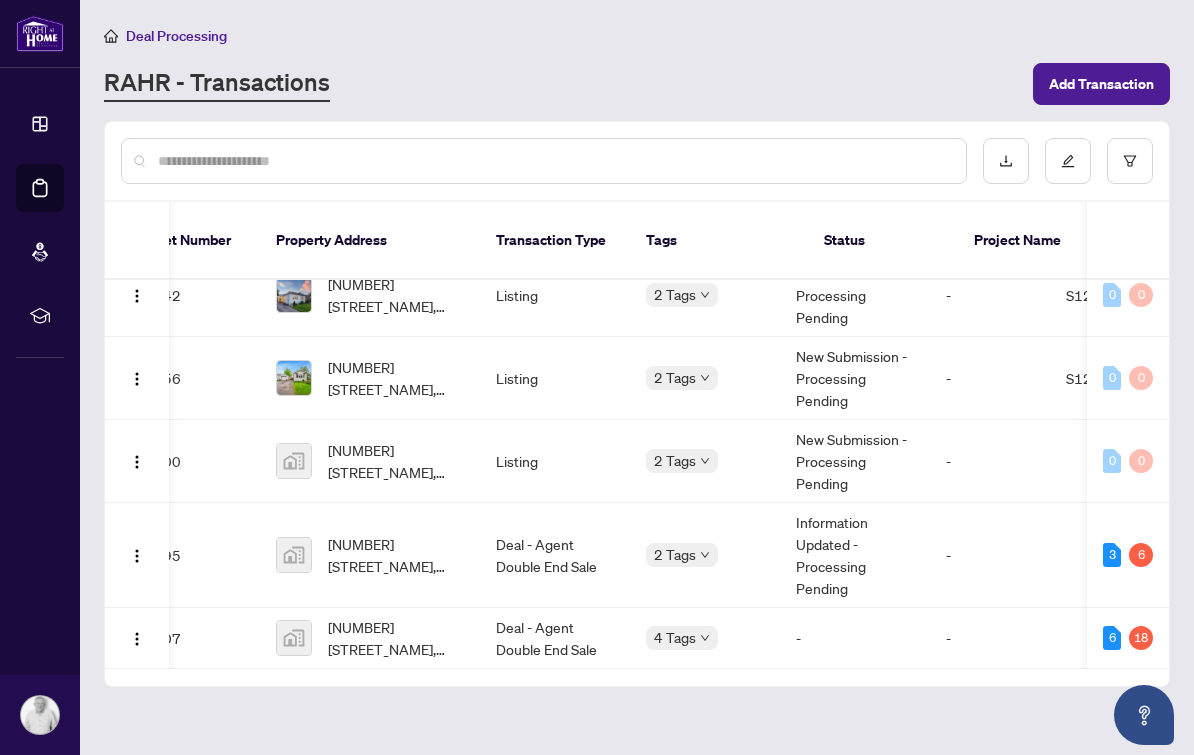 click on "2 Tags" at bounding box center [682, 460] 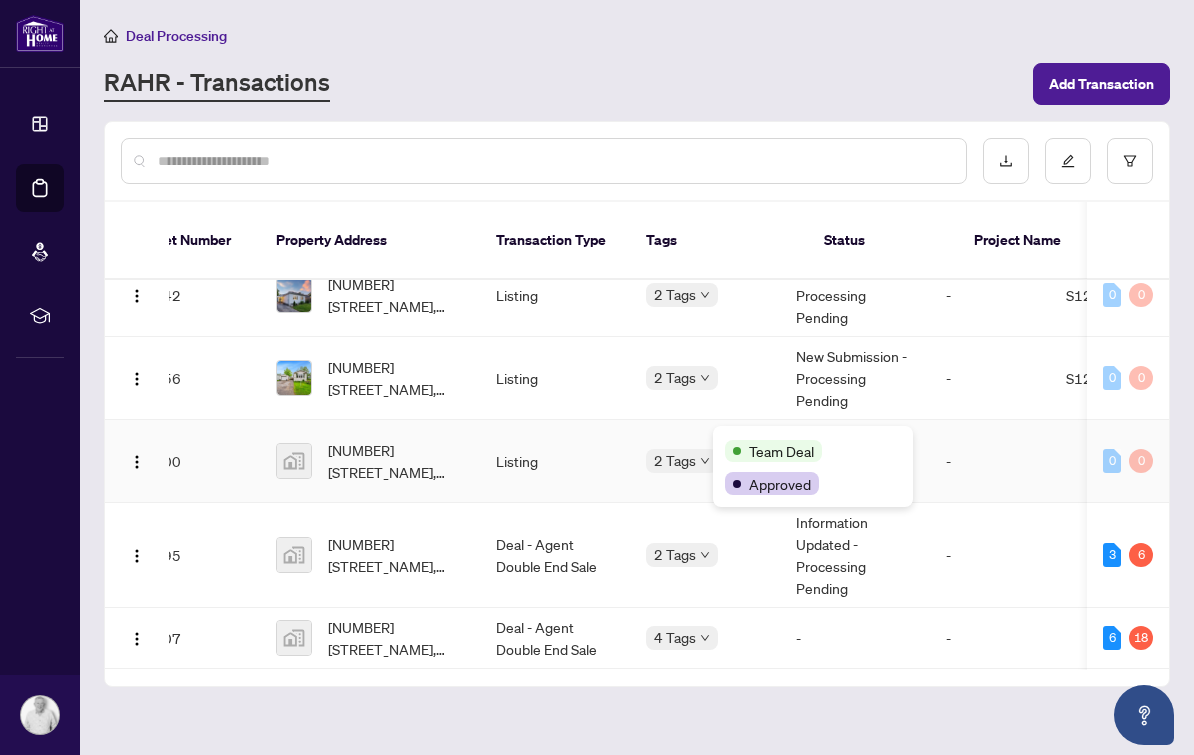 scroll, scrollTop: 342, scrollLeft: -74, axis: both 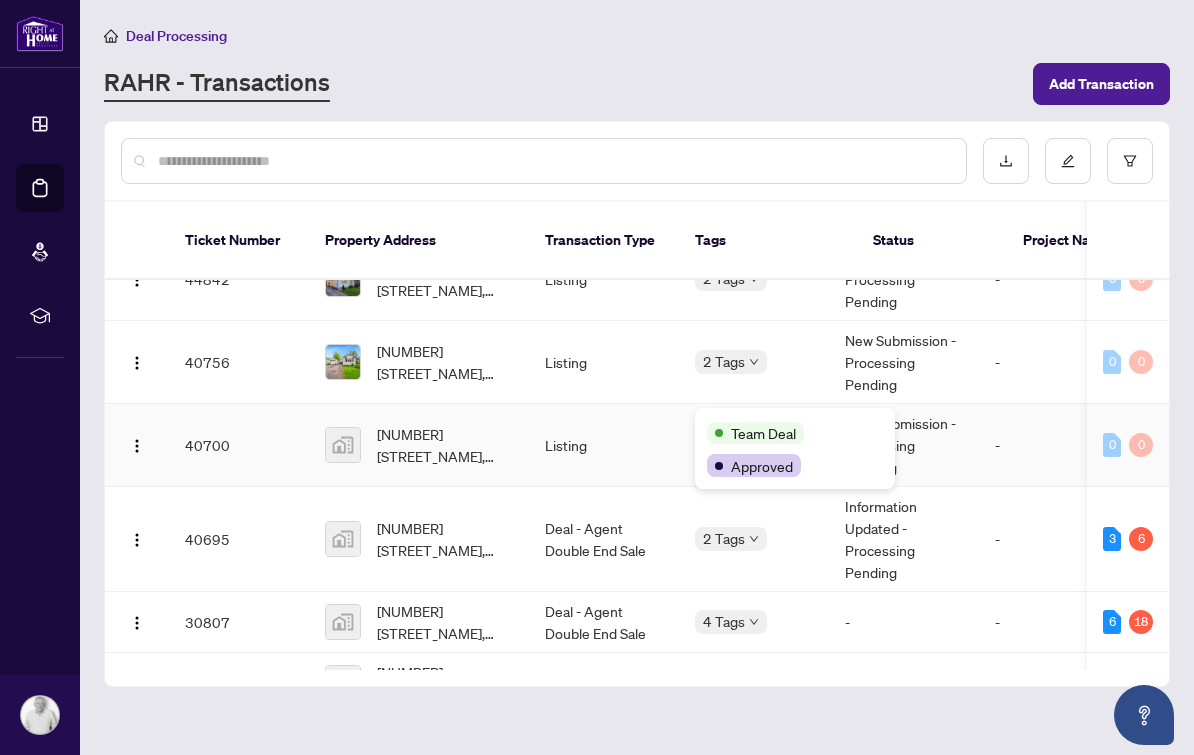 click on "40700" at bounding box center (239, 445) 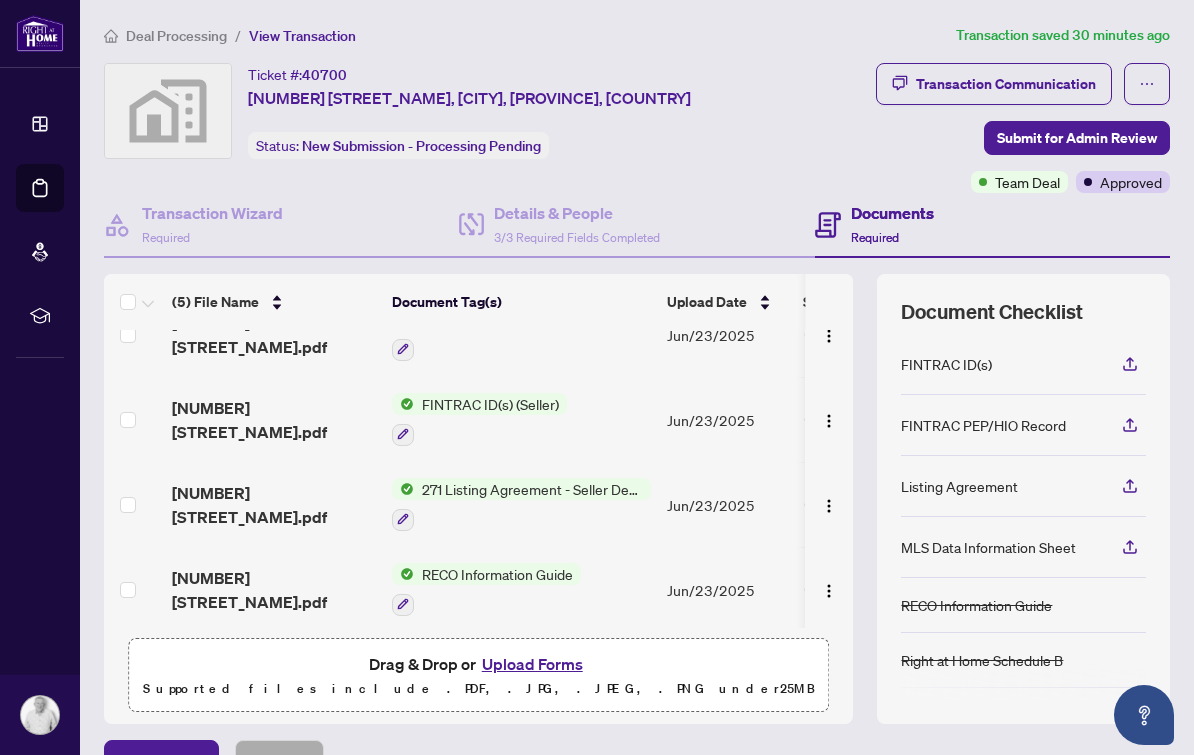 click on "[NUMBER] [STREET_NAME].pdf" at bounding box center [274, 505] 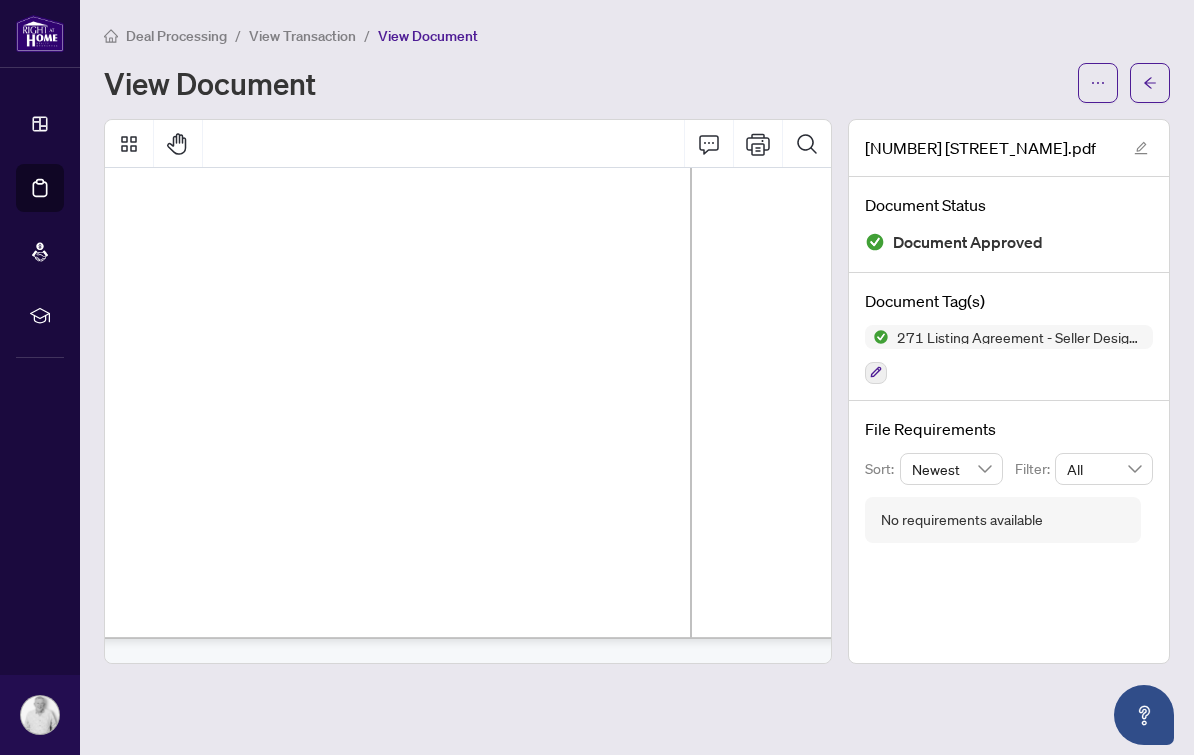 click on "Deal Processing / View Transaction / View Document View Document [NUMBER] [STREET_NAME].pdf Document Status Document Approved Document Tag(s) 271 Listing Agreement - Seller Designated Representation Agreement Authority
to Offer for Sale File Requirements Sort: Newest Filter: All No requirements available" at bounding box center [637, 377] 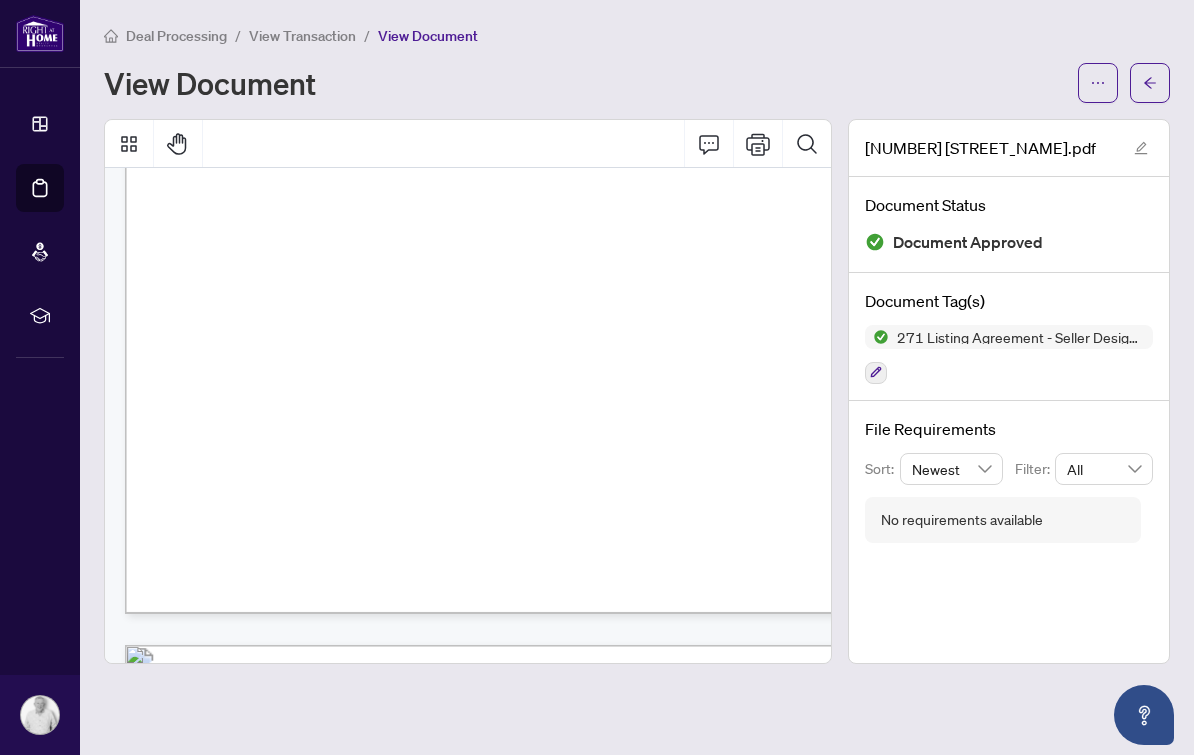 scroll, scrollTop: 819, scrollLeft: 0, axis: vertical 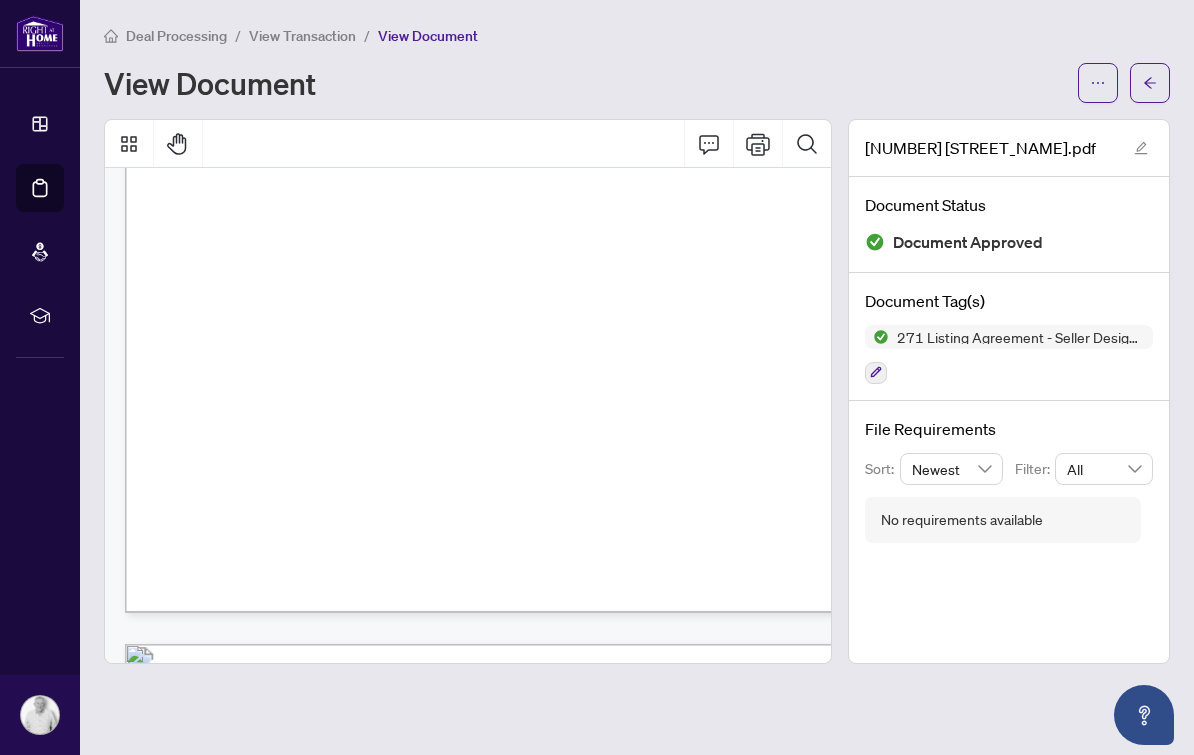 click on "View Transaction" at bounding box center [302, 36] 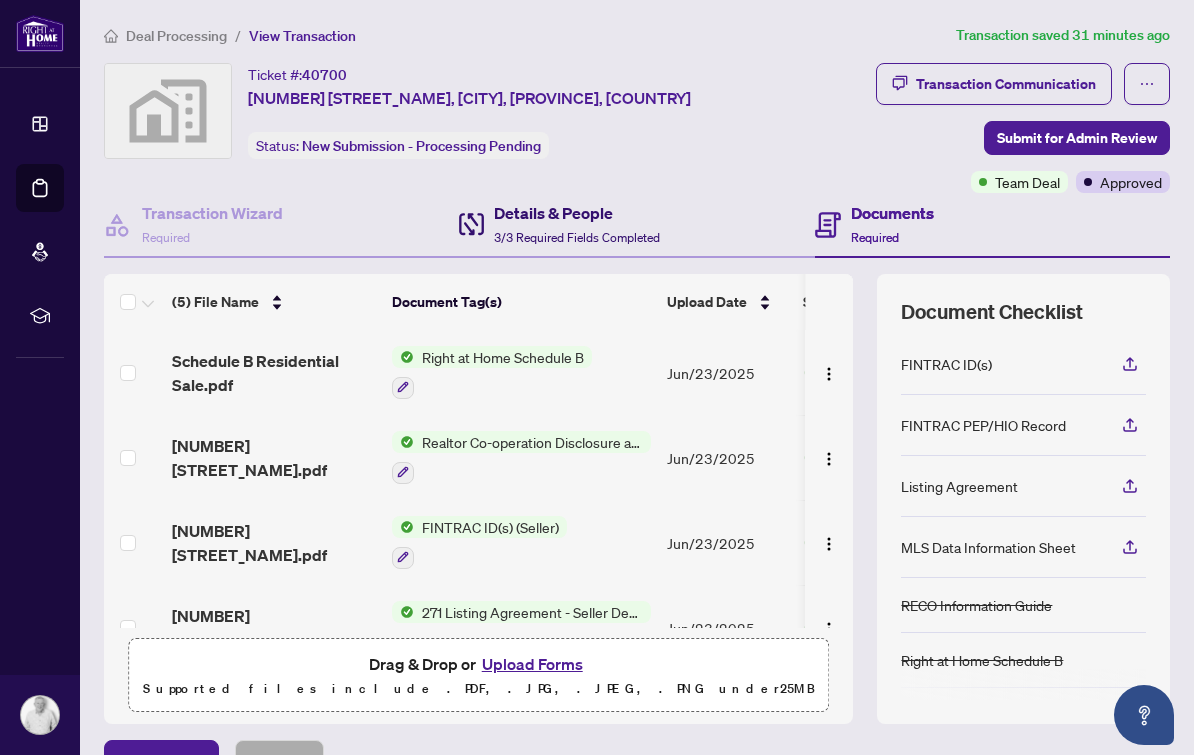 click on "3/3 Required Fields Completed" at bounding box center (577, 237) 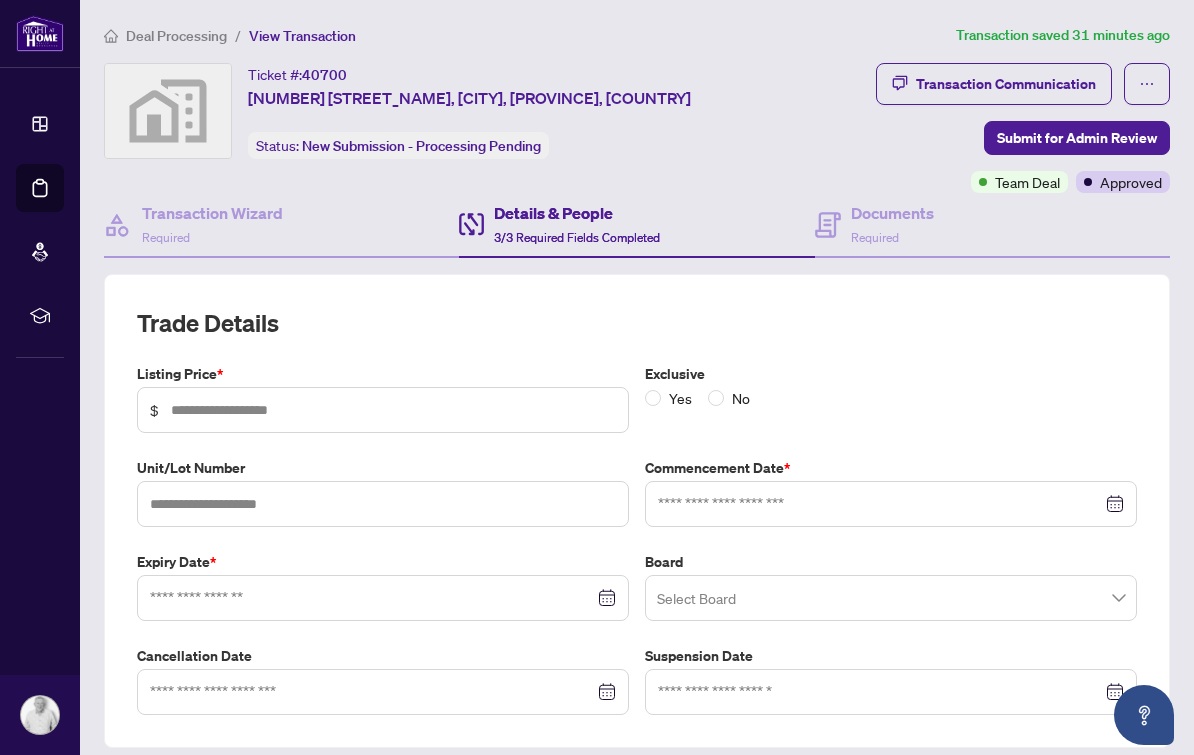 type on "*******" 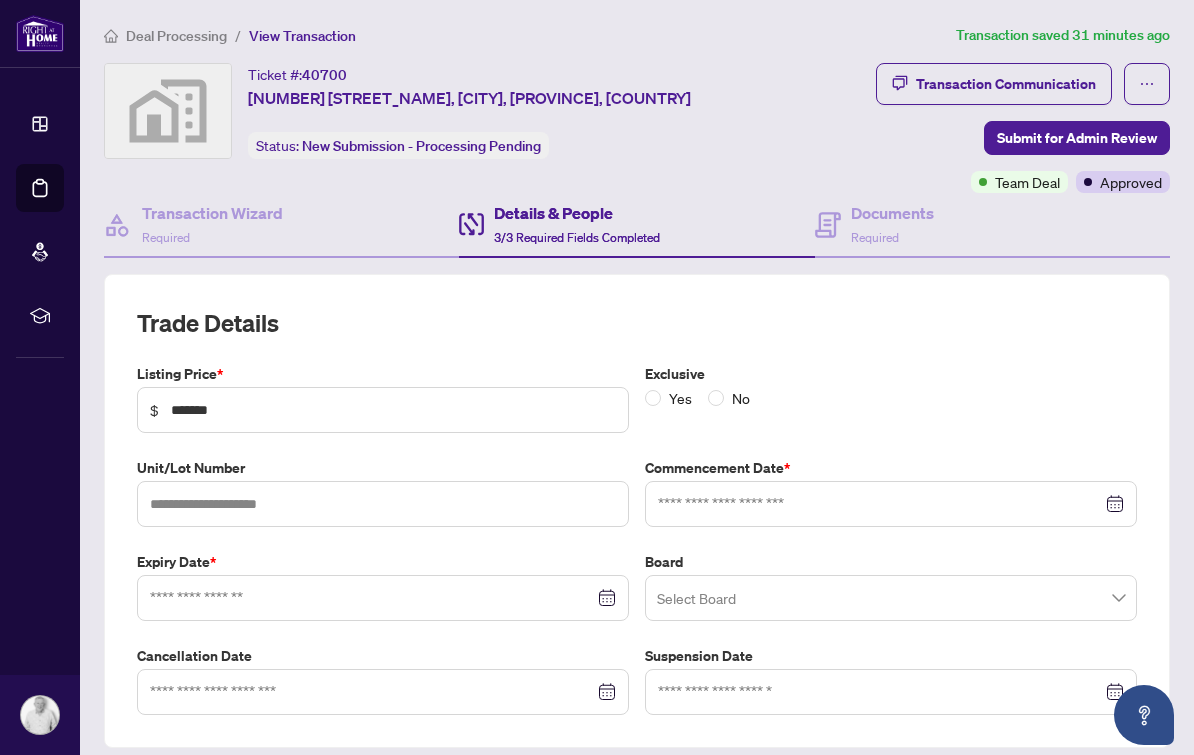type on "**********" 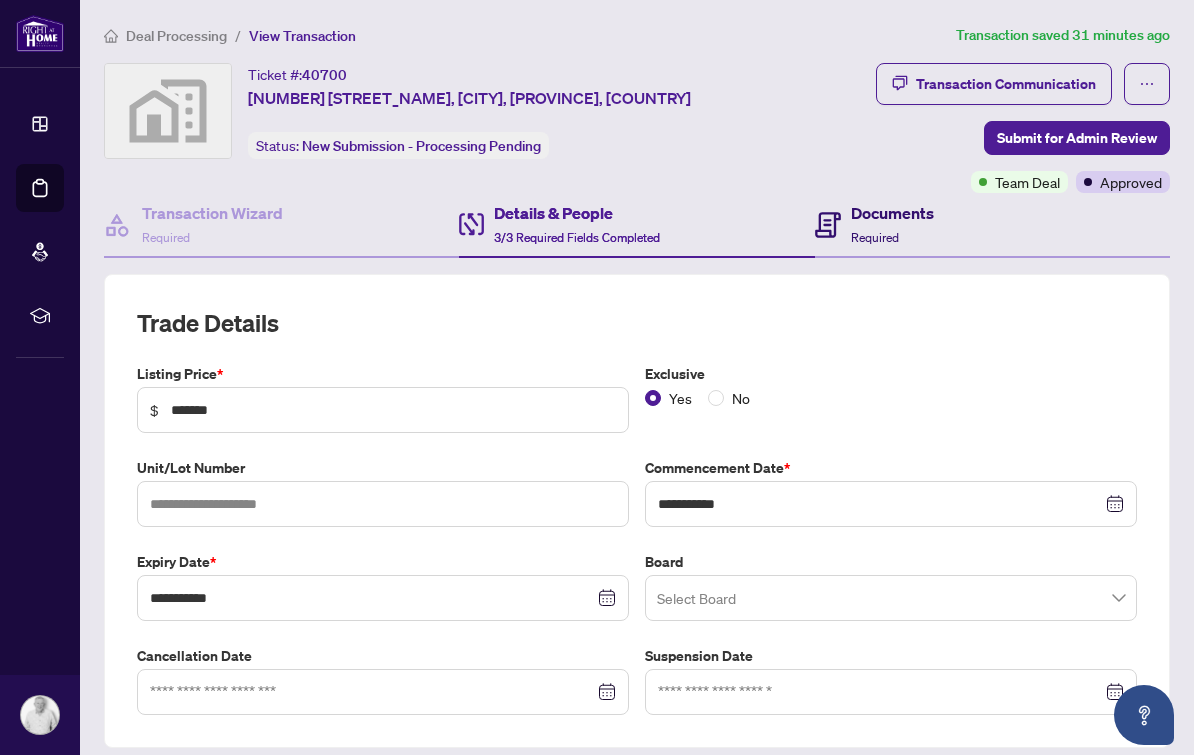 click on "Documents" at bounding box center [892, 213] 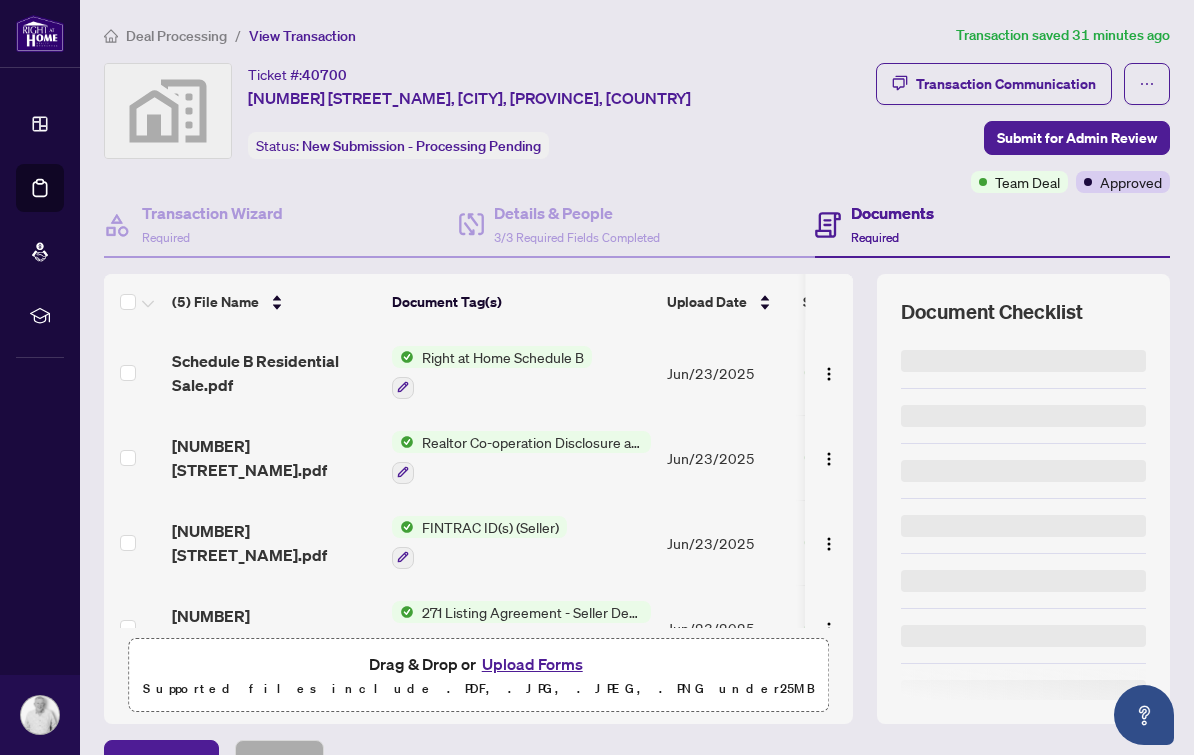 click on "Deal Processing" at bounding box center (176, 36) 